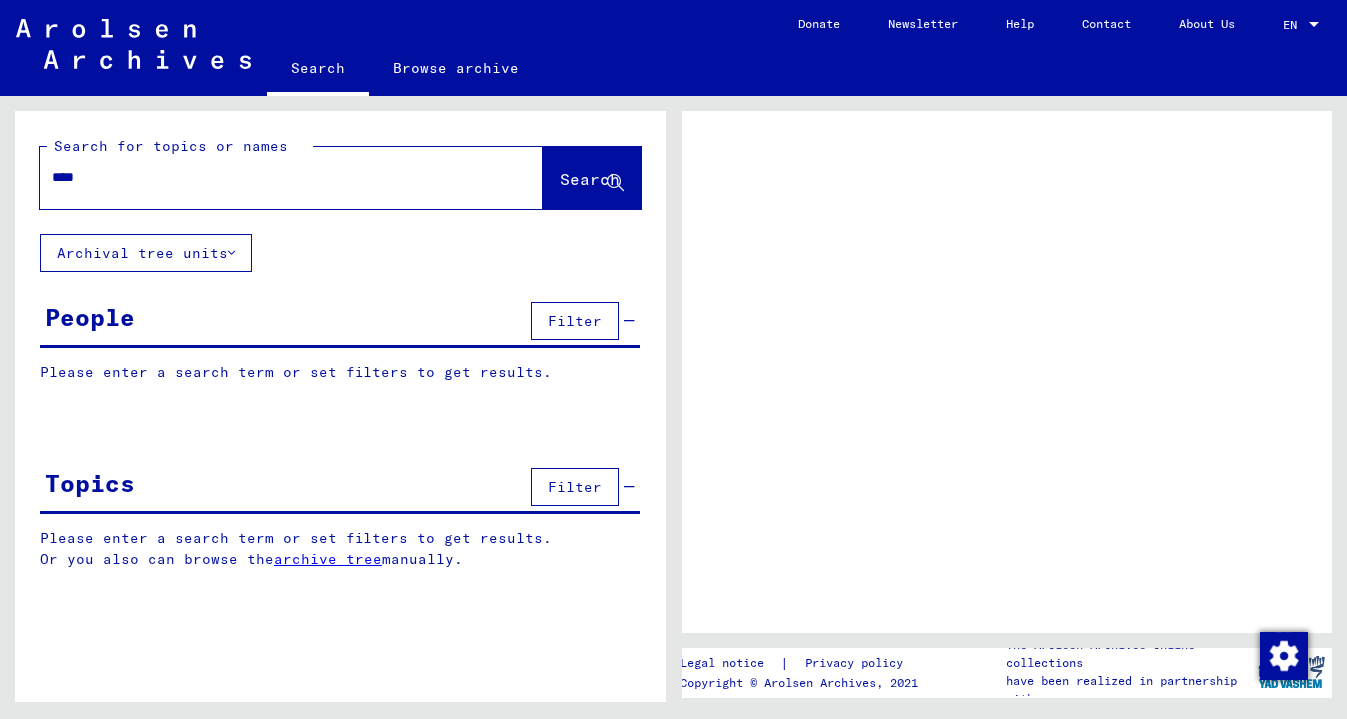 scroll, scrollTop: 0, scrollLeft: 0, axis: both 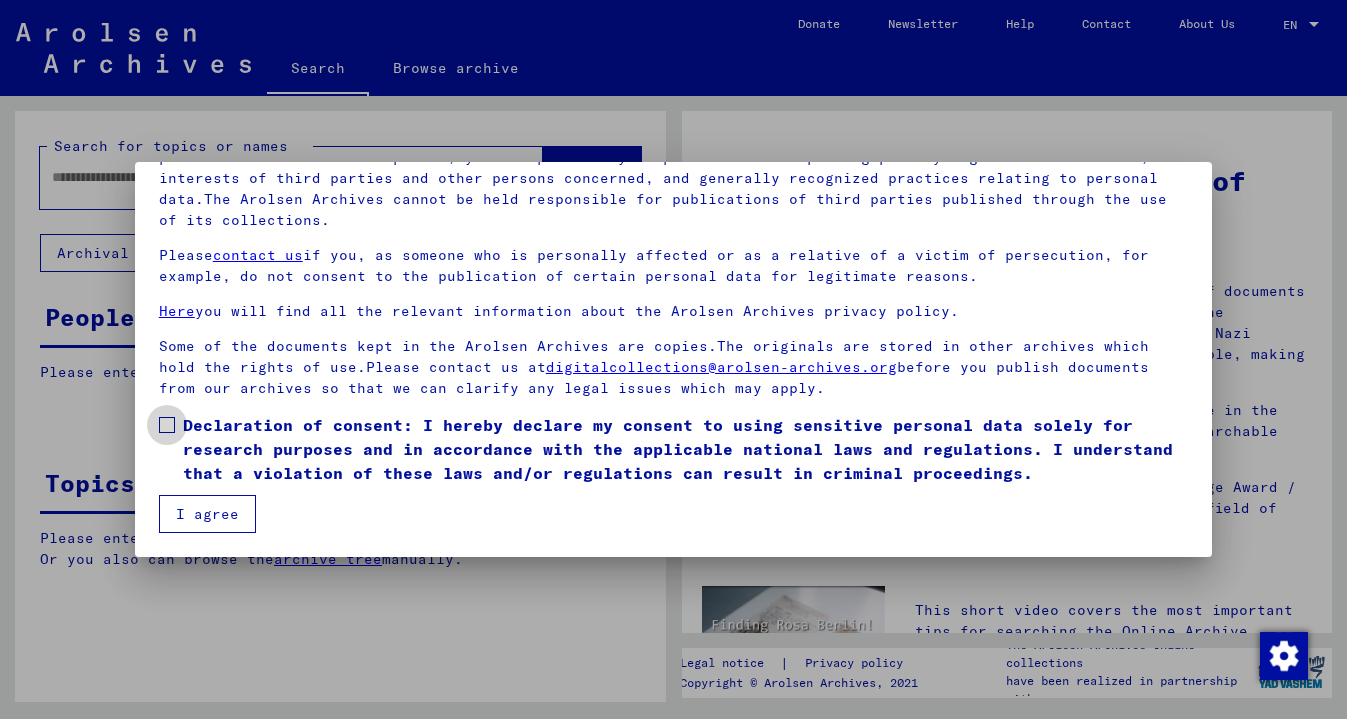 click at bounding box center (167, 425) 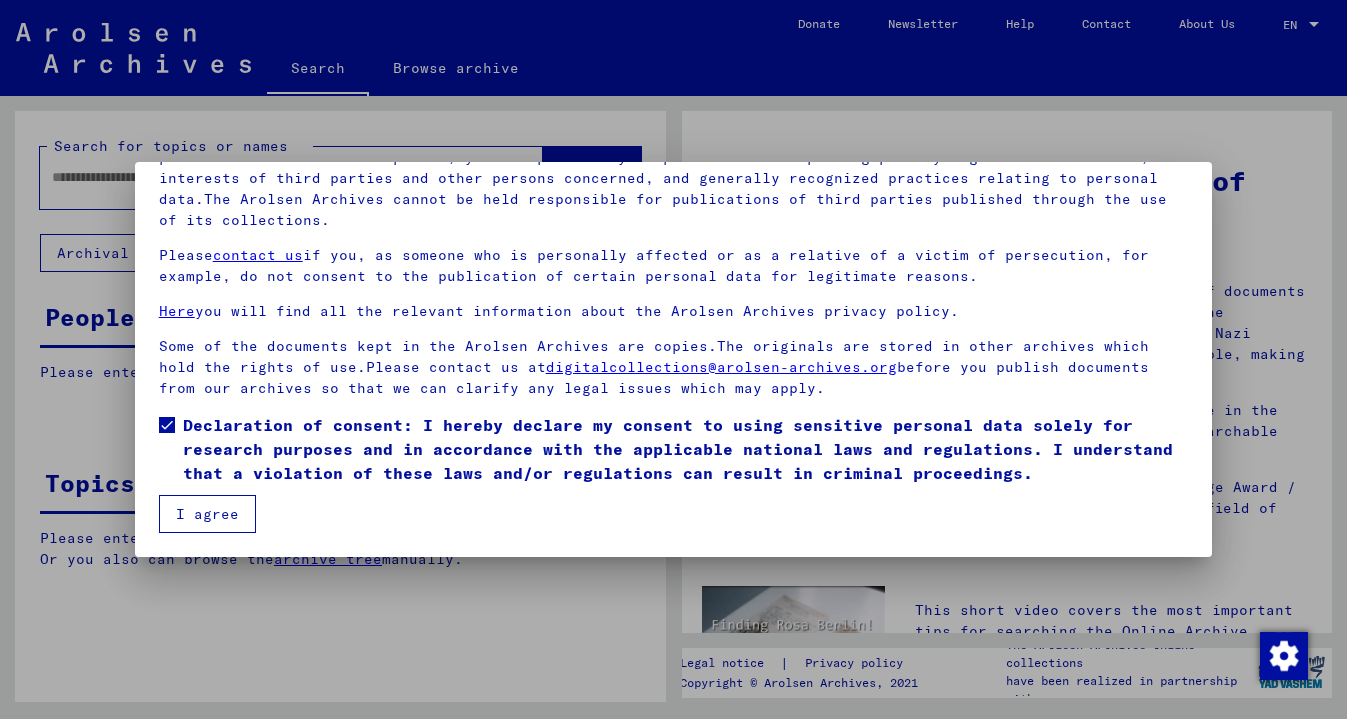 click on "I agree" at bounding box center [207, 514] 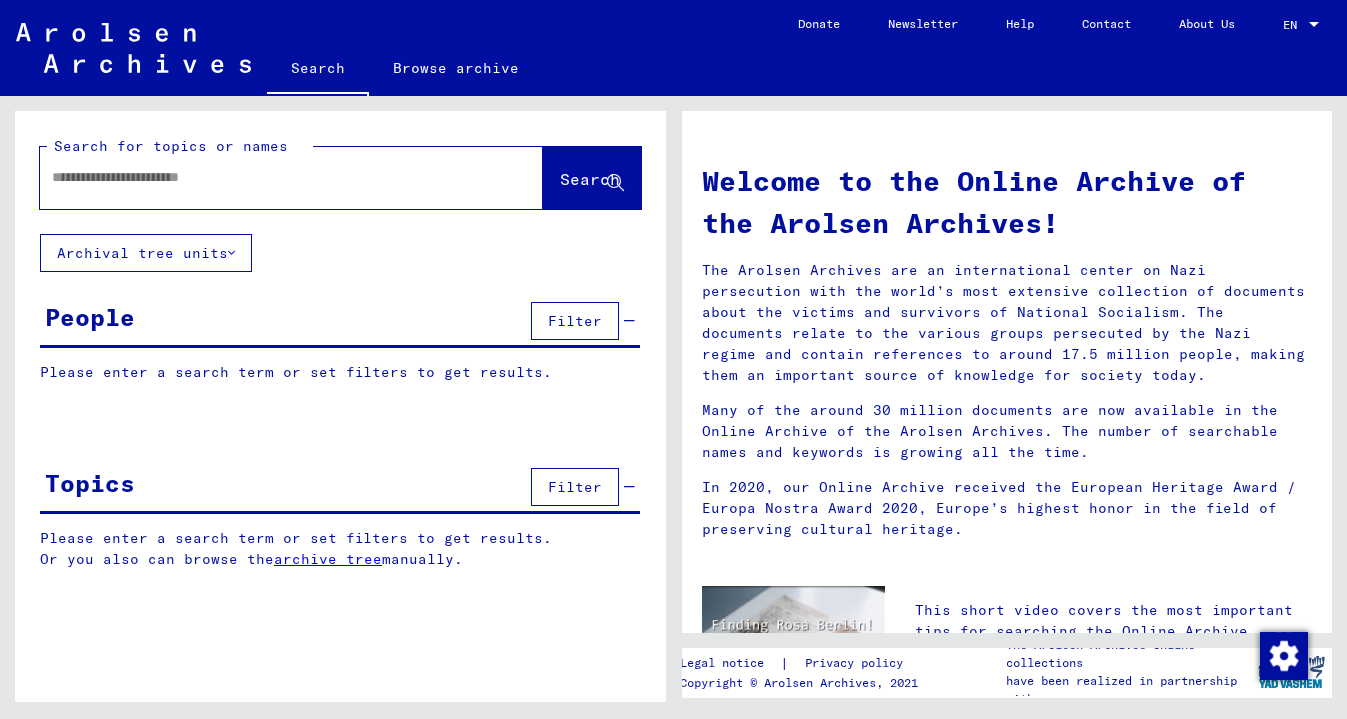 click on "Search" 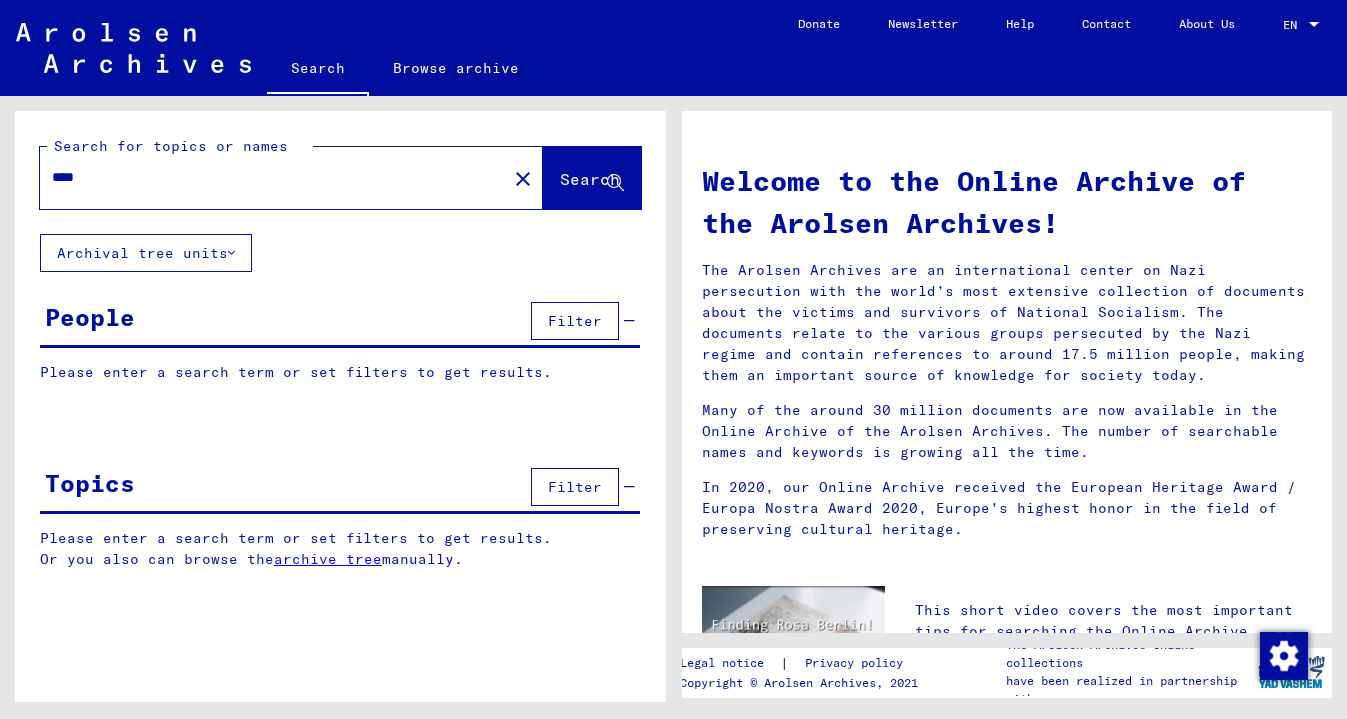 type on "****" 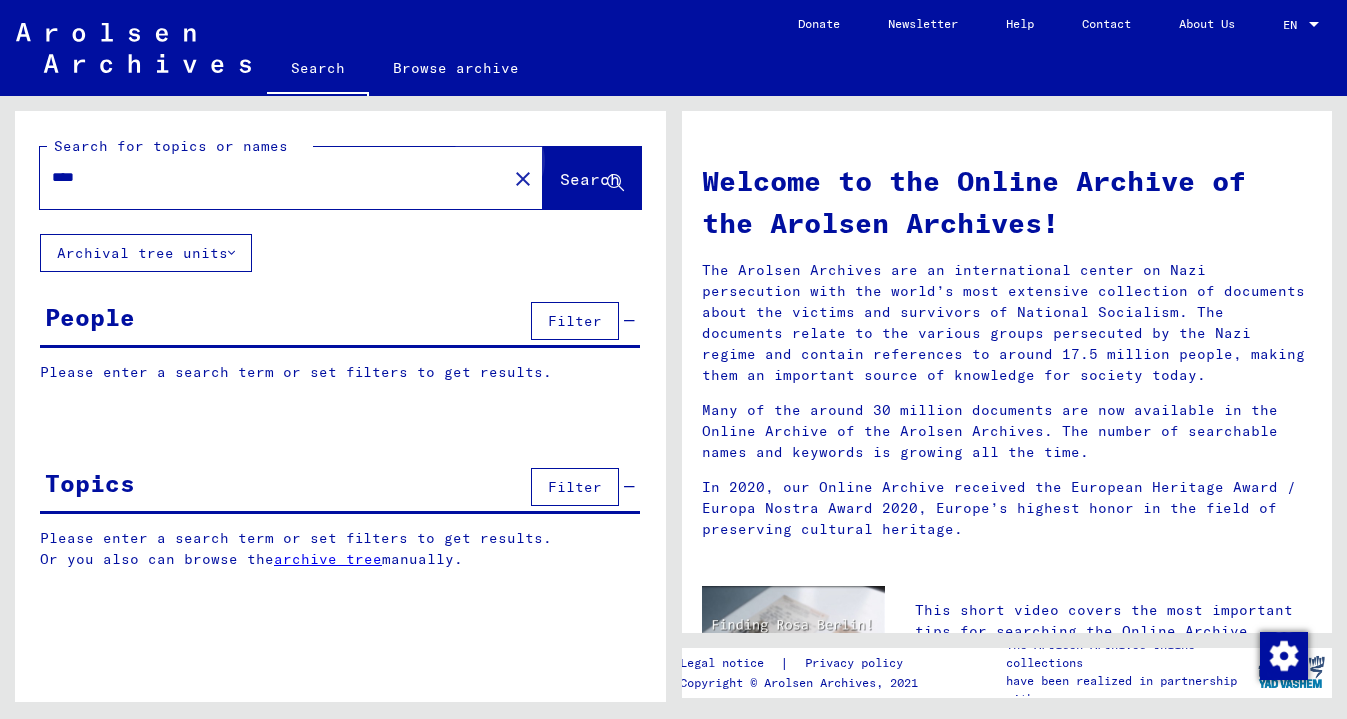 click on "Search" 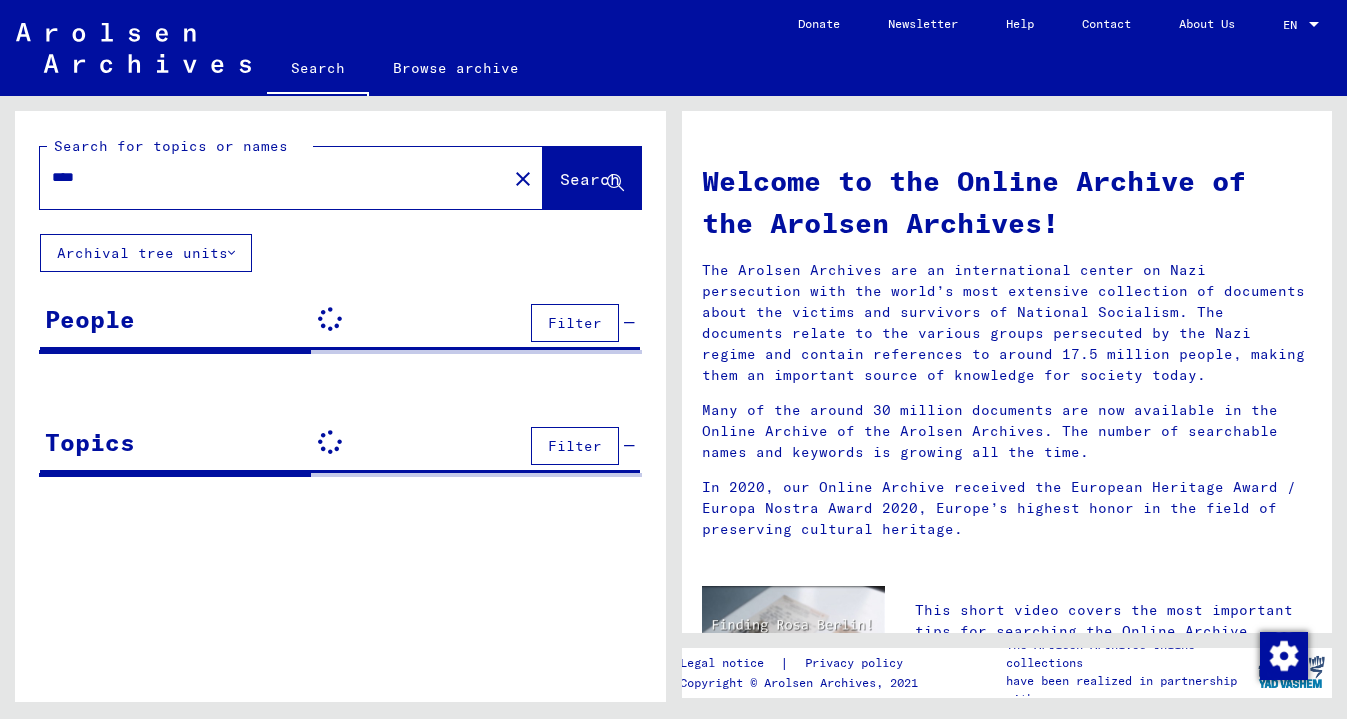 scroll, scrollTop: 0, scrollLeft: 0, axis: both 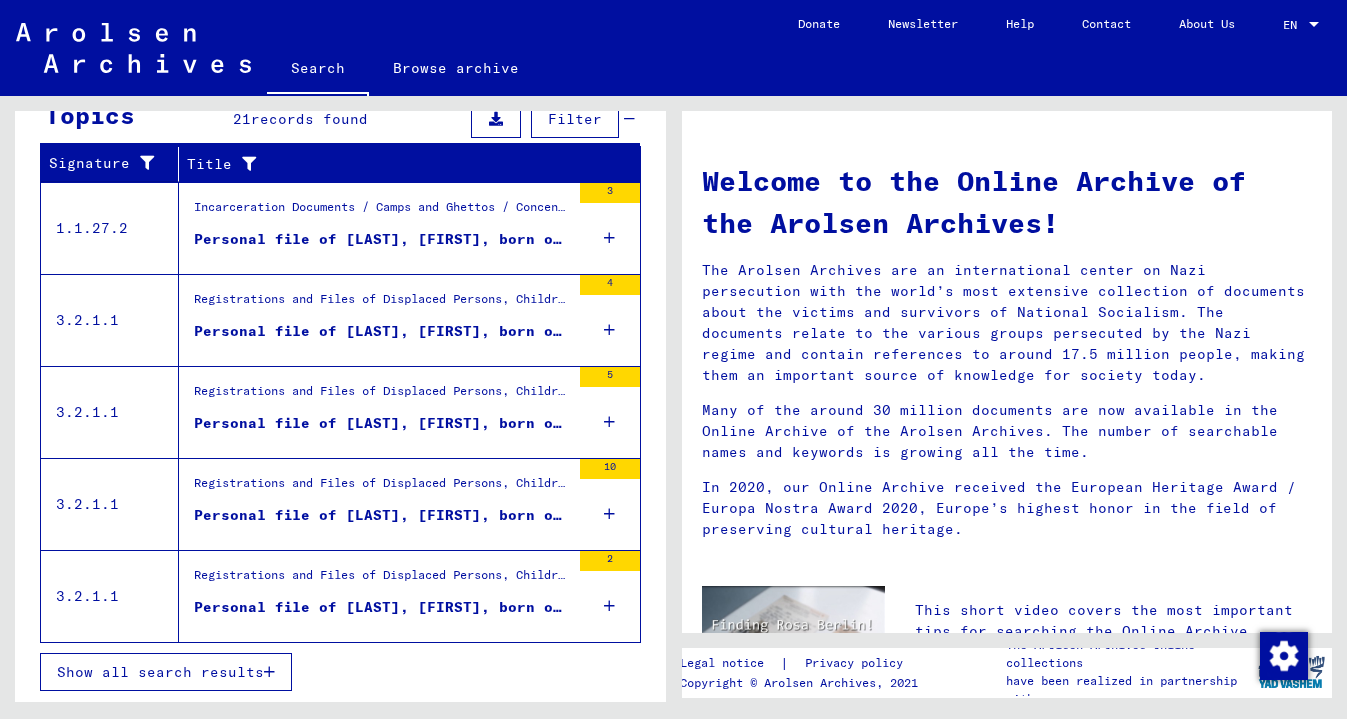 click on "Show all search results" at bounding box center [160, 672] 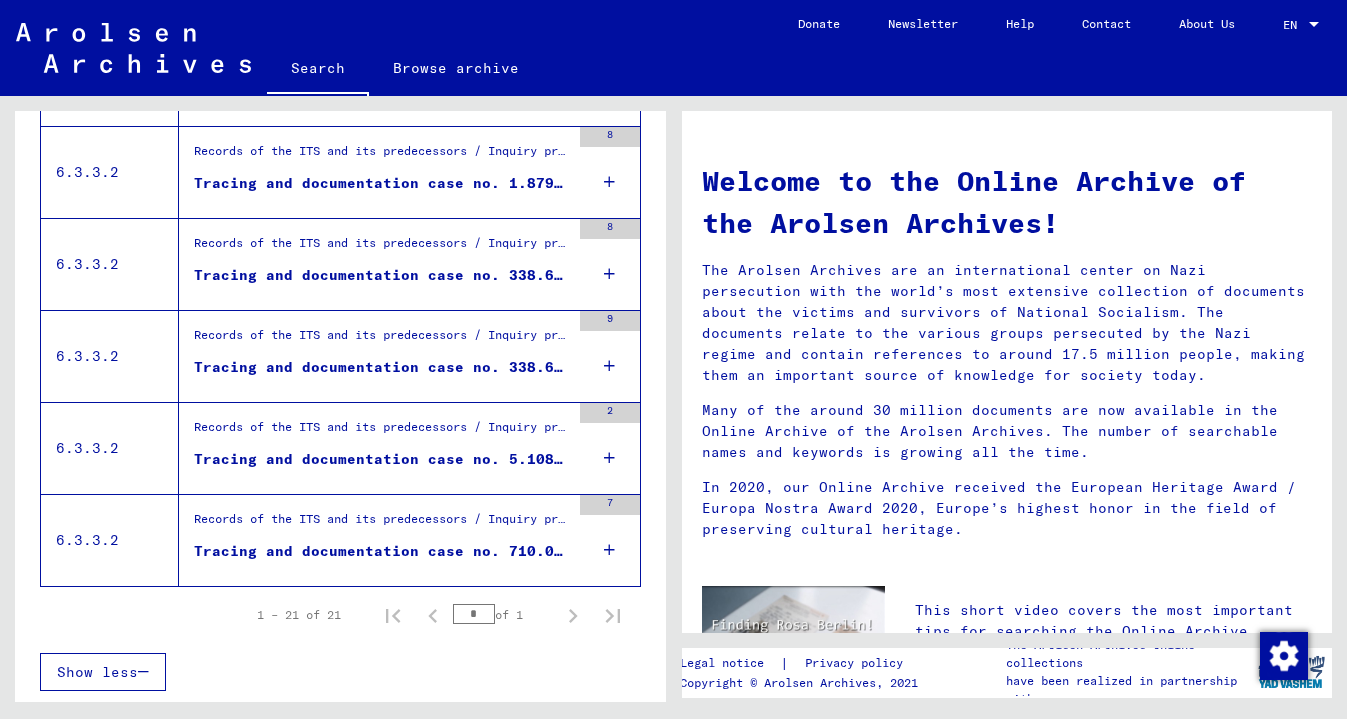 scroll, scrollTop: 1847, scrollLeft: 0, axis: vertical 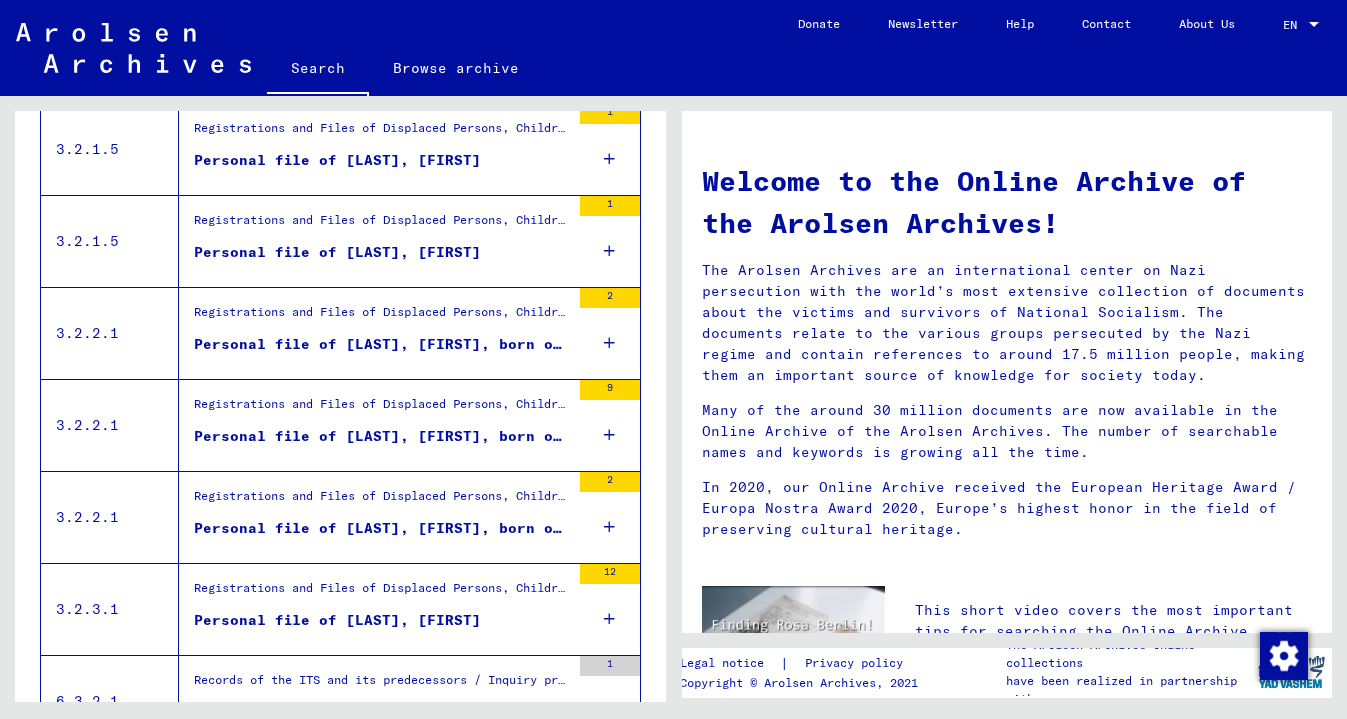 click on "Personal file of [LAST], [FIRST], born on [DATE], born in [CITY] and of further persons" at bounding box center [382, 436] 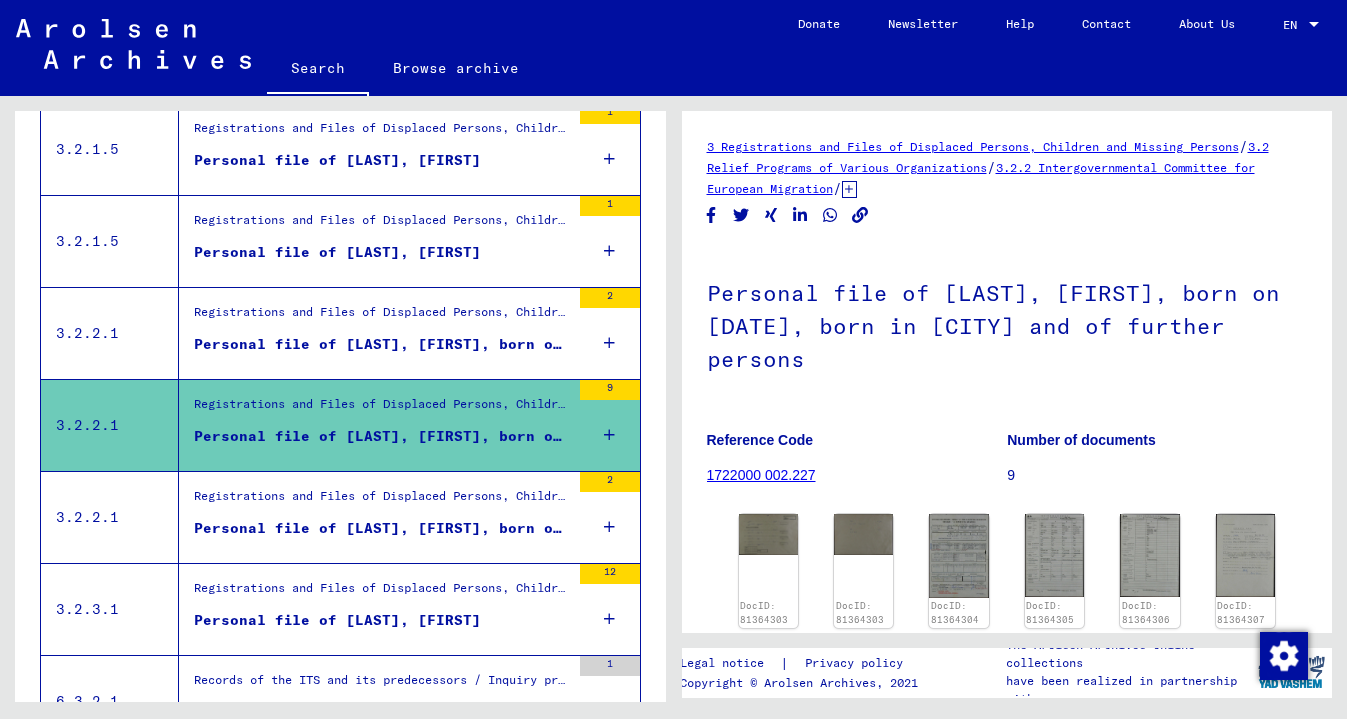 scroll, scrollTop: 0, scrollLeft: 0, axis: both 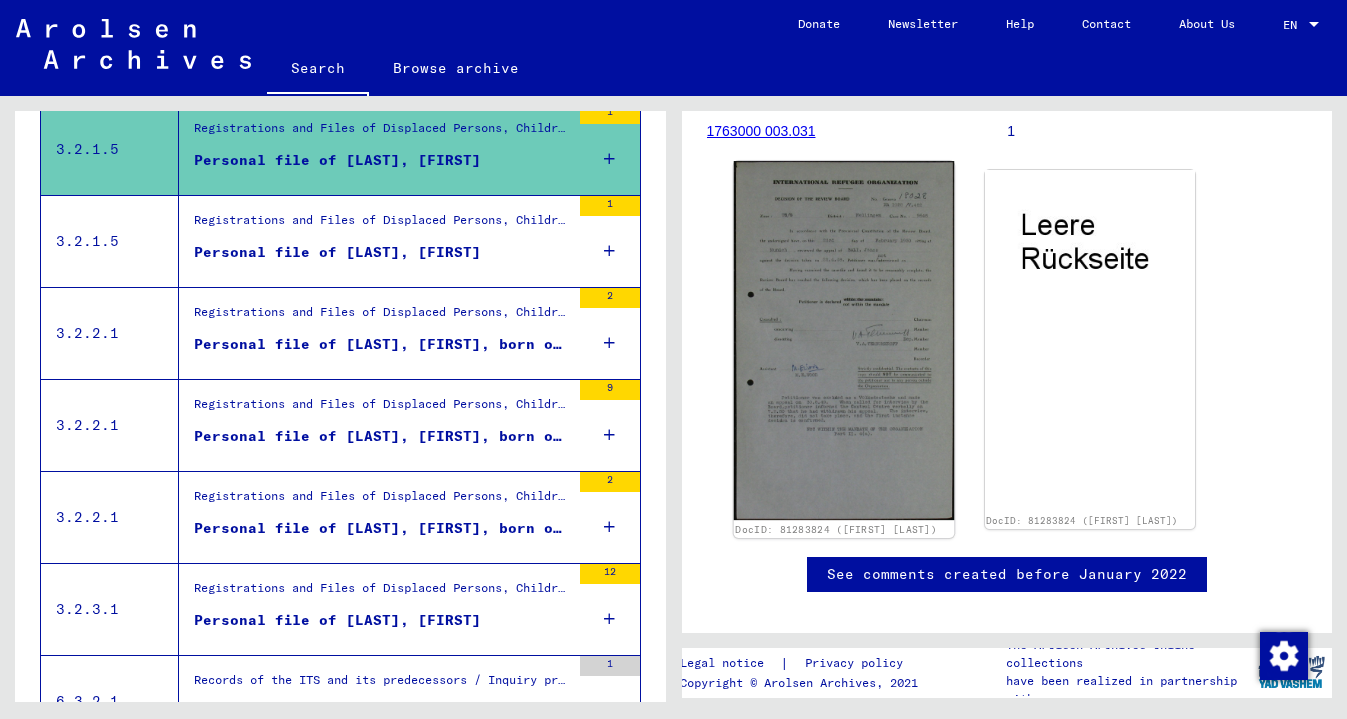 click 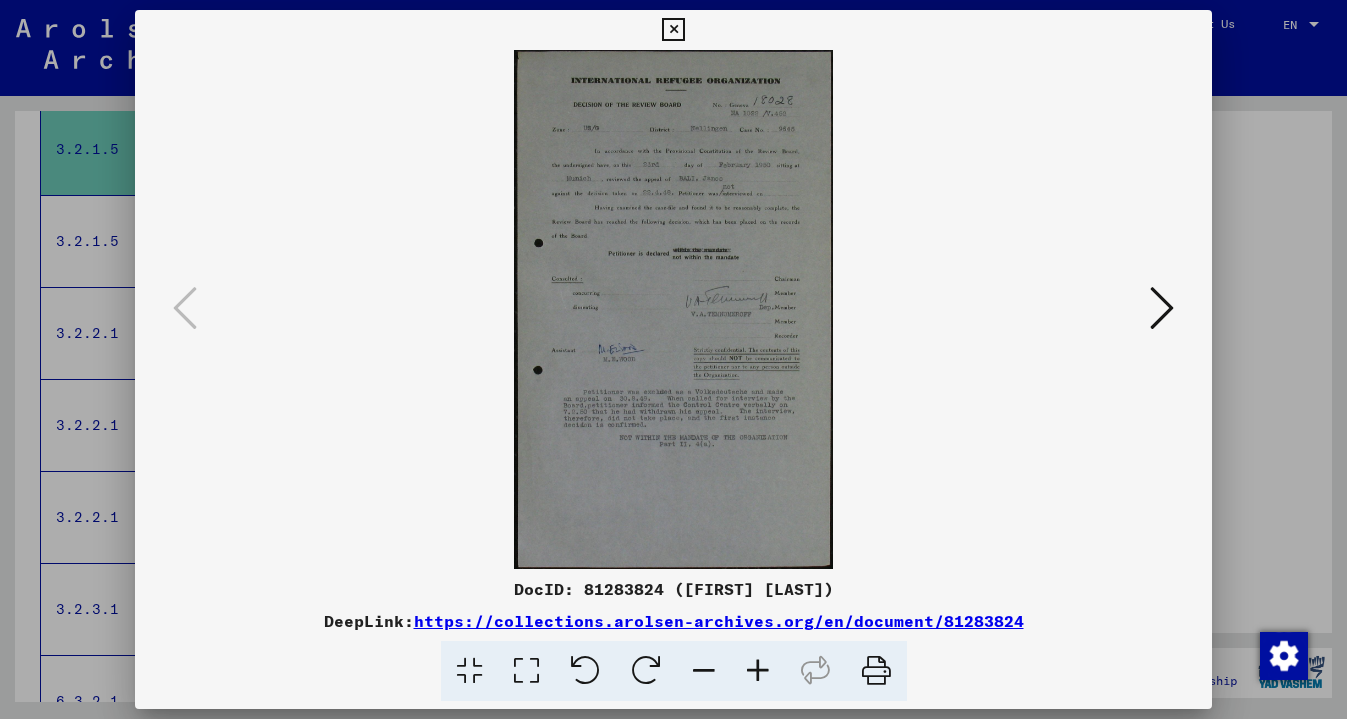 scroll, scrollTop: 0, scrollLeft: 0, axis: both 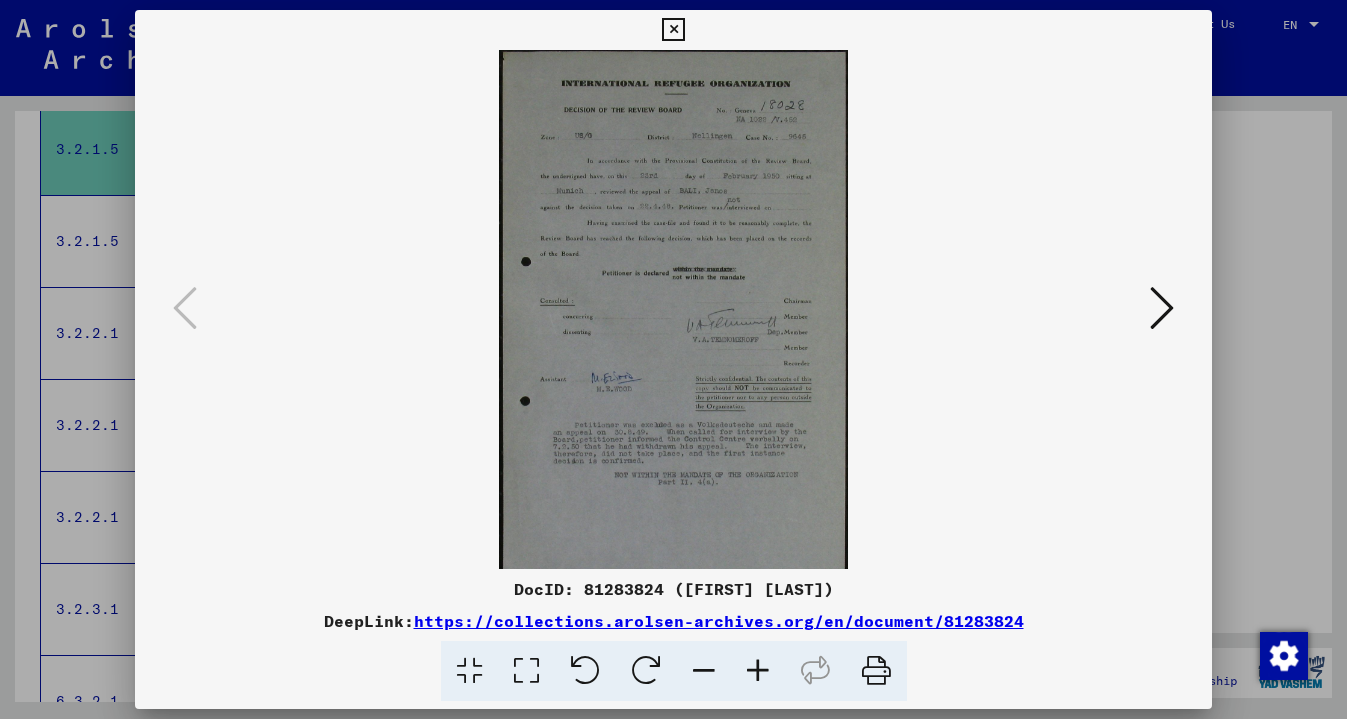 click at bounding box center (758, 671) 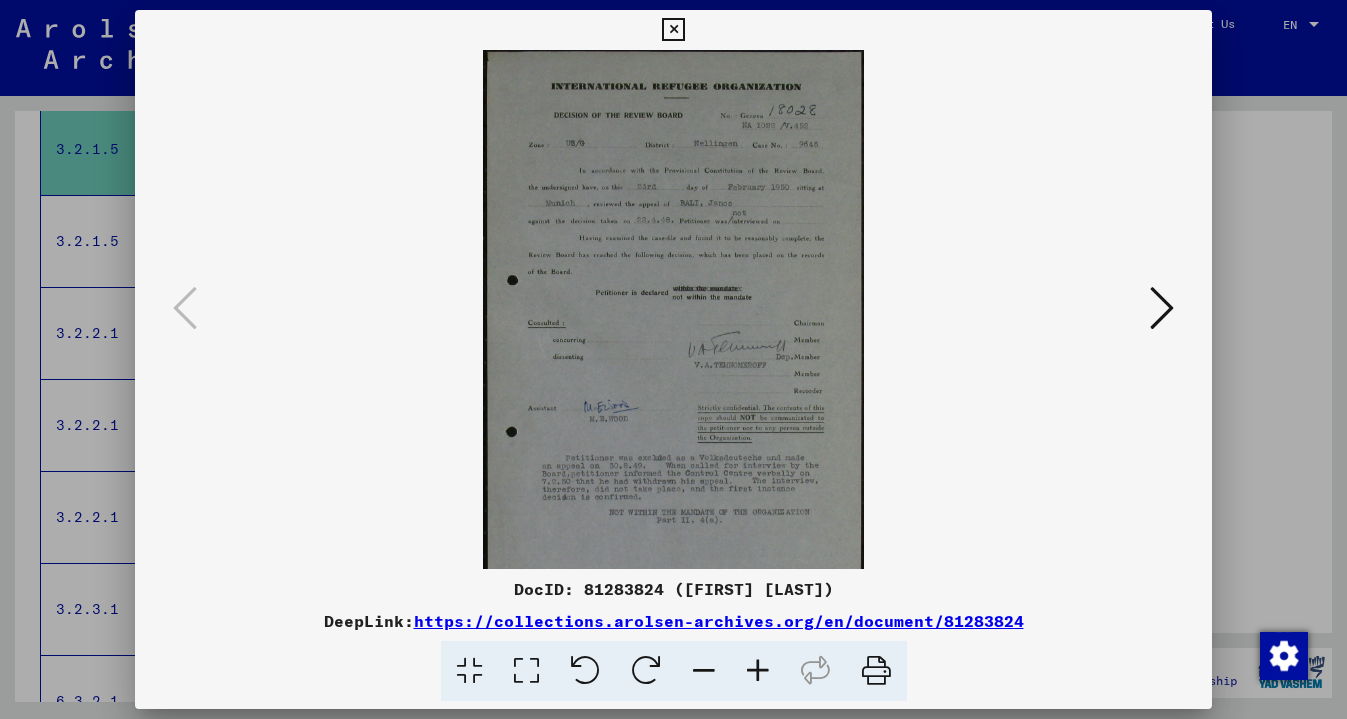 click at bounding box center [758, 671] 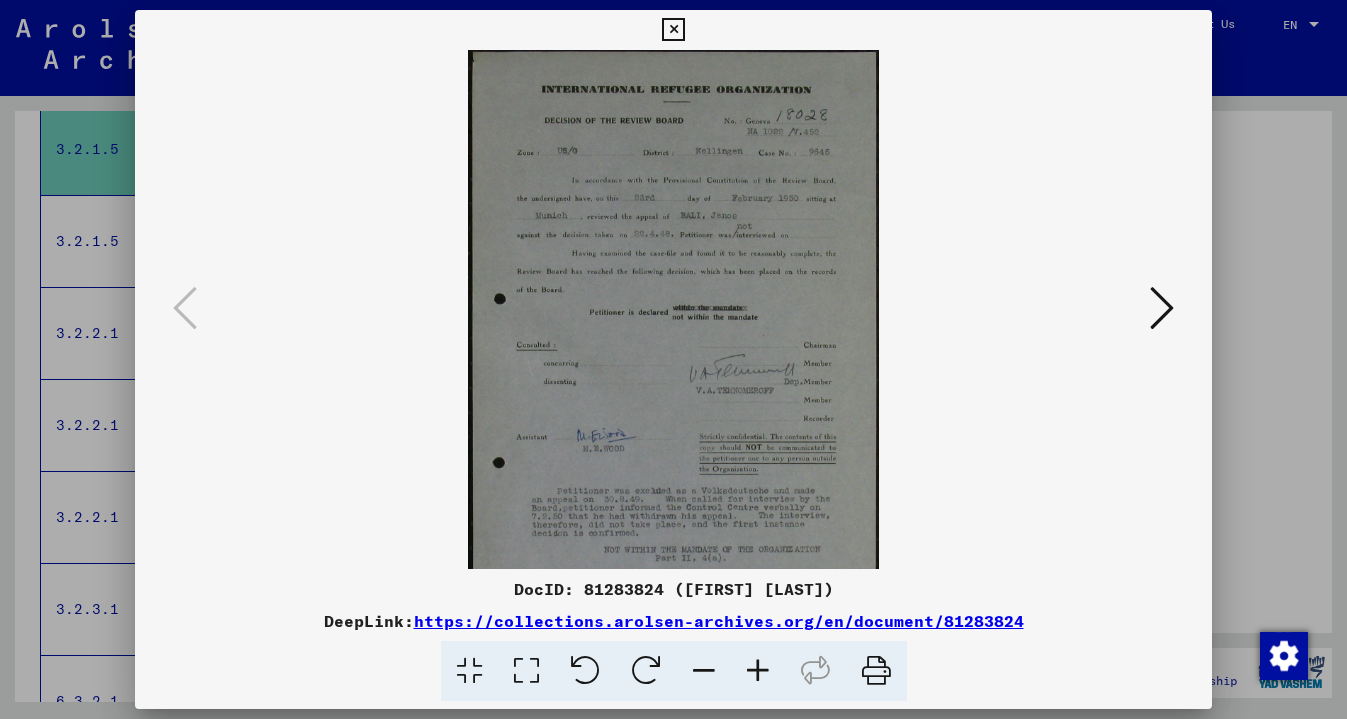 click at bounding box center (758, 671) 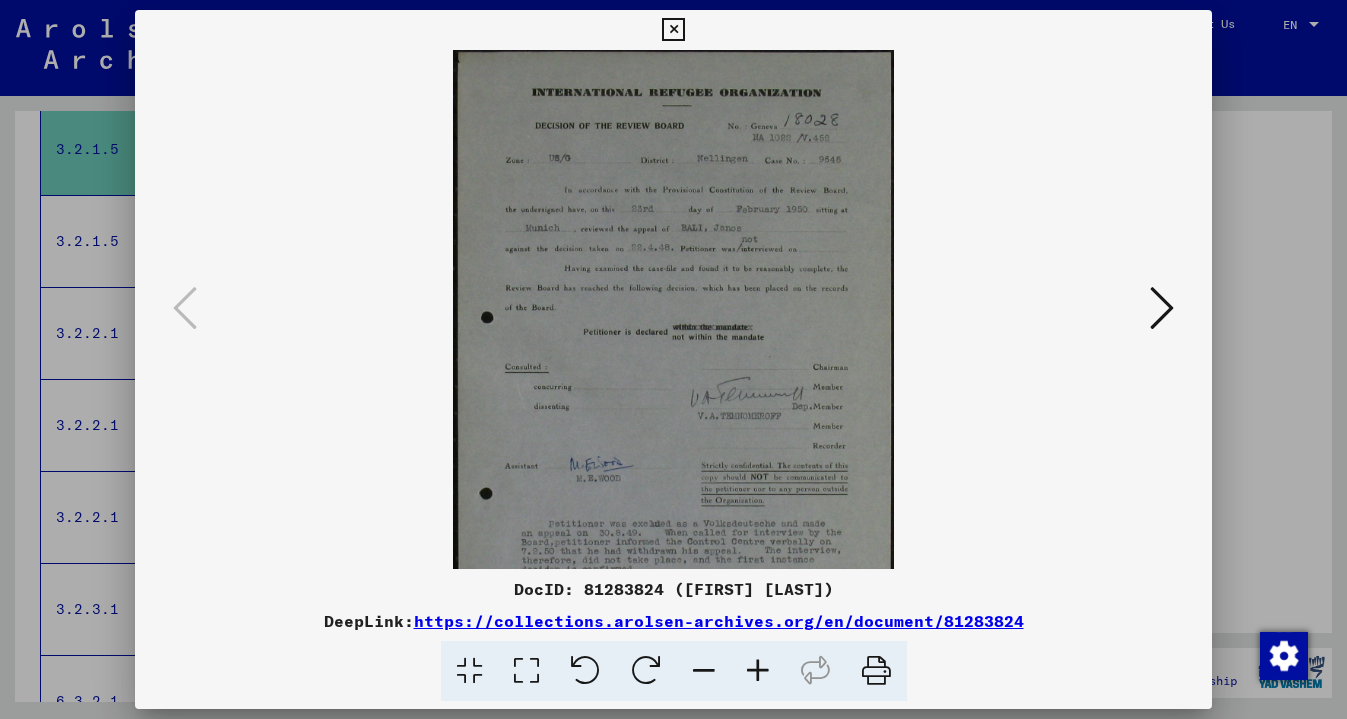 click at bounding box center (758, 671) 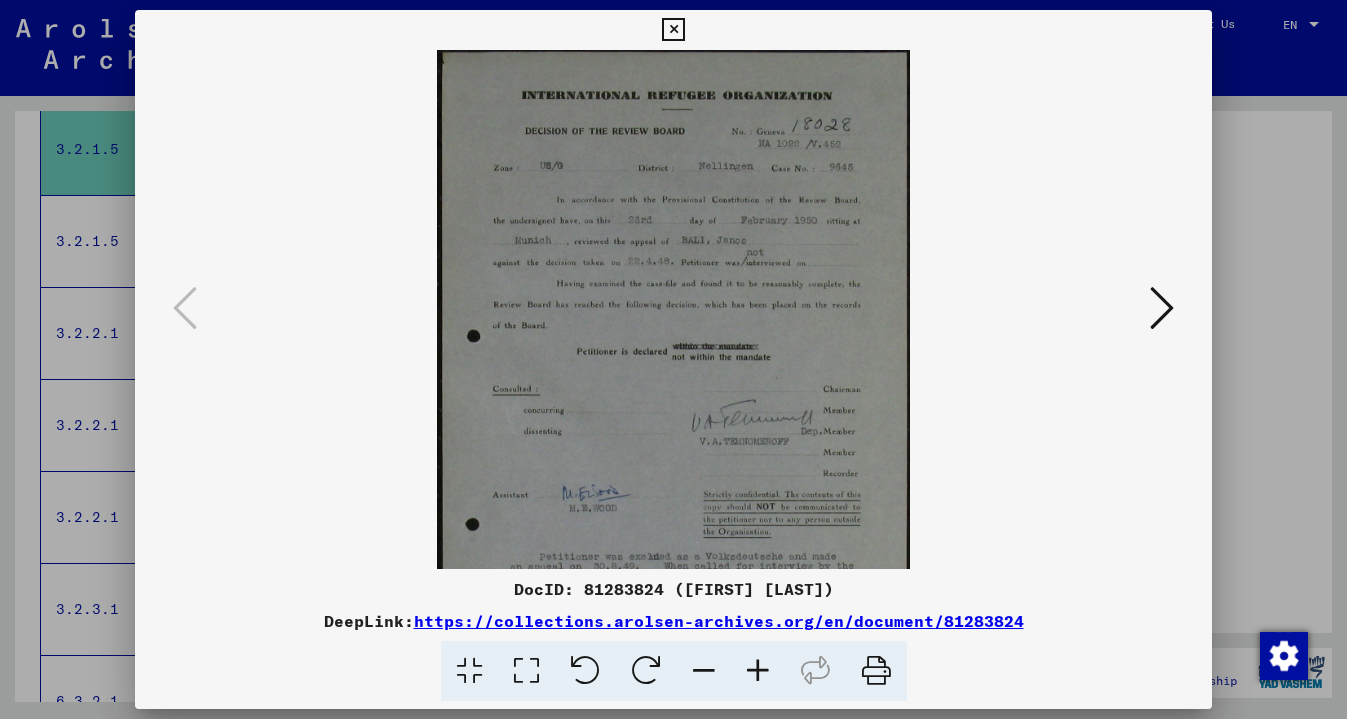 click at bounding box center (758, 671) 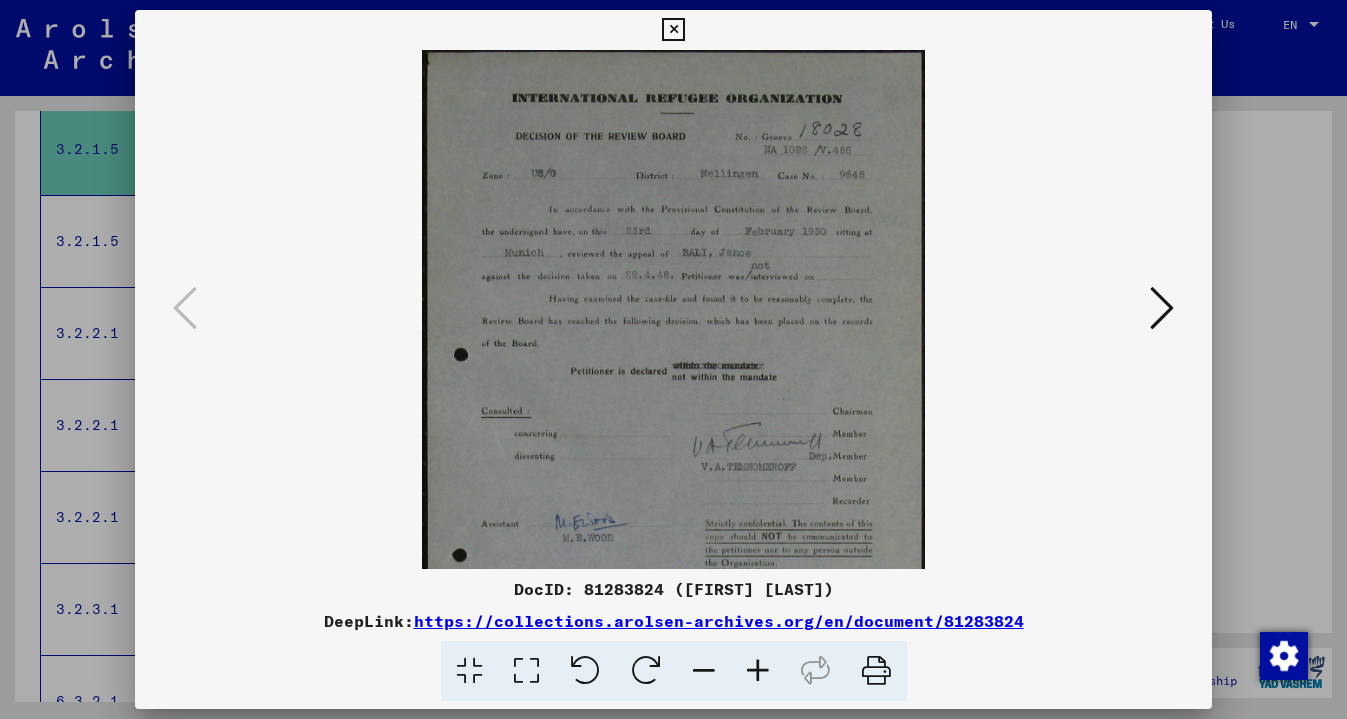 scroll, scrollTop: 0, scrollLeft: 0, axis: both 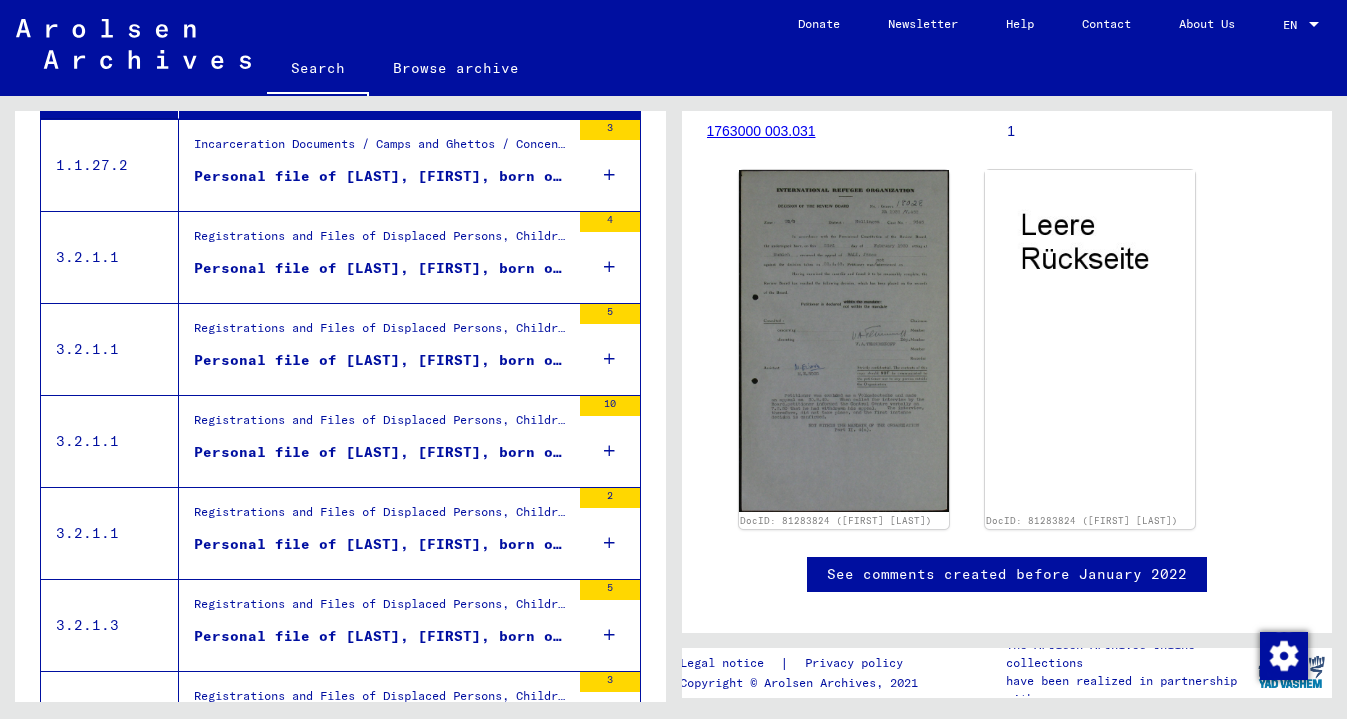 click on "Registrations and Files of Displaced Persons, Children and Missing Persons / Relief Programs of Various Organizations / IRO “Care and Maintenance” Program / CM/1 Files originating in Germany / CM/1 files from Germany, A-Z / Files with names from BAKHURIN" at bounding box center (382, 334) 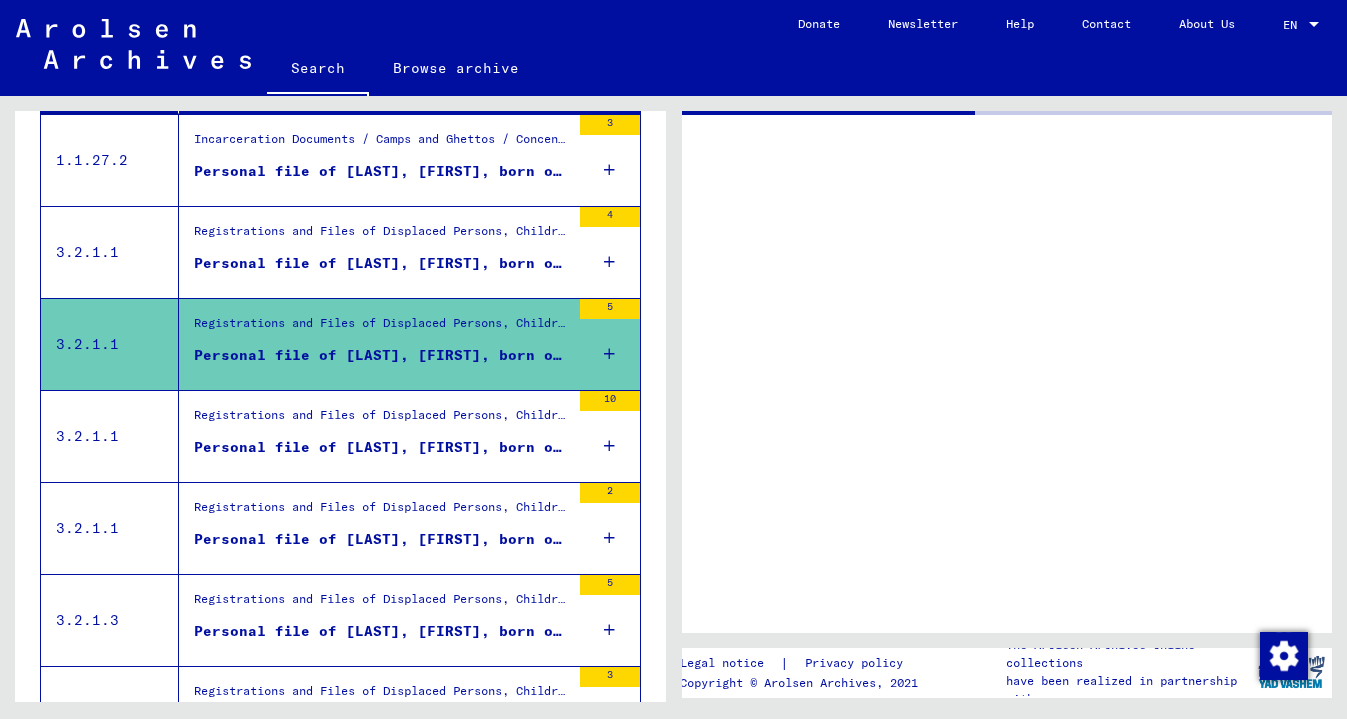 scroll, scrollTop: 392, scrollLeft: 0, axis: vertical 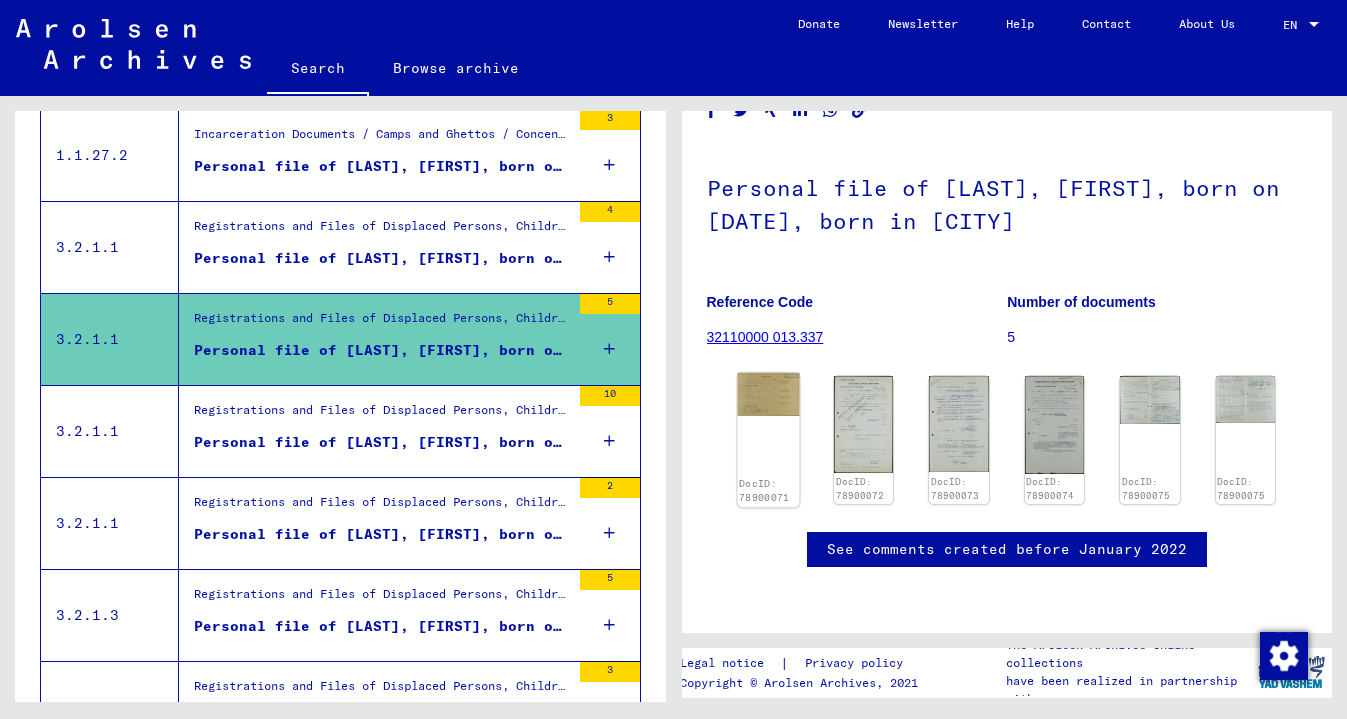 click 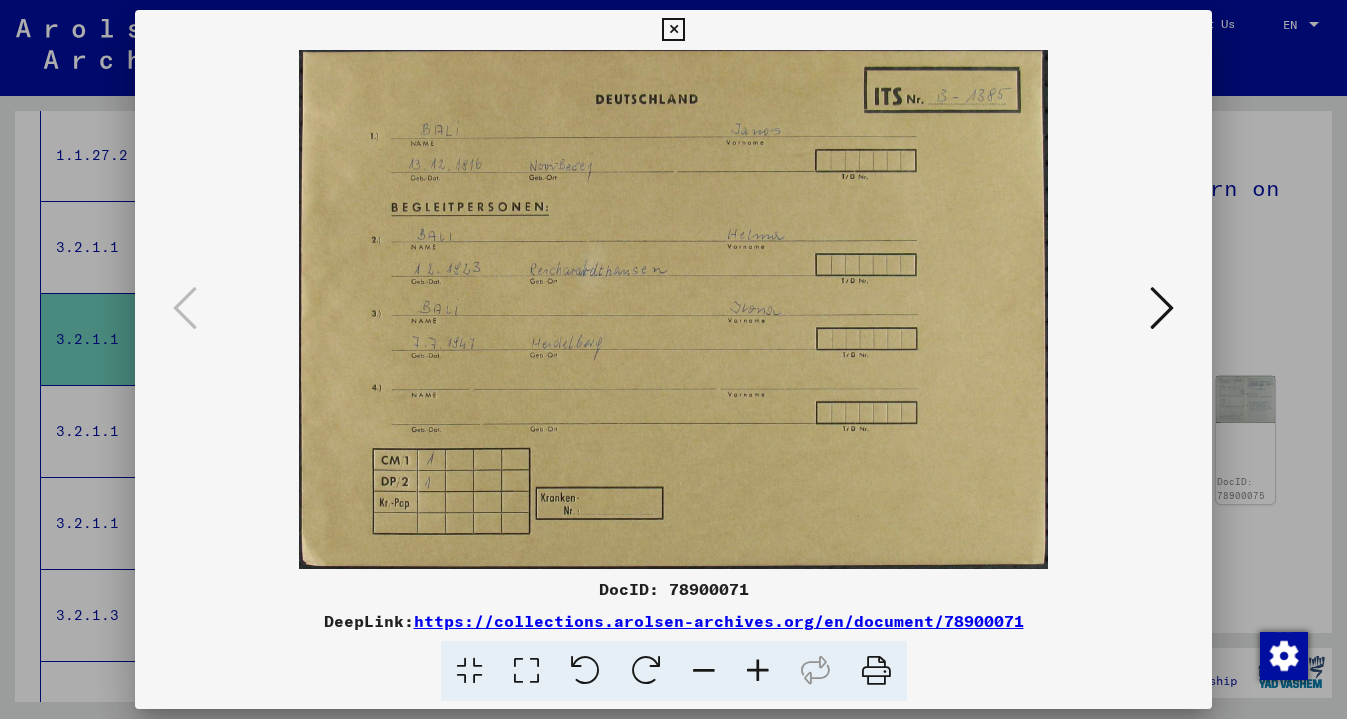 click at bounding box center (673, 30) 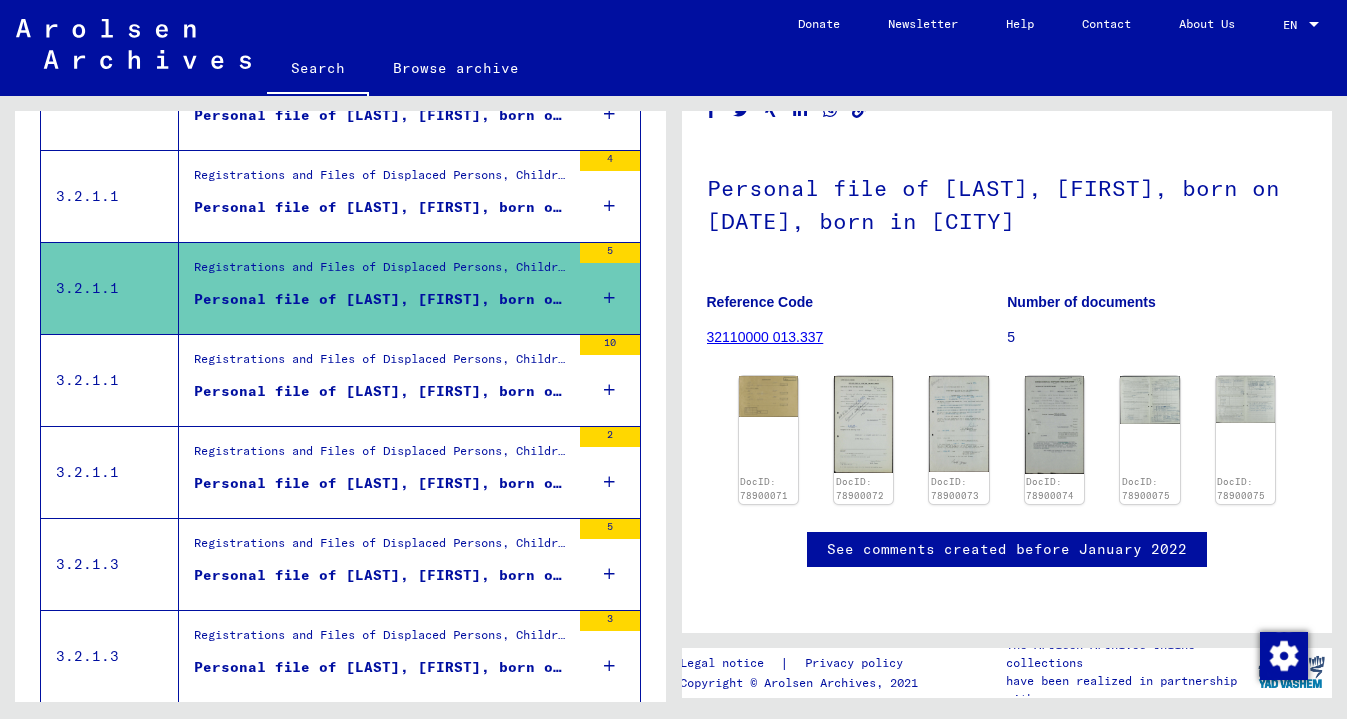 scroll, scrollTop: 441, scrollLeft: 0, axis: vertical 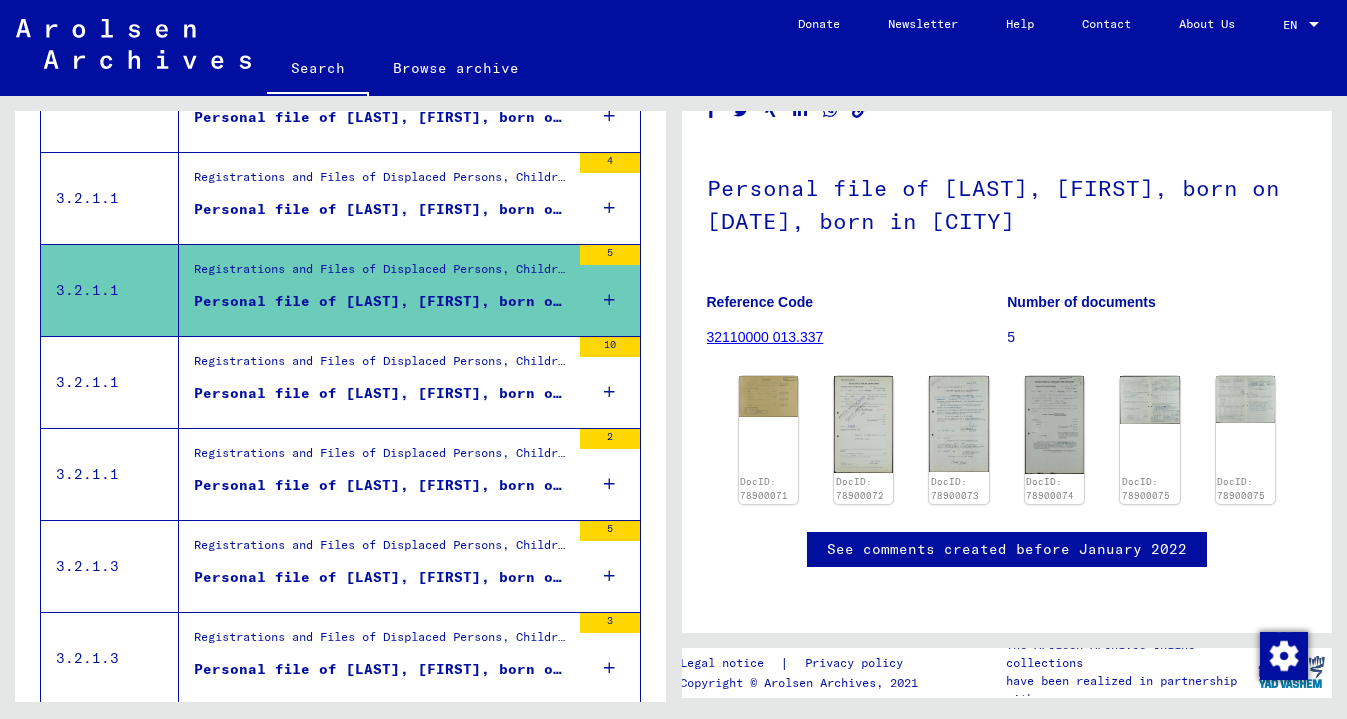 click on "Personal file of [LAST], [FIRST], born on [DATE], born in [CITY] and of further persons" at bounding box center [382, 393] 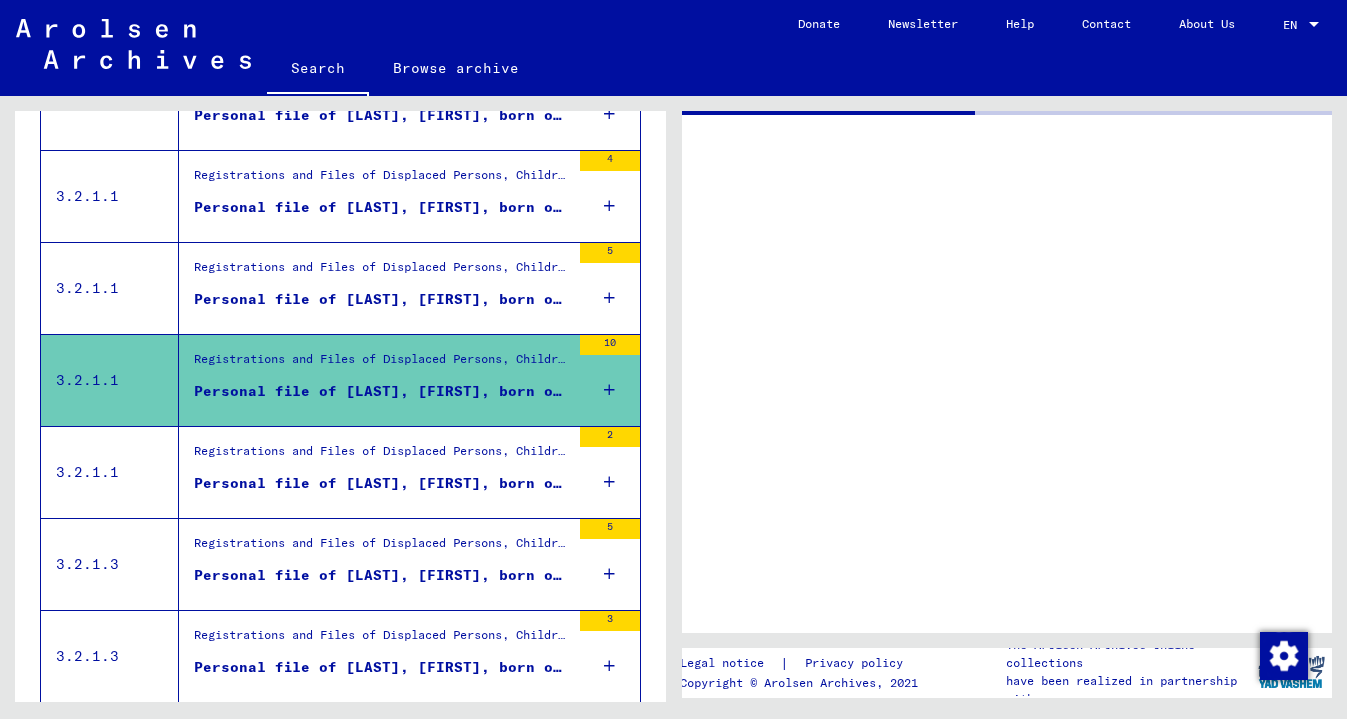 scroll, scrollTop: 444, scrollLeft: 0, axis: vertical 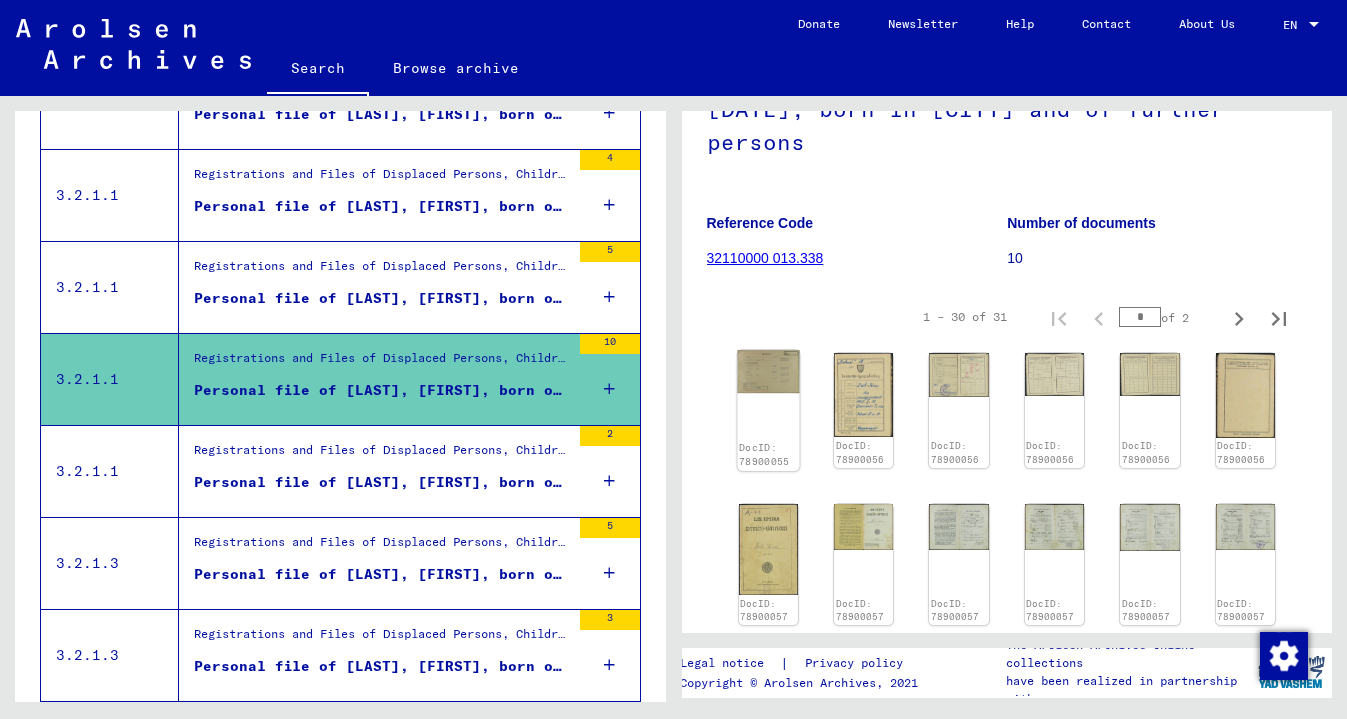 click 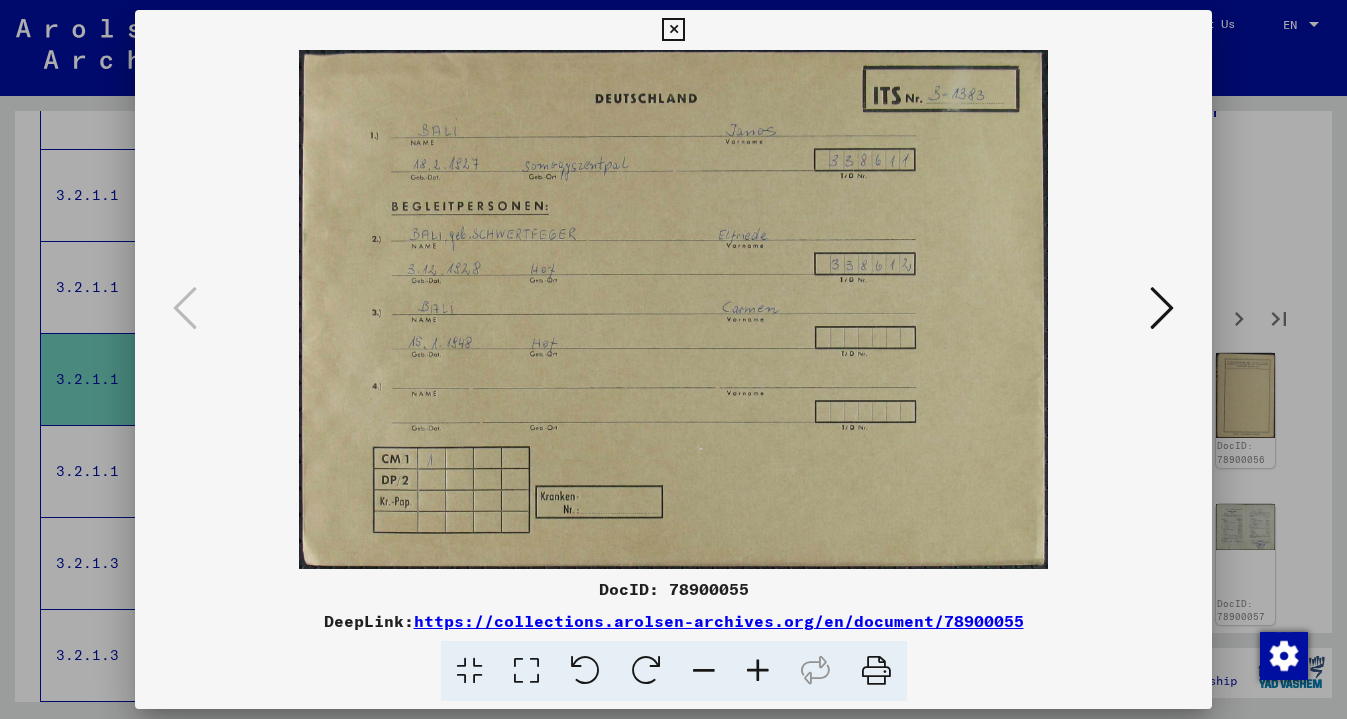 click at bounding box center (673, 30) 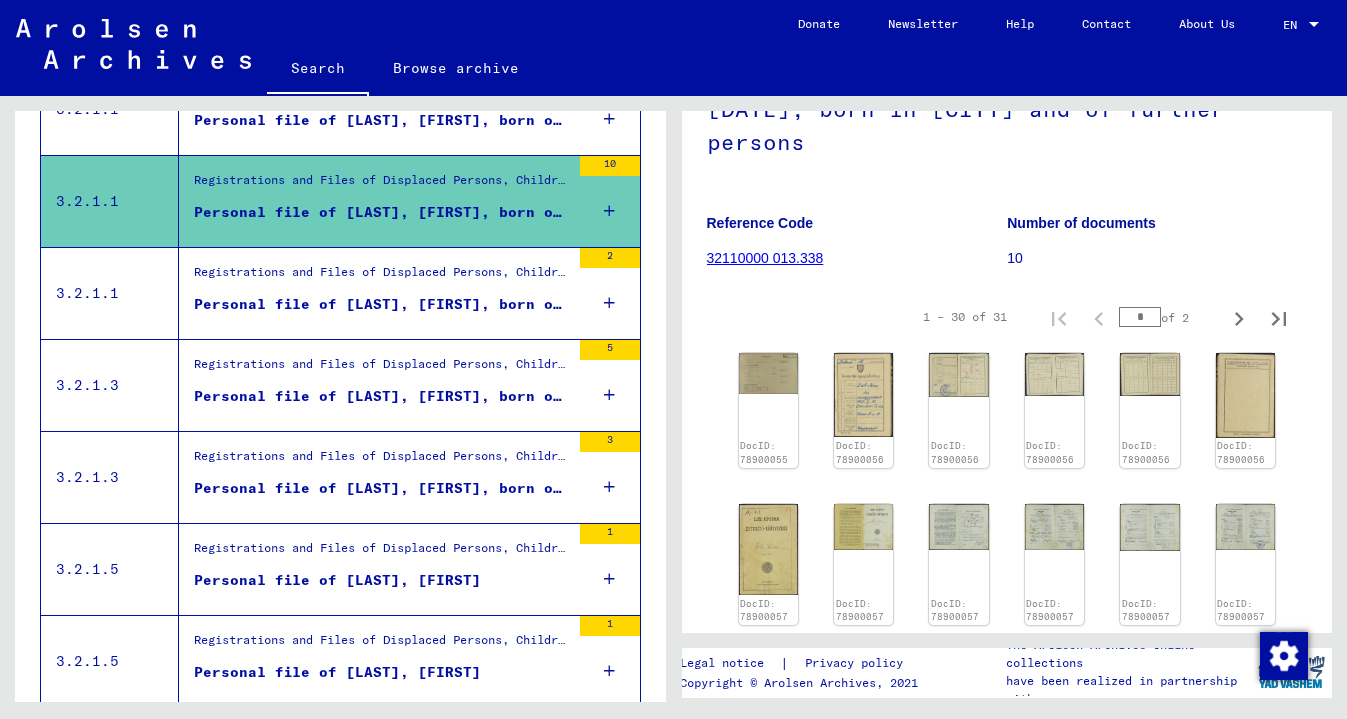 scroll, scrollTop: 623, scrollLeft: 0, axis: vertical 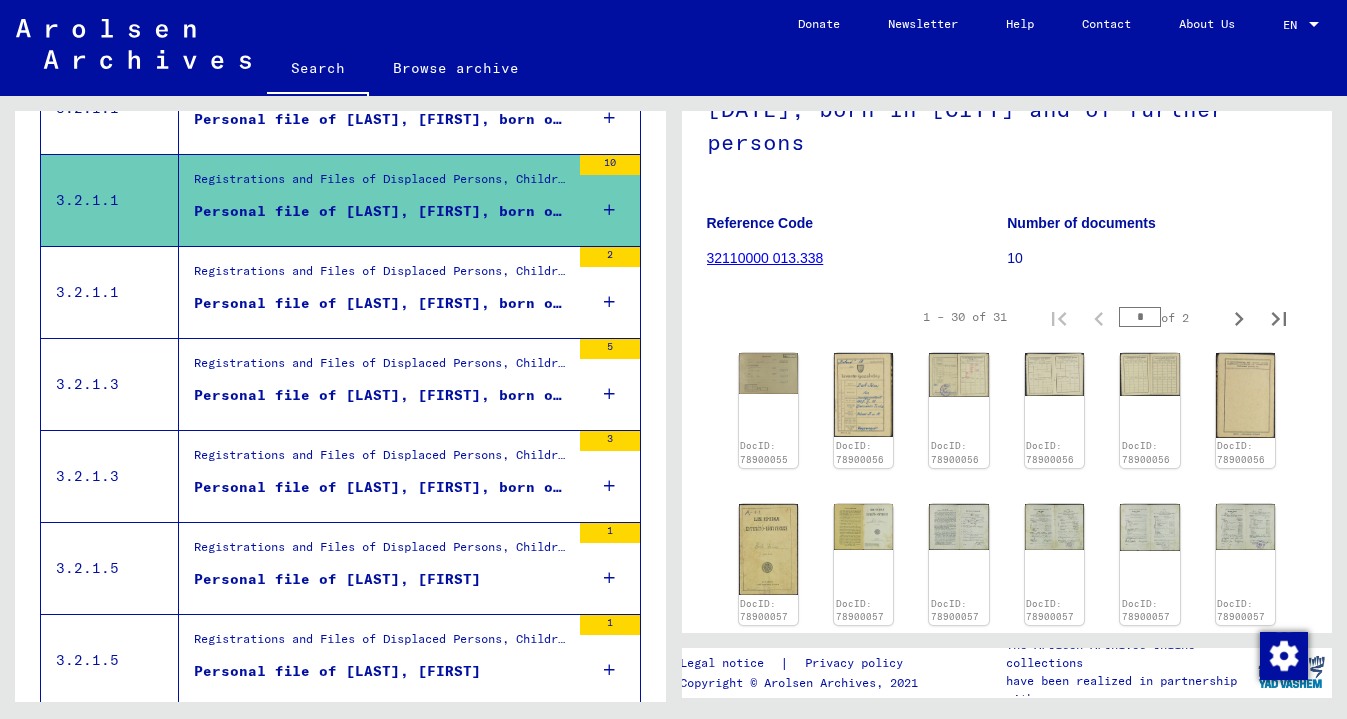 click on "Personal file of [LAST], [FIRST], born on [DATE], born in [CITY]" at bounding box center (382, 395) 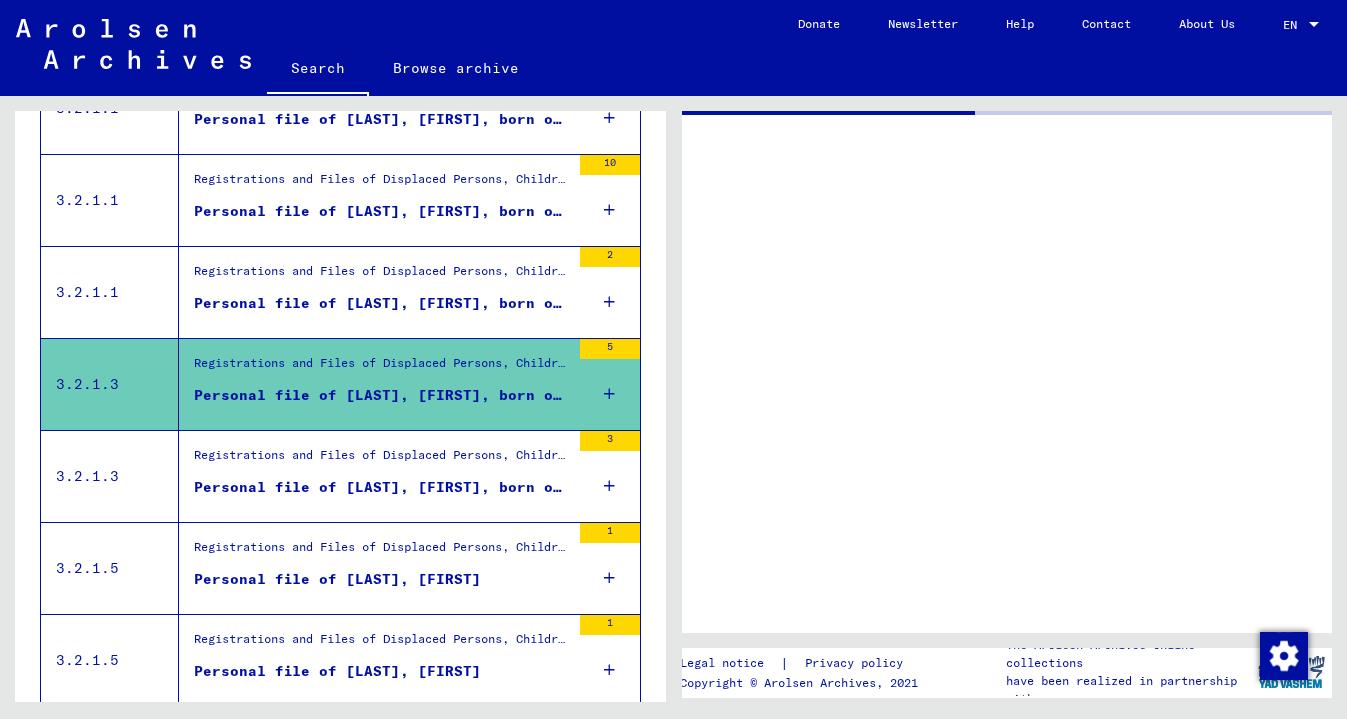 scroll, scrollTop: 0, scrollLeft: 0, axis: both 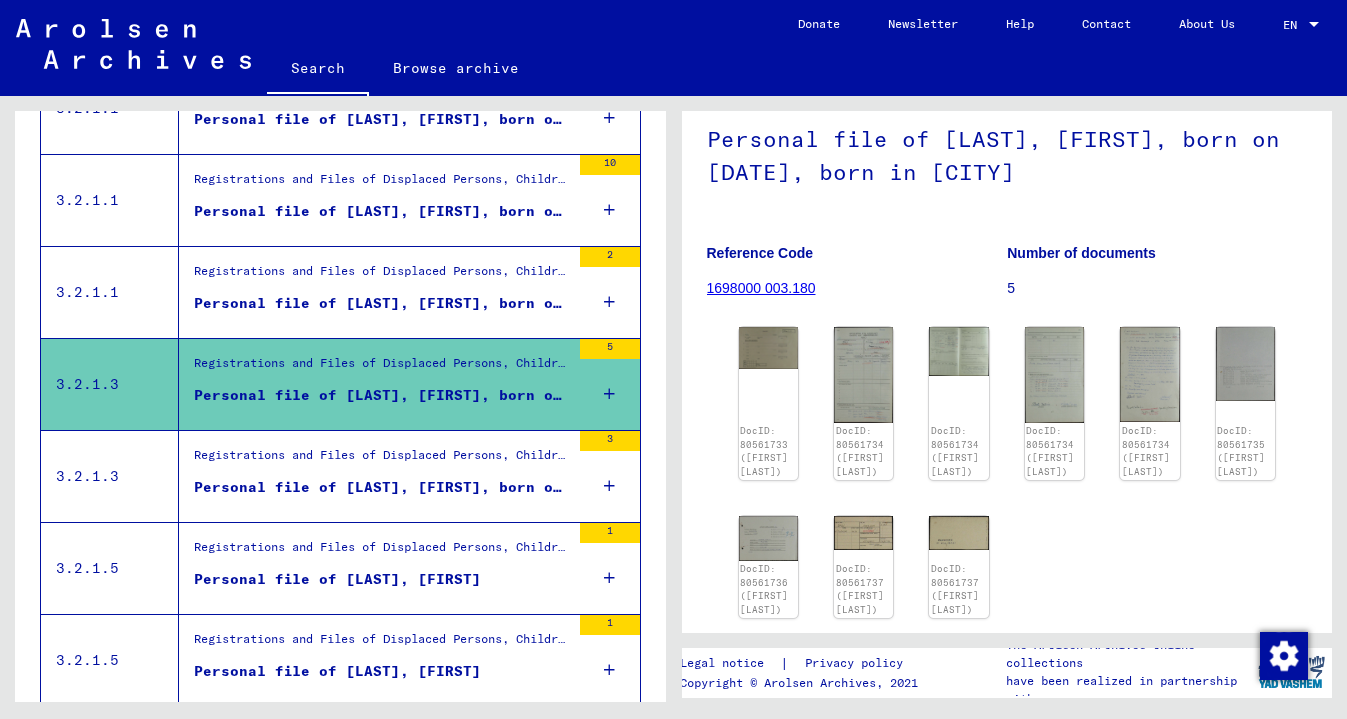 click on "Personal file of [LAST], [FIRST], born on [DATE], born in [CITY]" at bounding box center [382, 487] 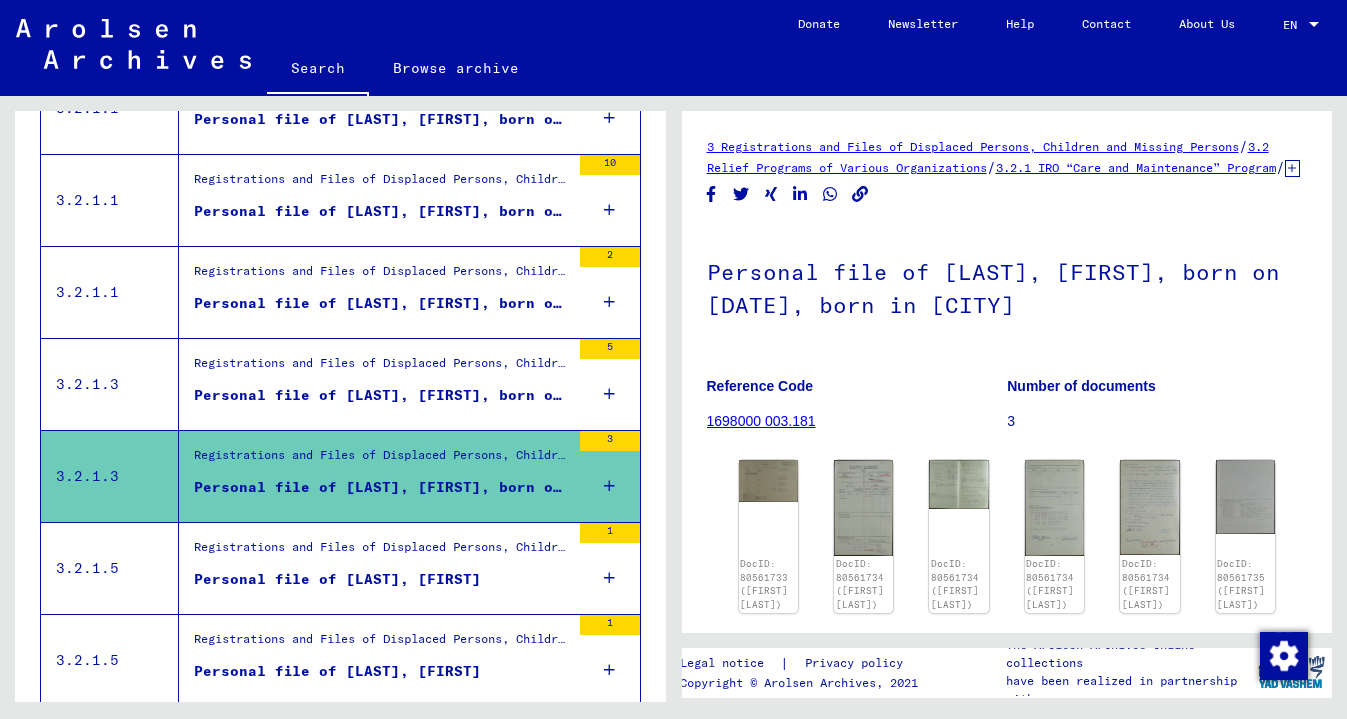 scroll, scrollTop: 0, scrollLeft: 0, axis: both 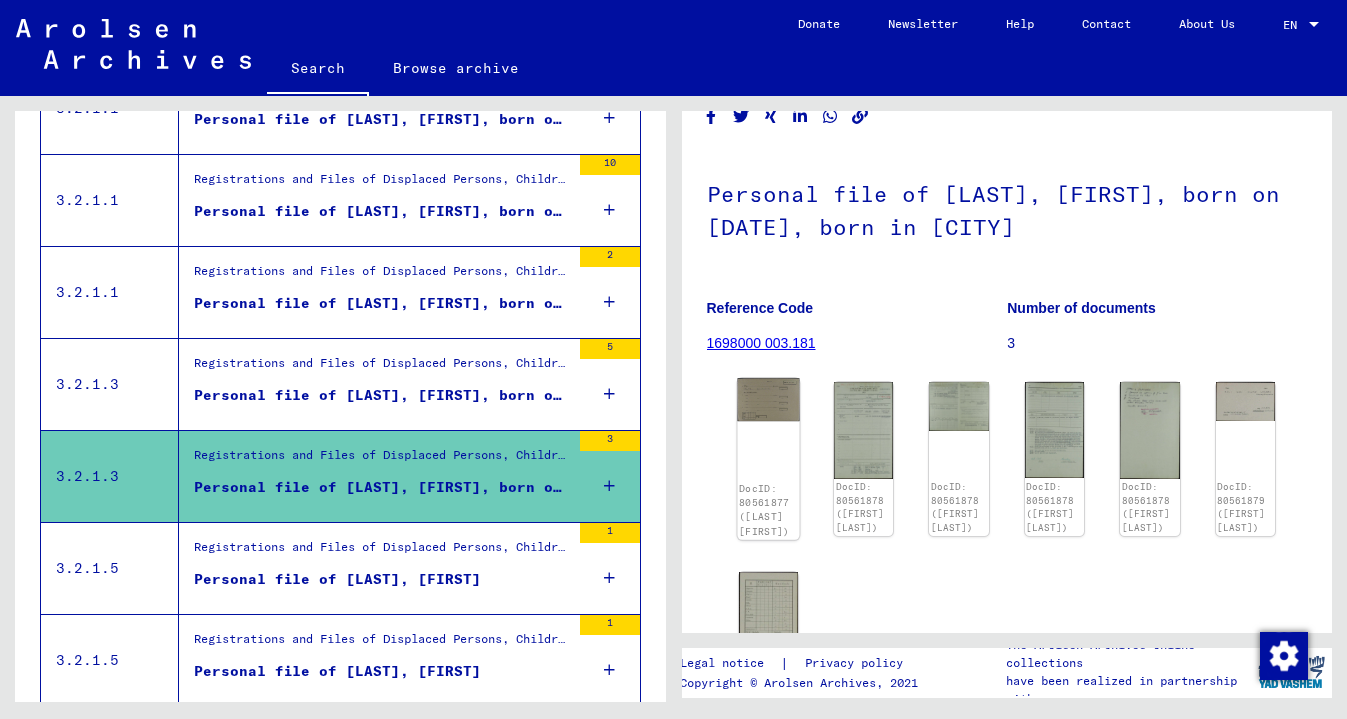 click 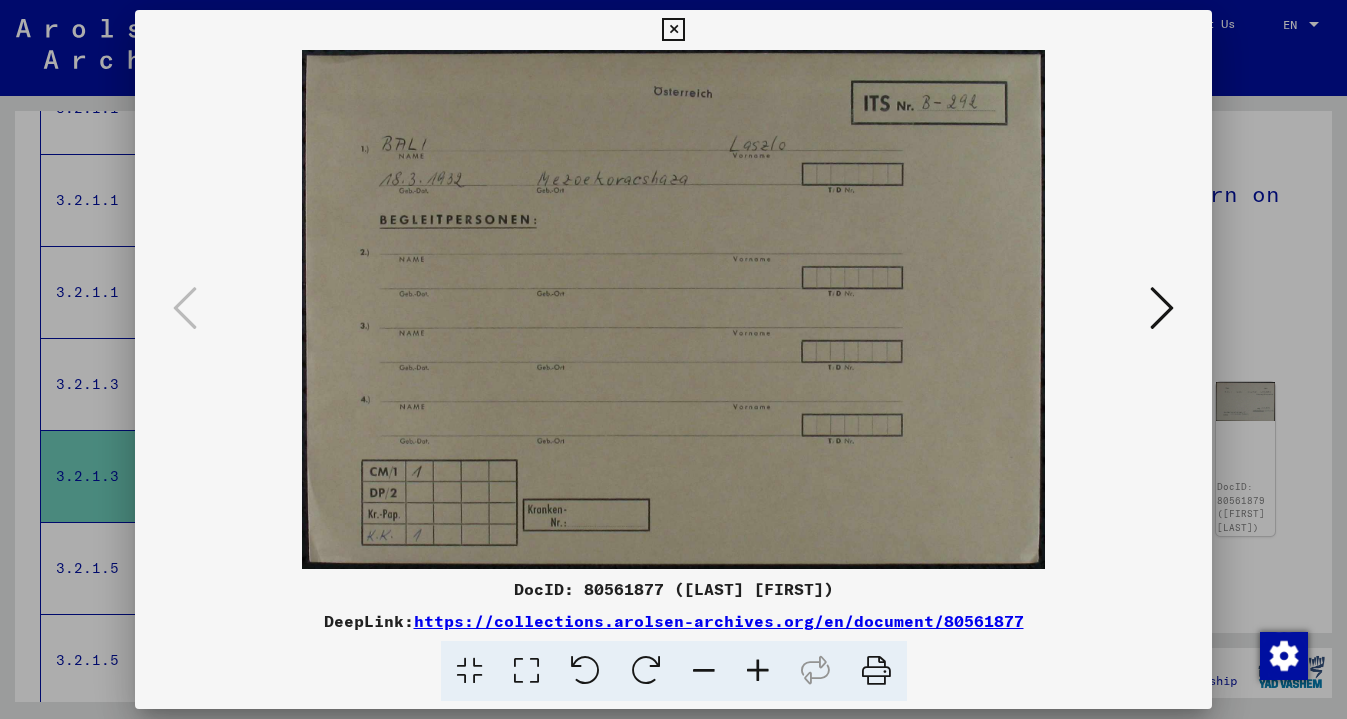 click at bounding box center [1162, 308] 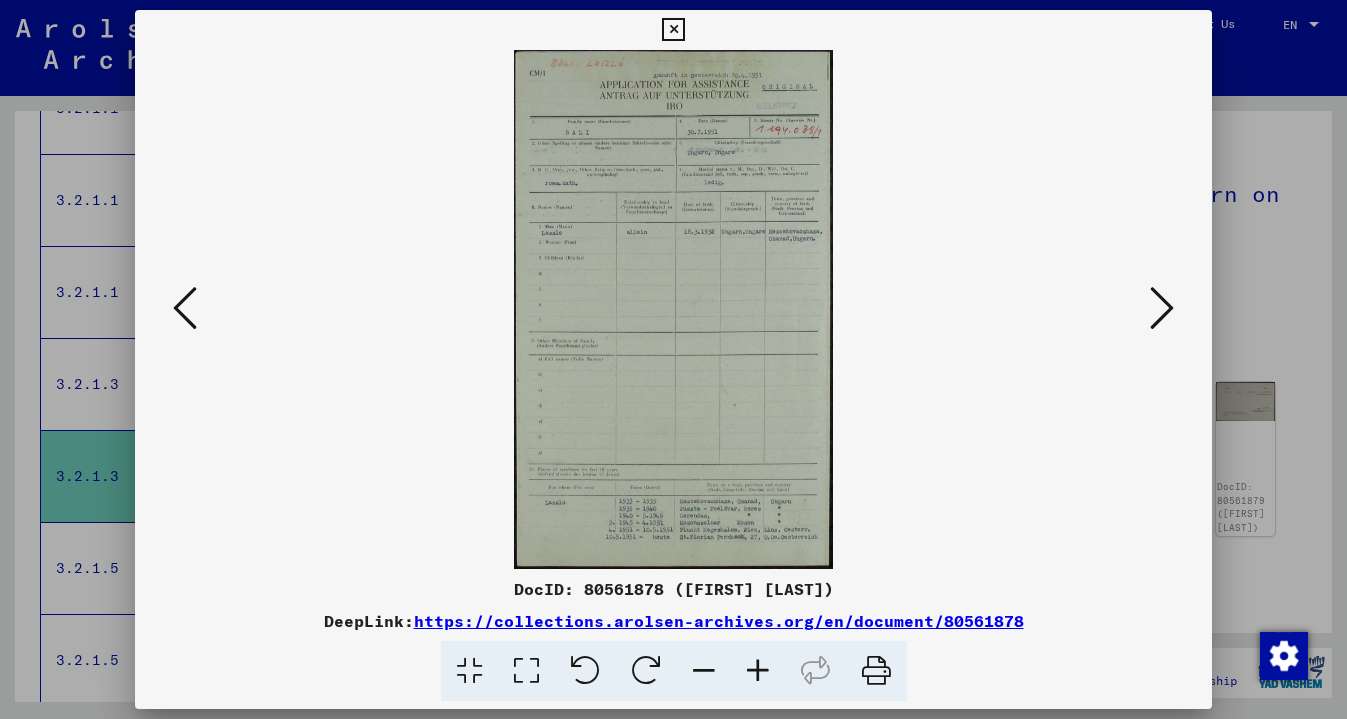 scroll, scrollTop: 0, scrollLeft: 0, axis: both 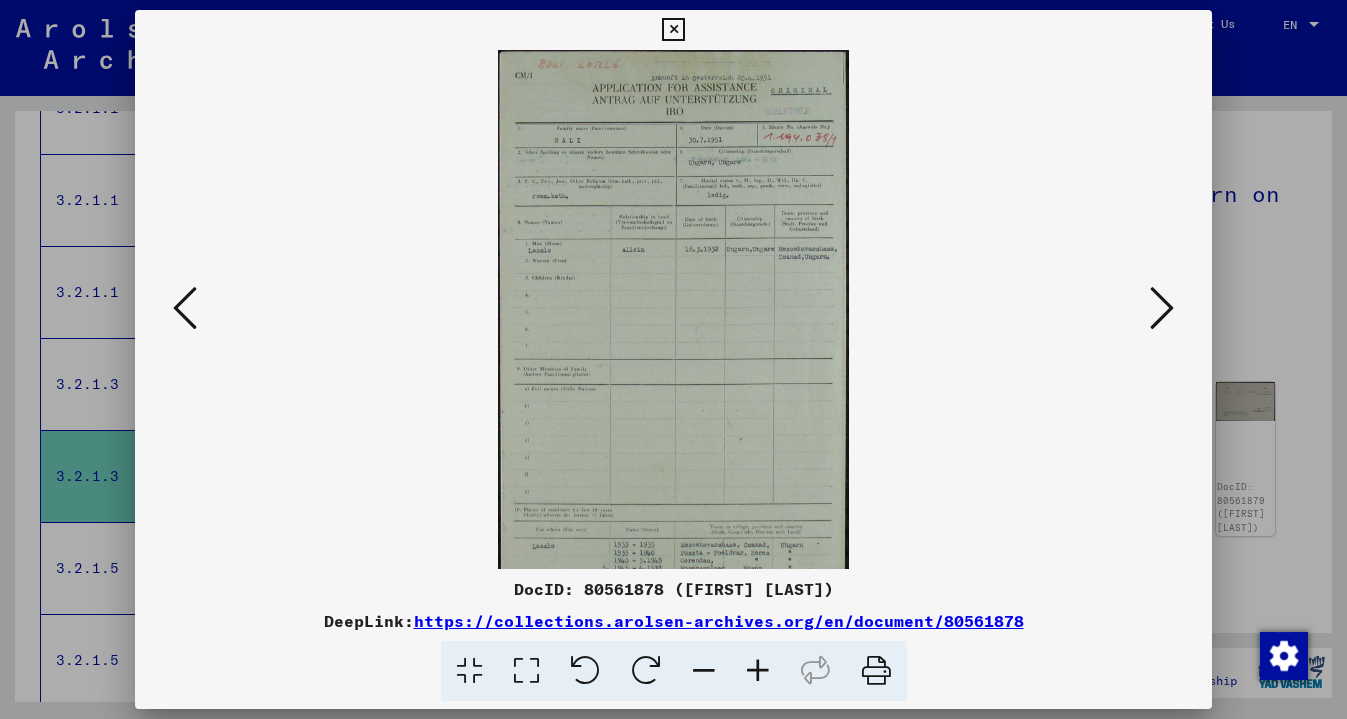 click at bounding box center (758, 671) 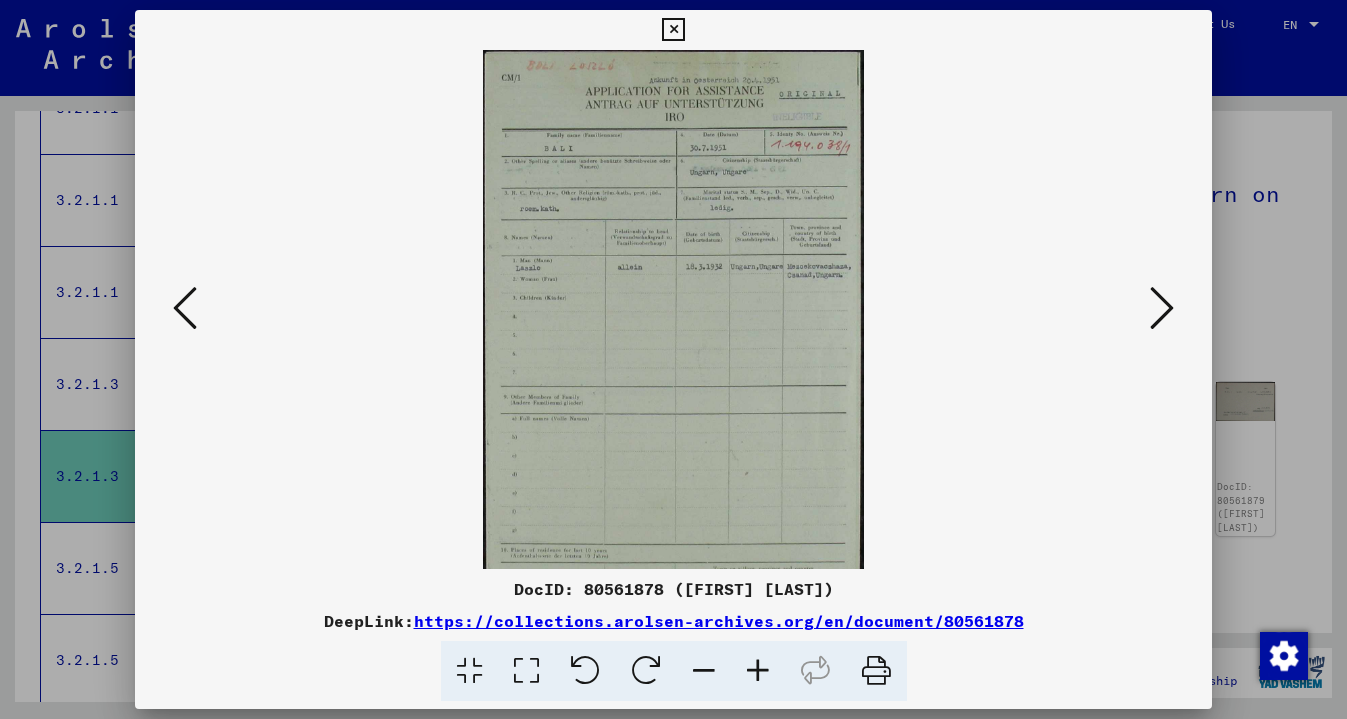 click at bounding box center (758, 671) 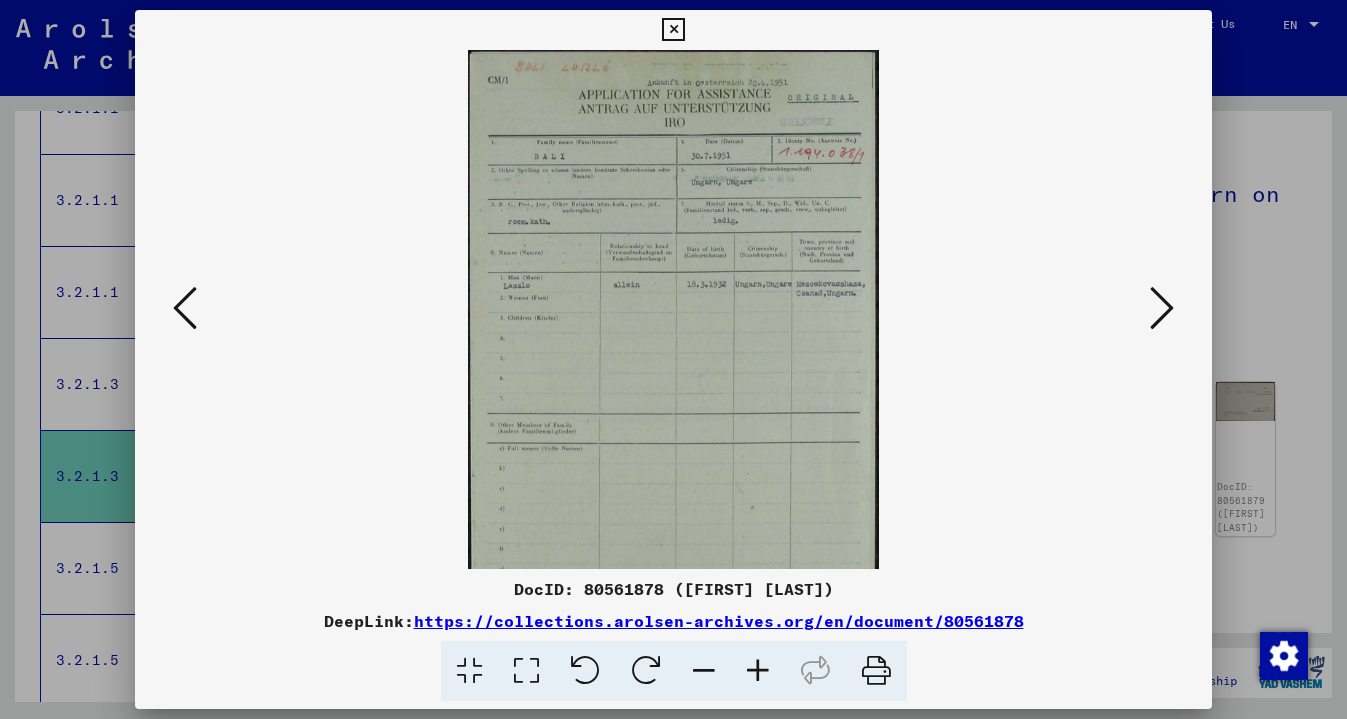 click at bounding box center (758, 671) 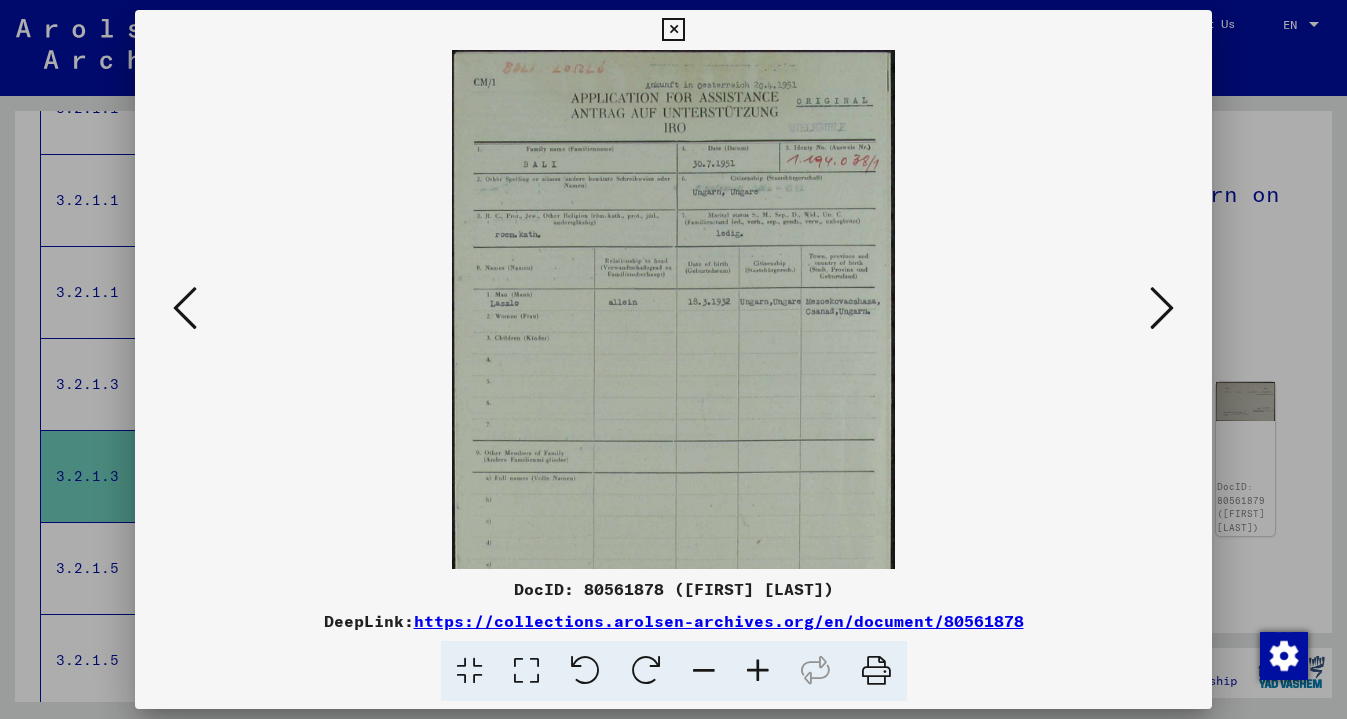 click at bounding box center [758, 671] 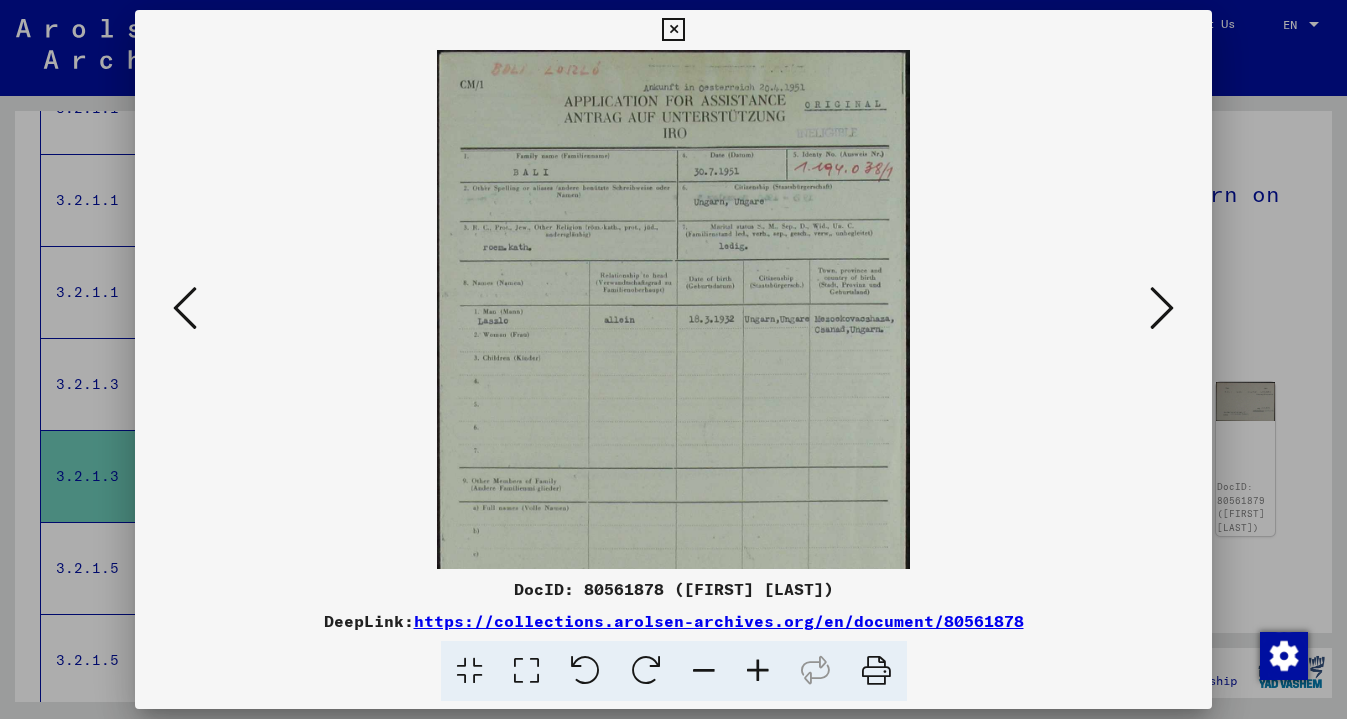 click at bounding box center (758, 671) 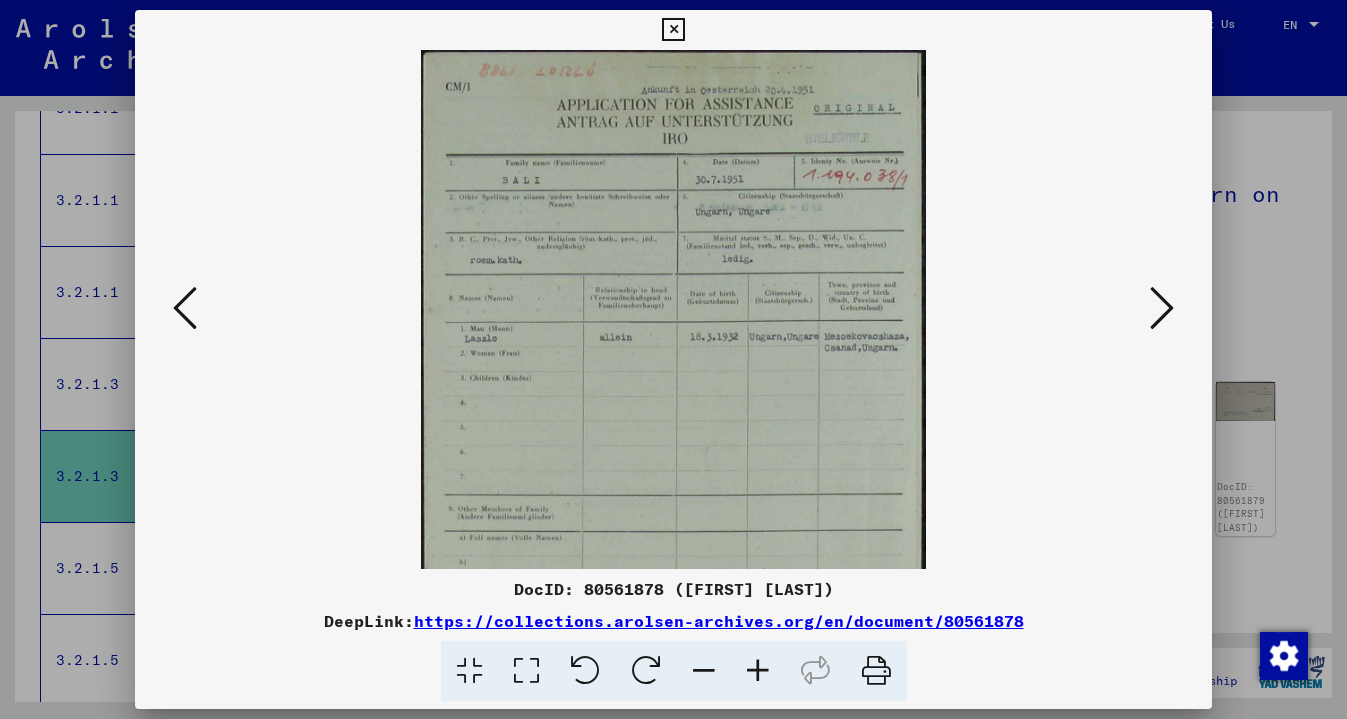 click at bounding box center (758, 671) 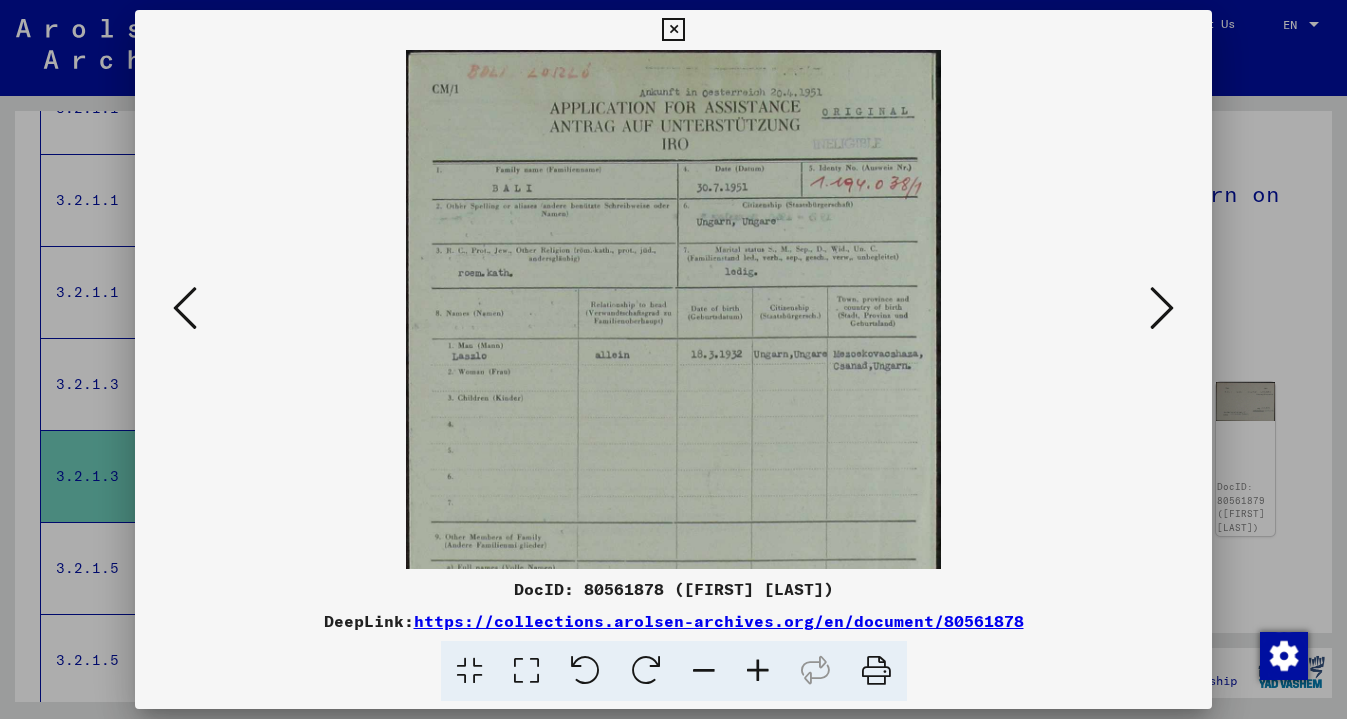 click at bounding box center [758, 671] 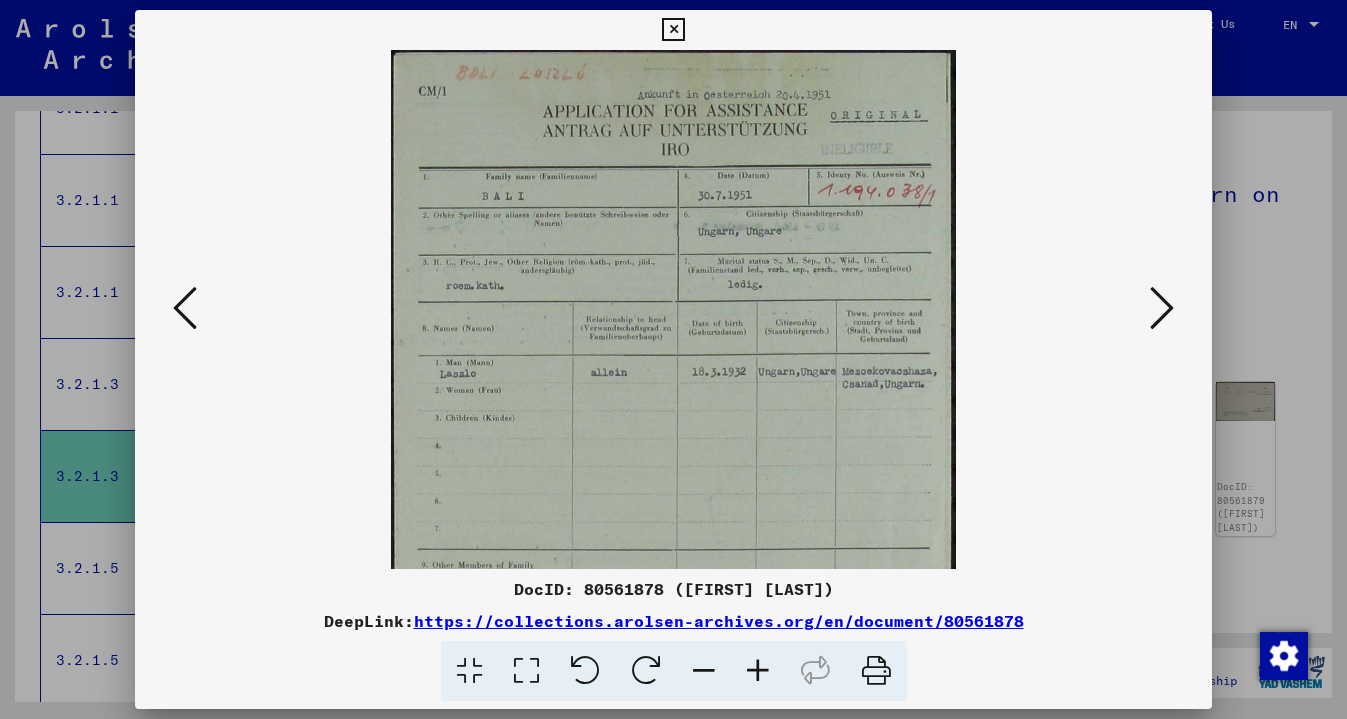 click at bounding box center [758, 671] 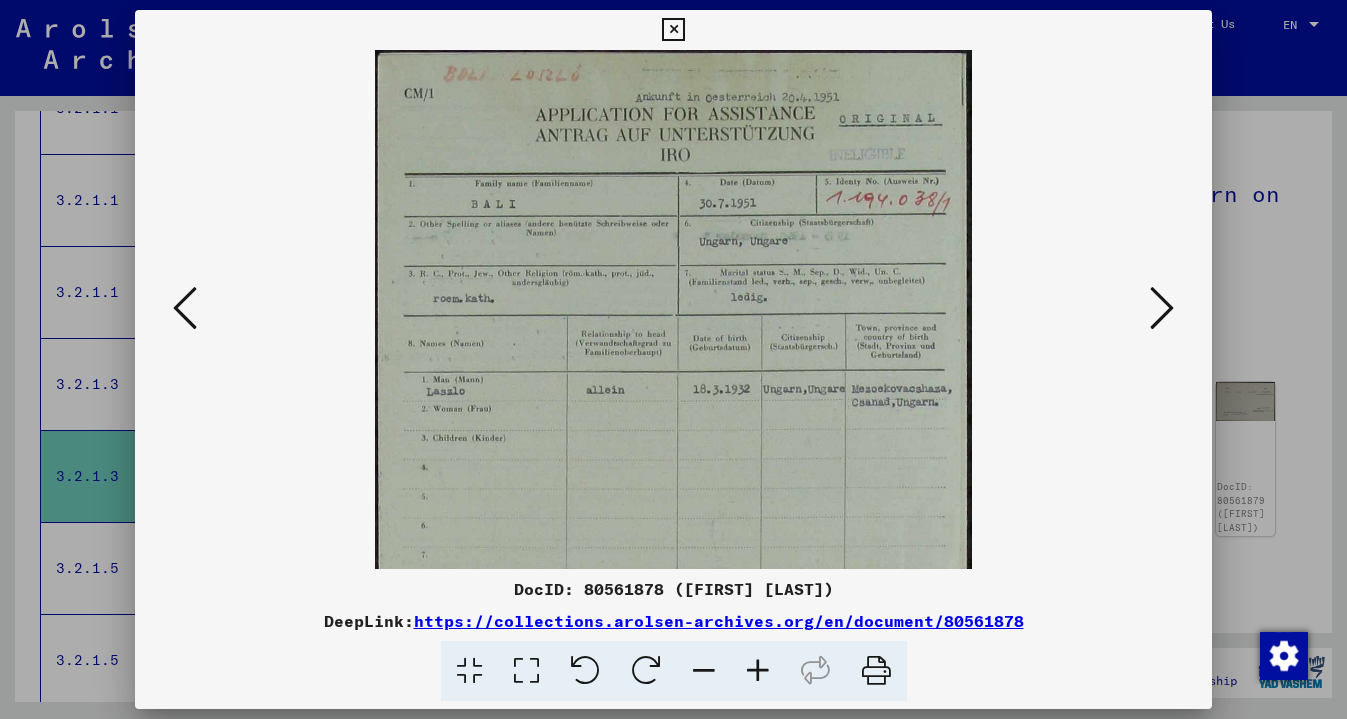 click at bounding box center (758, 671) 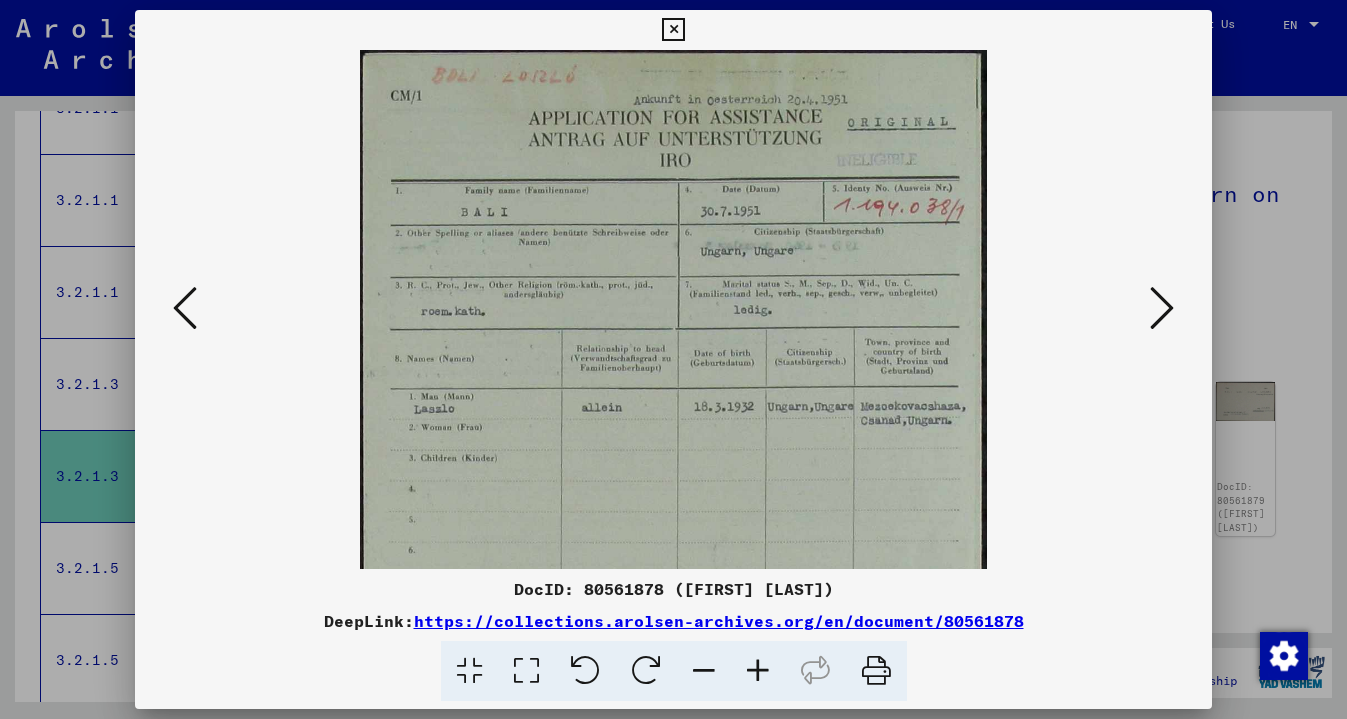 click at bounding box center [758, 671] 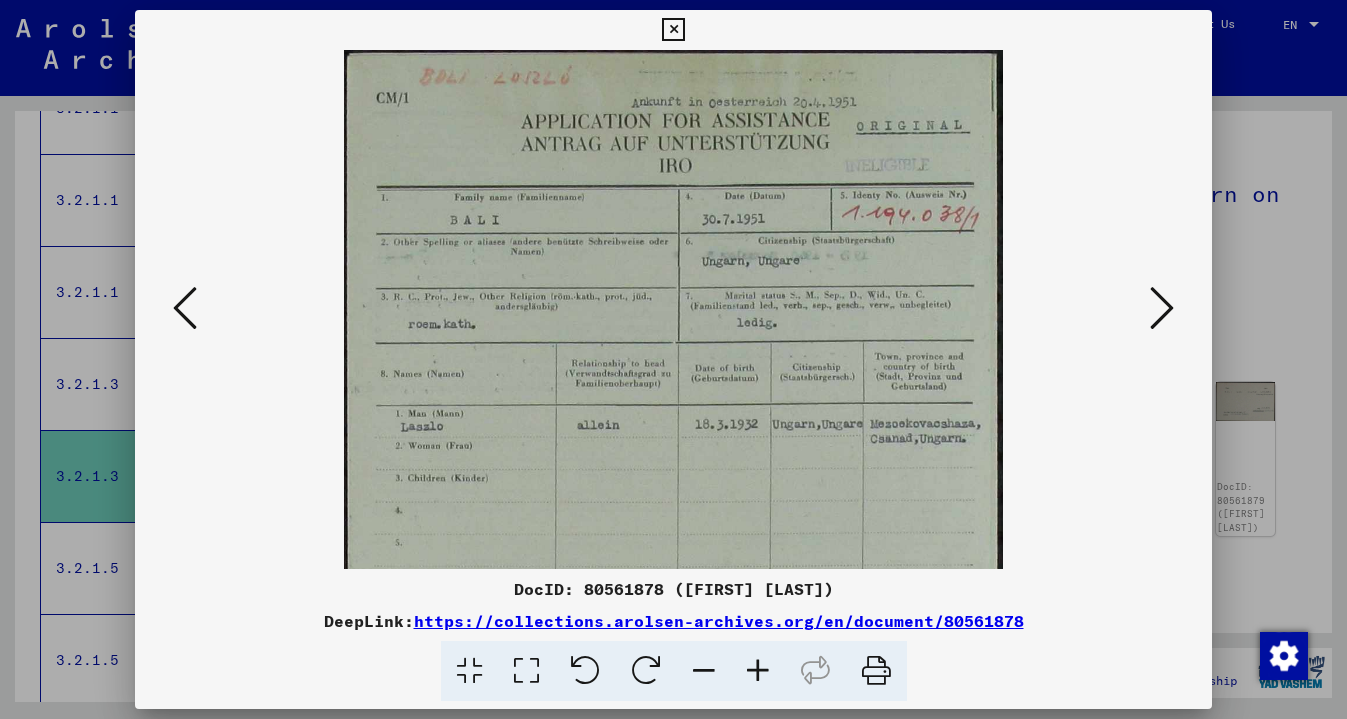 click at bounding box center (758, 671) 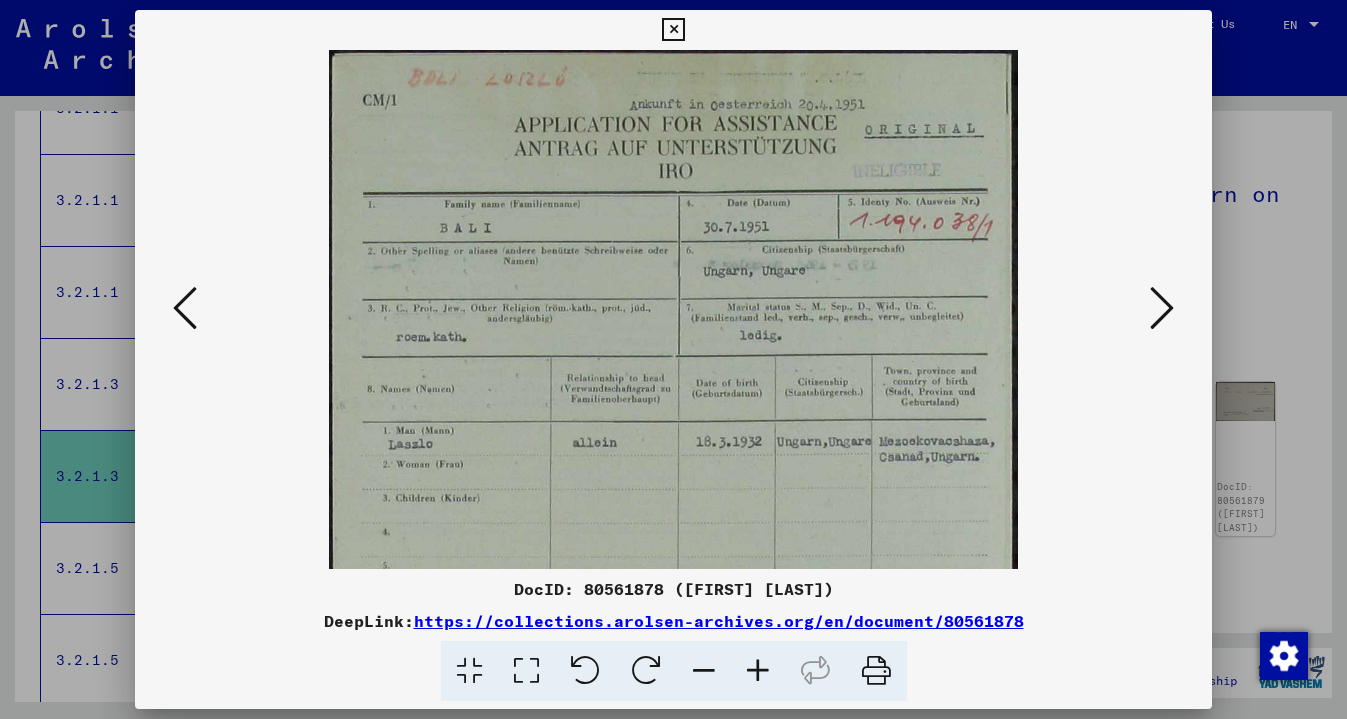 click at bounding box center [1162, 308] 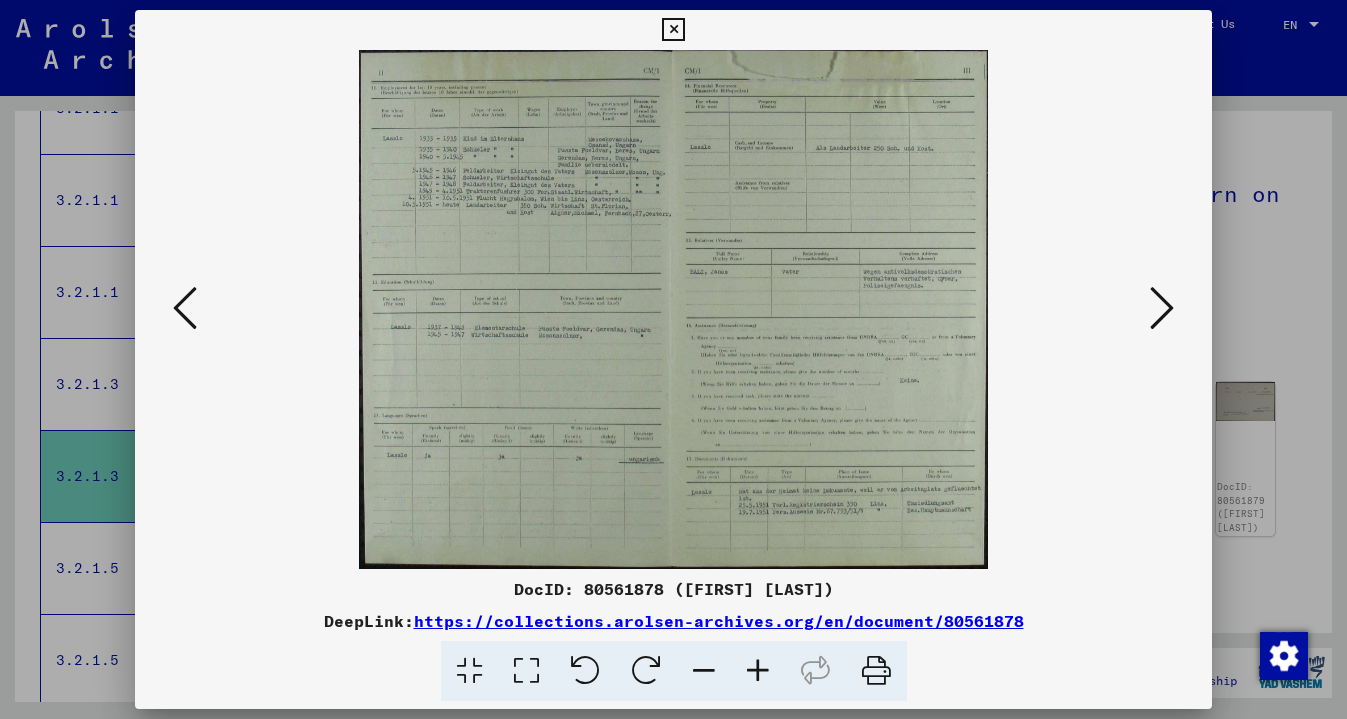 scroll, scrollTop: 0, scrollLeft: 0, axis: both 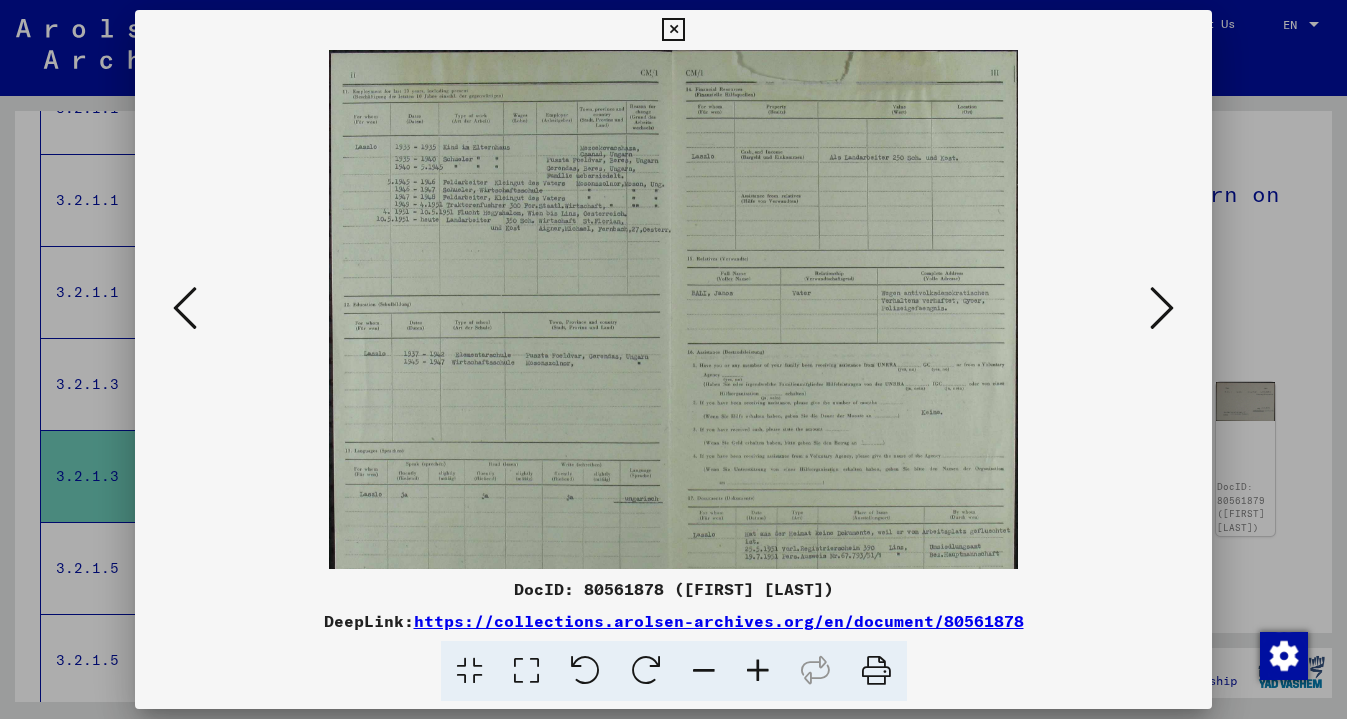 click at bounding box center (758, 671) 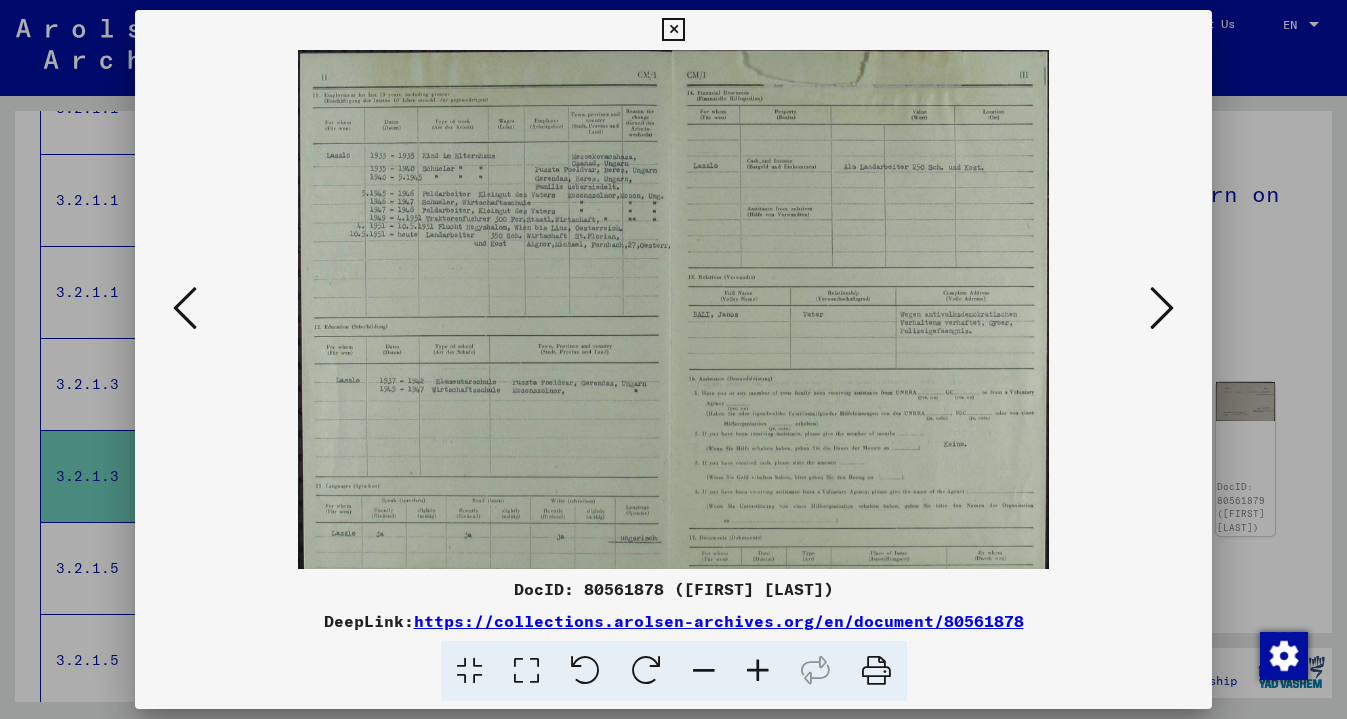 click at bounding box center [758, 671] 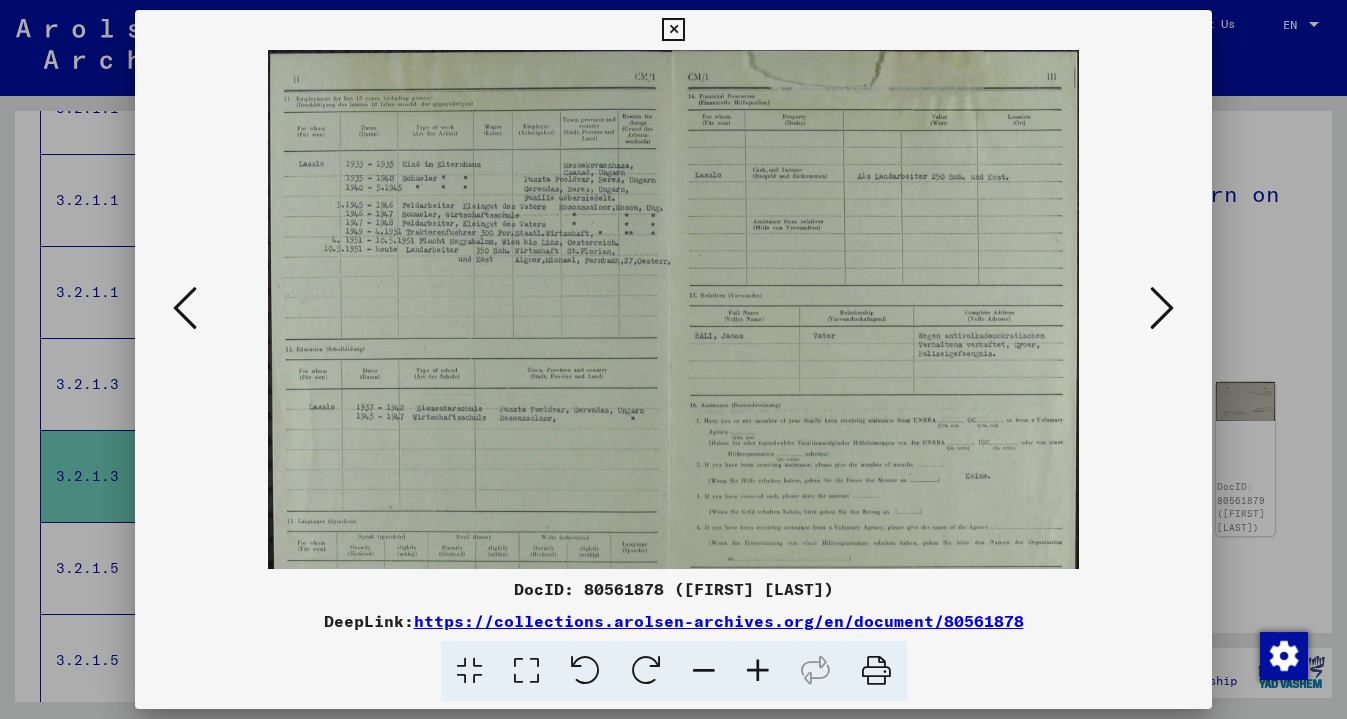 click at bounding box center (758, 671) 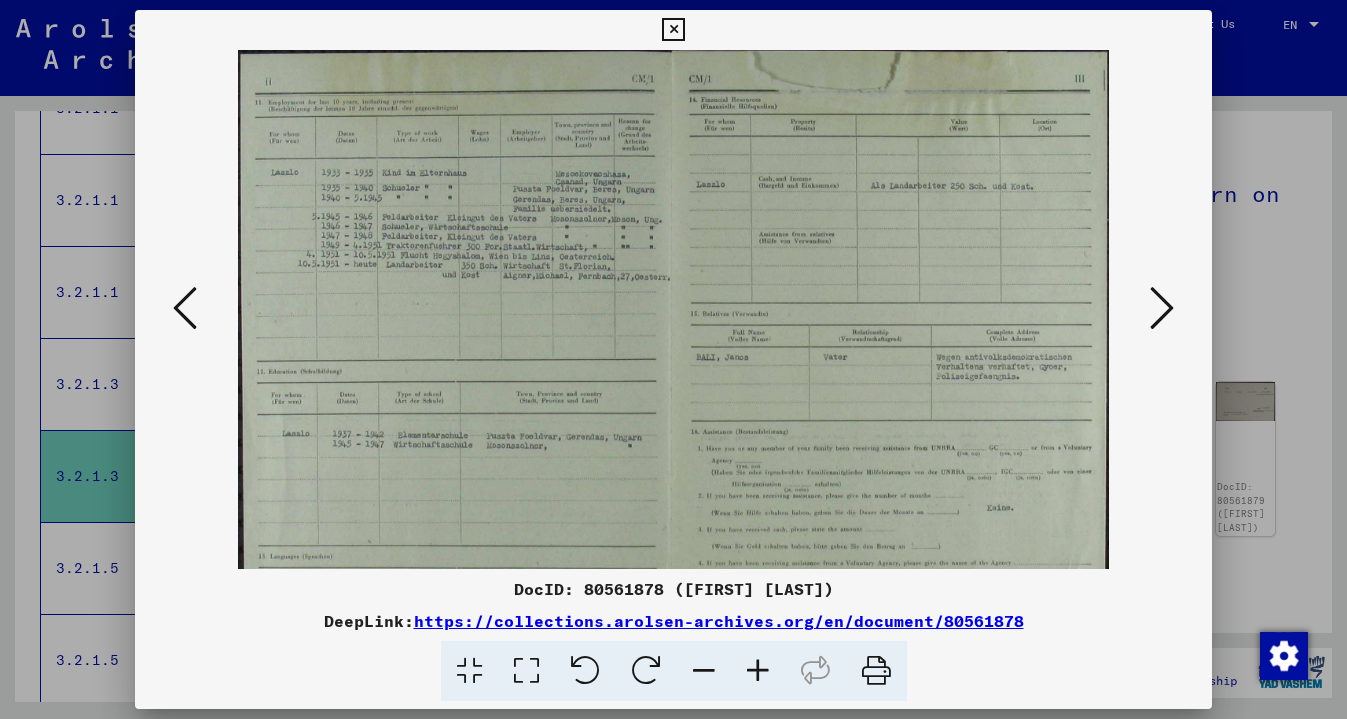 click at bounding box center [758, 671] 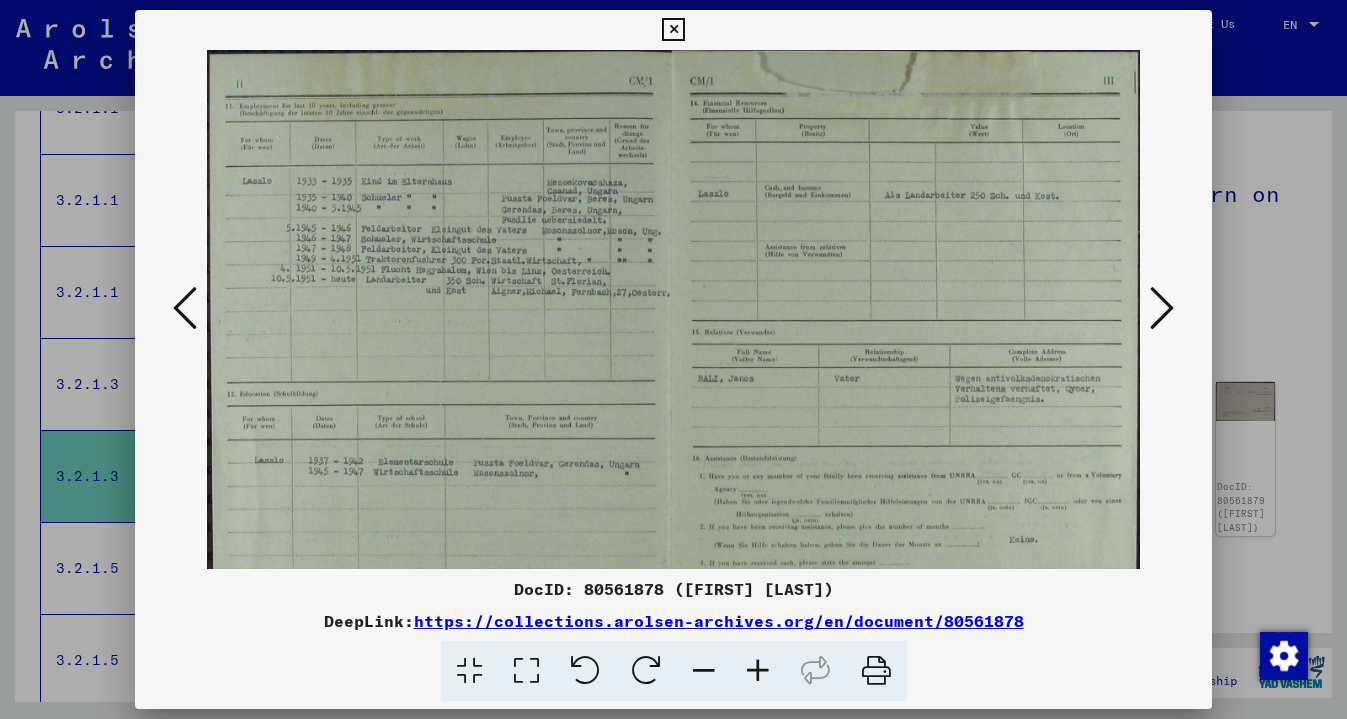 click at bounding box center [758, 671] 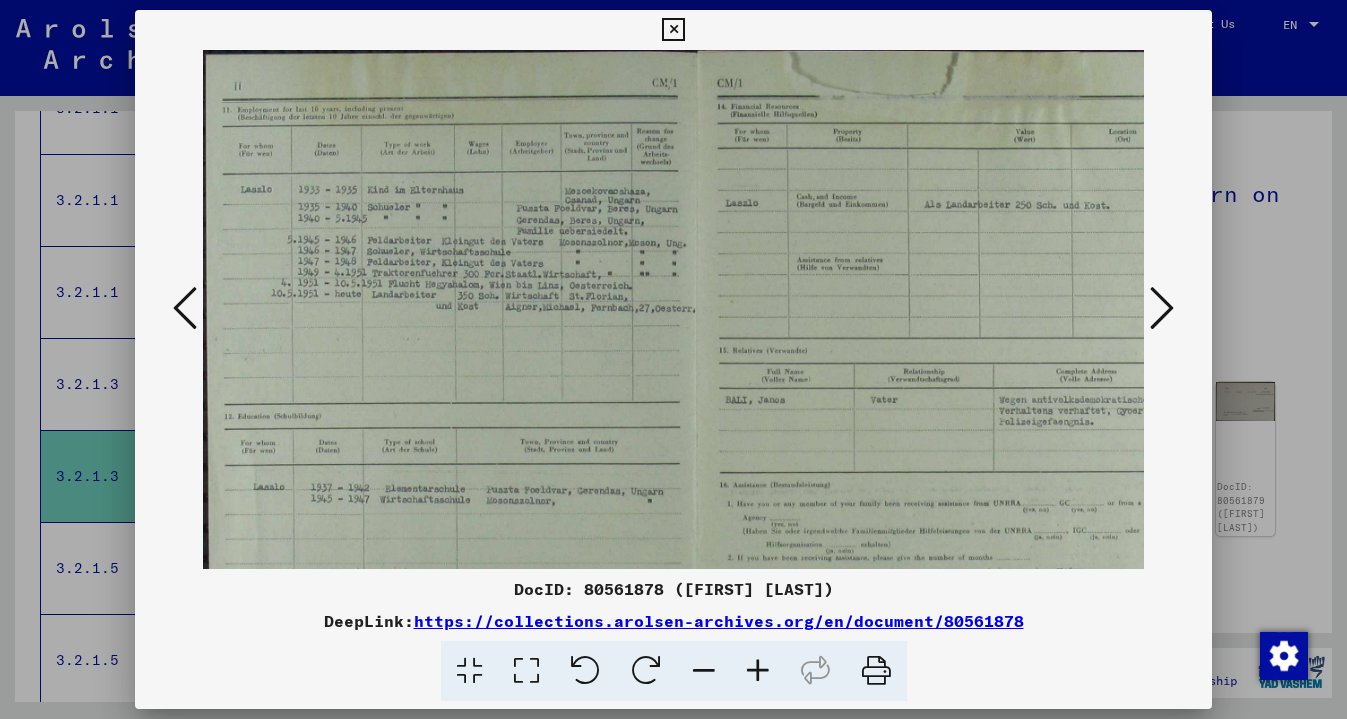 click at bounding box center (758, 671) 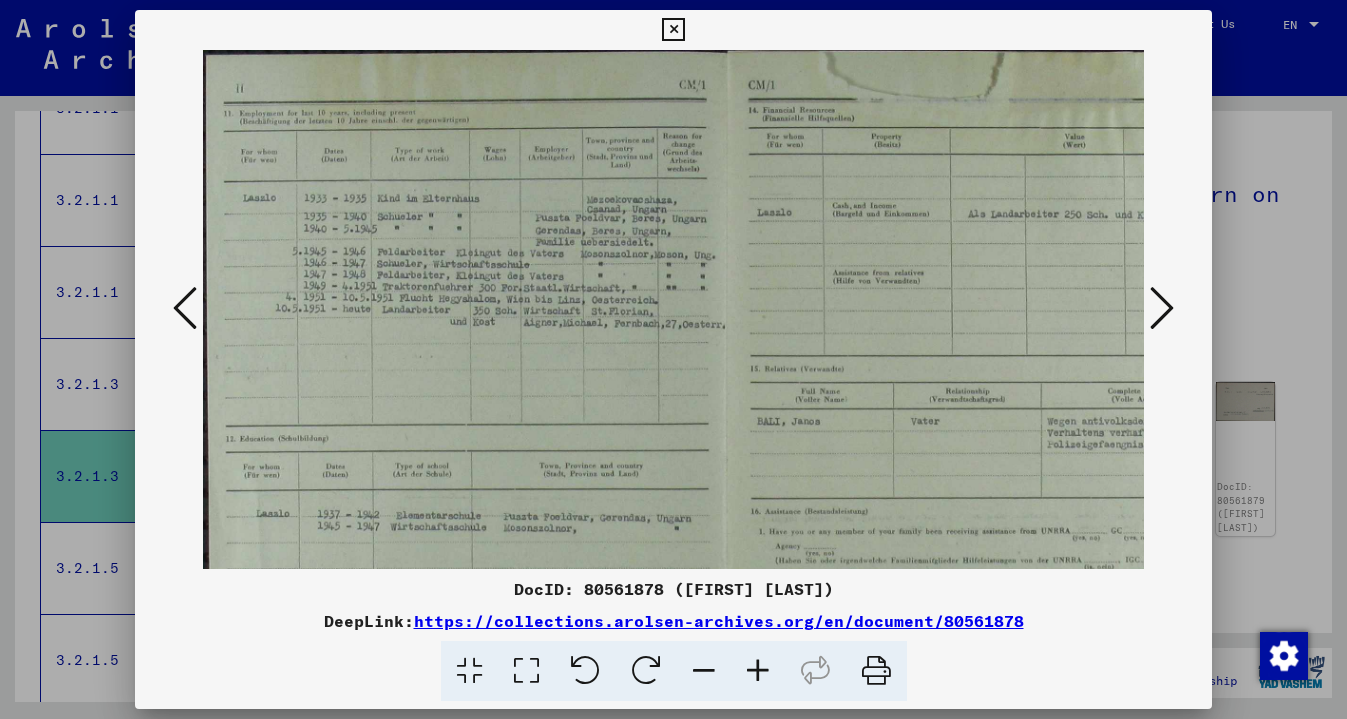 click at bounding box center (758, 671) 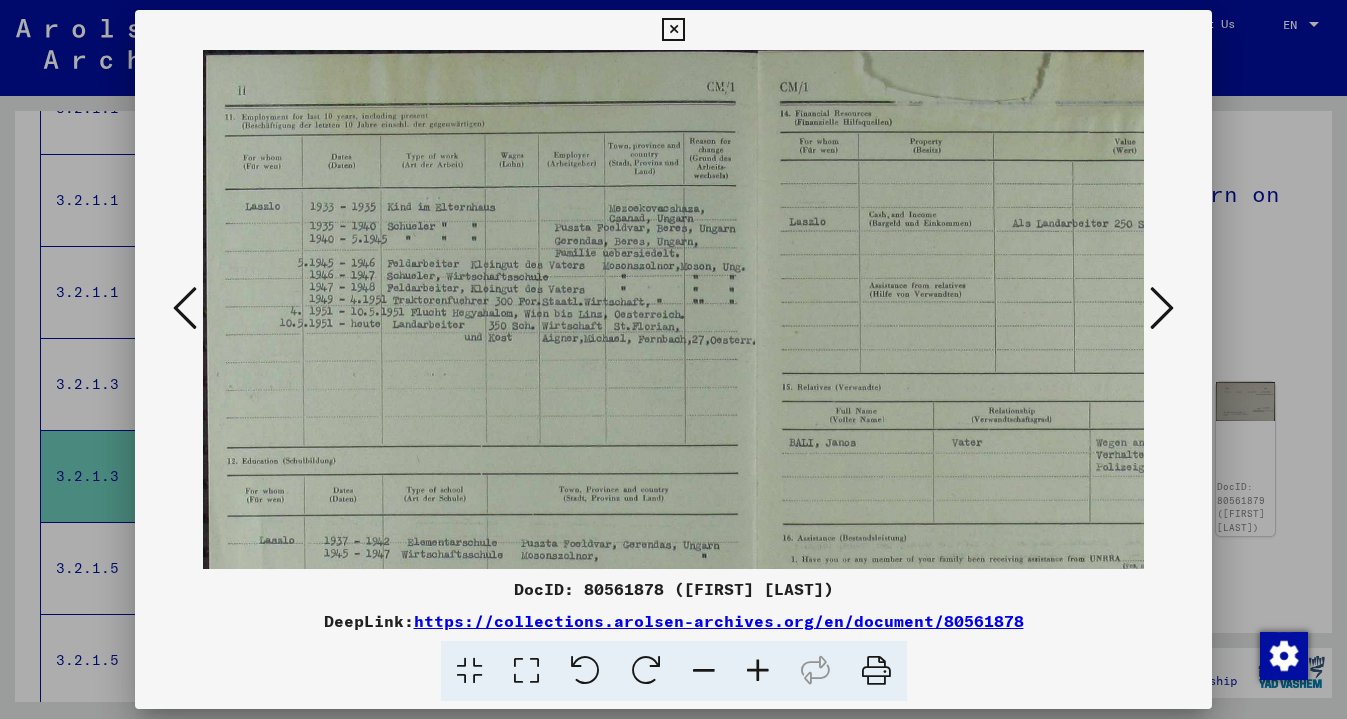 click at bounding box center [758, 671] 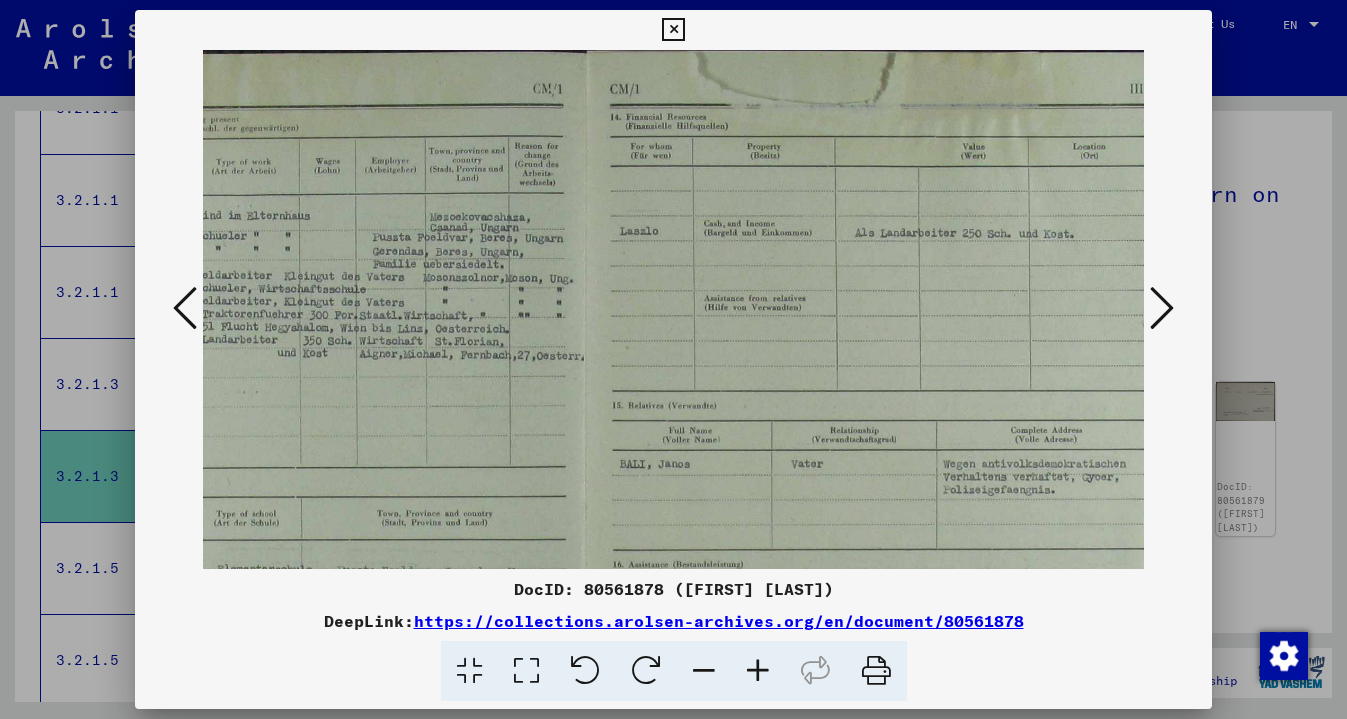 scroll, scrollTop: 3, scrollLeft: 233, axis: both 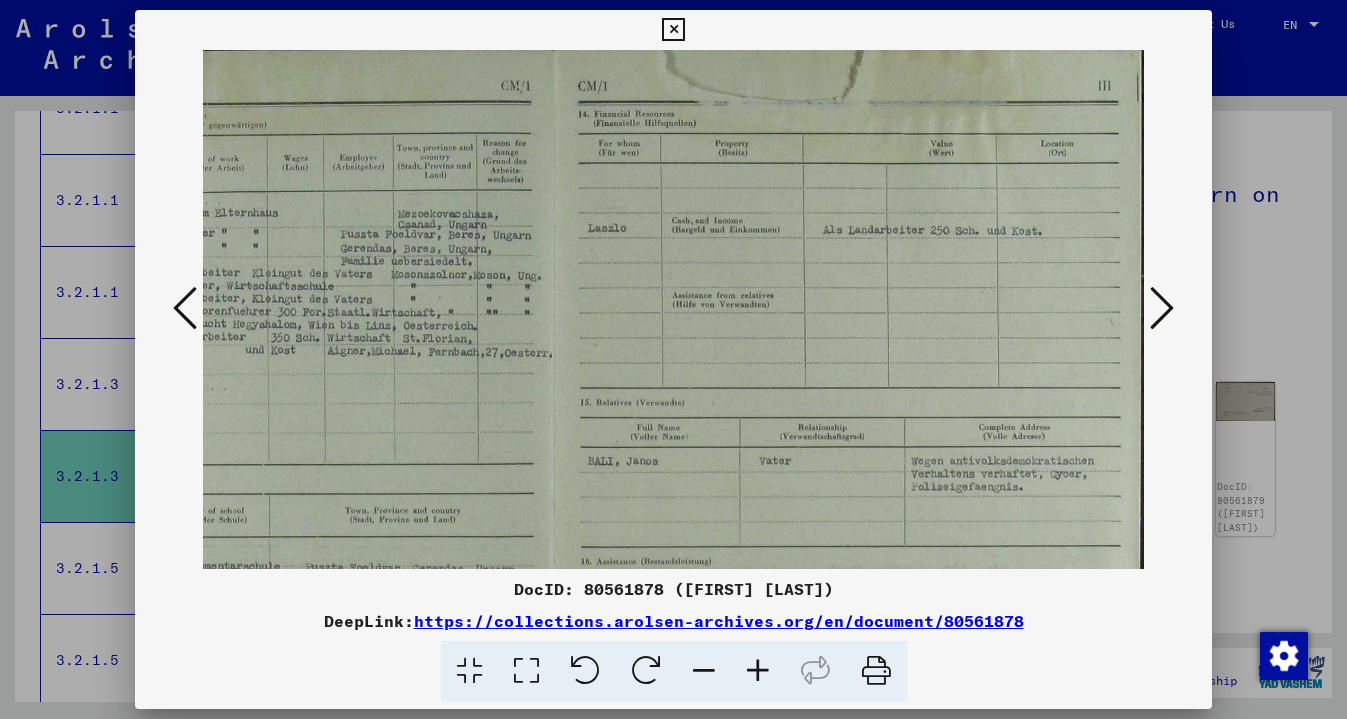 drag, startPoint x: 806, startPoint y: 445, endPoint x: 564, endPoint y: 452, distance: 242.10121 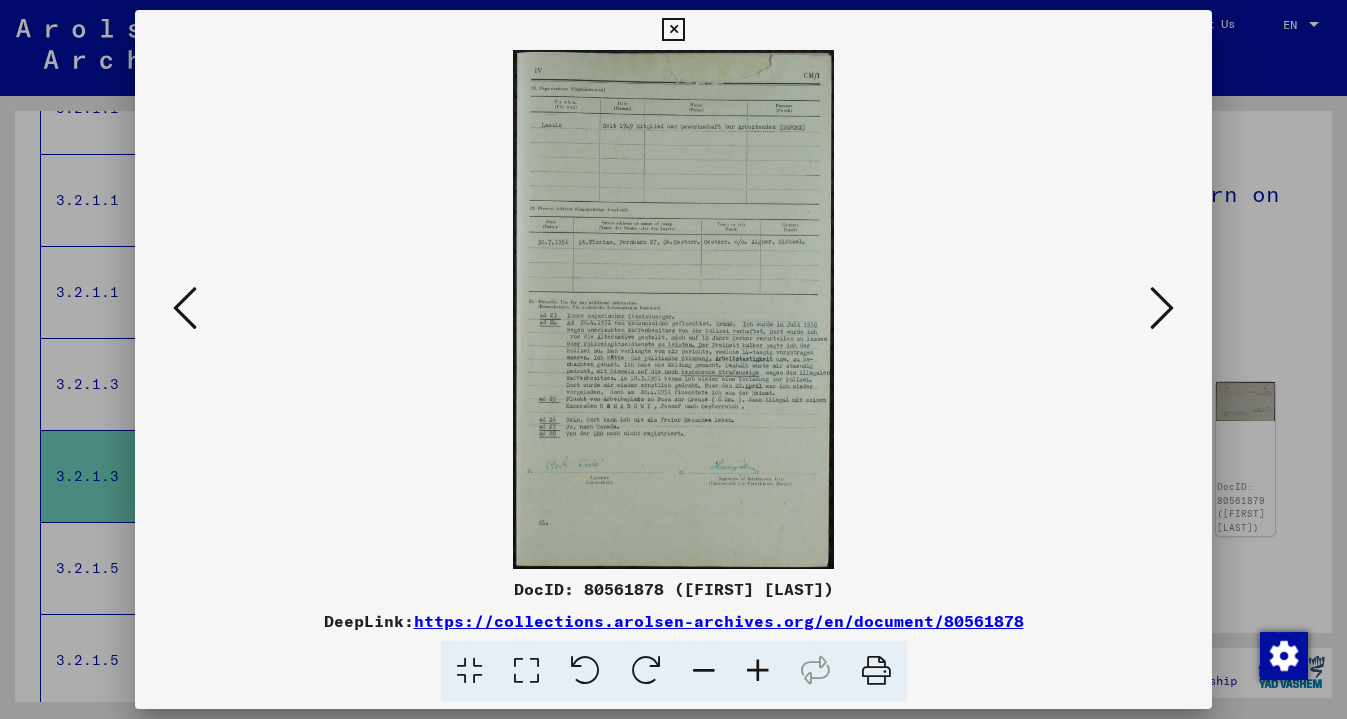 scroll, scrollTop: 0, scrollLeft: 0, axis: both 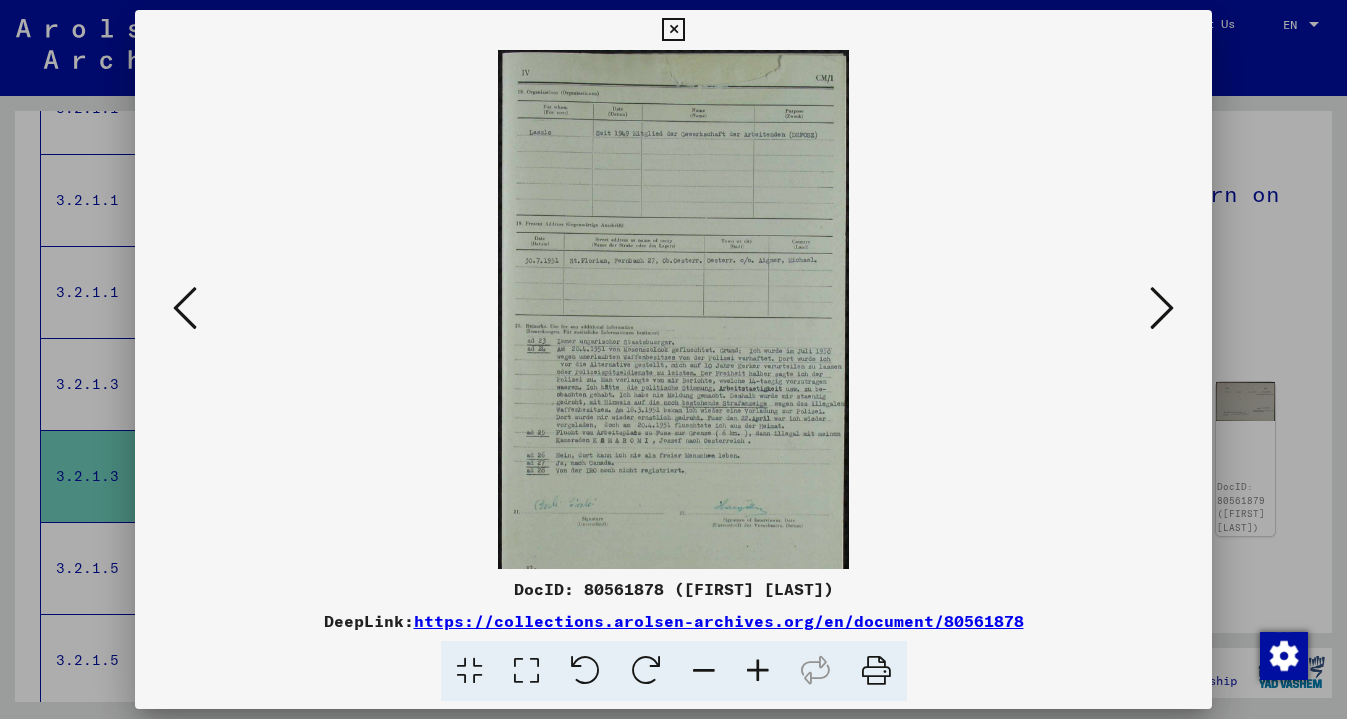 click at bounding box center (758, 671) 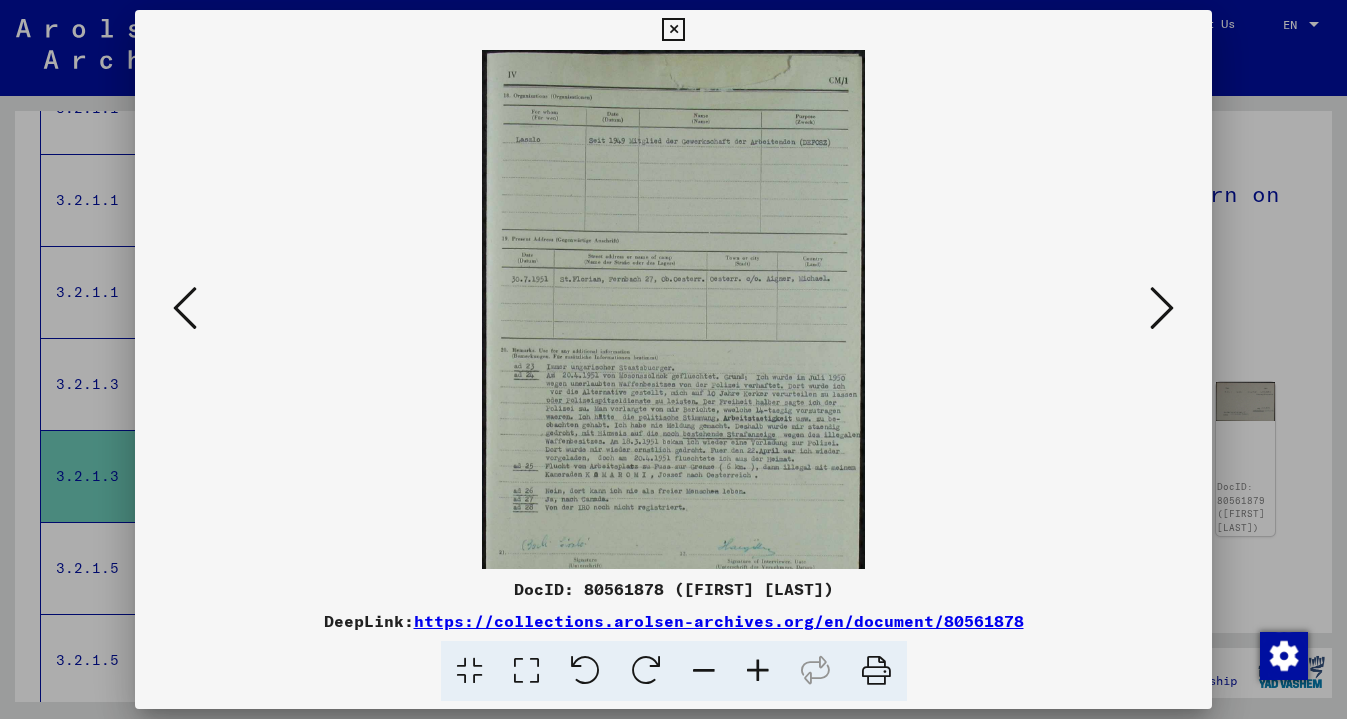 click at bounding box center (758, 671) 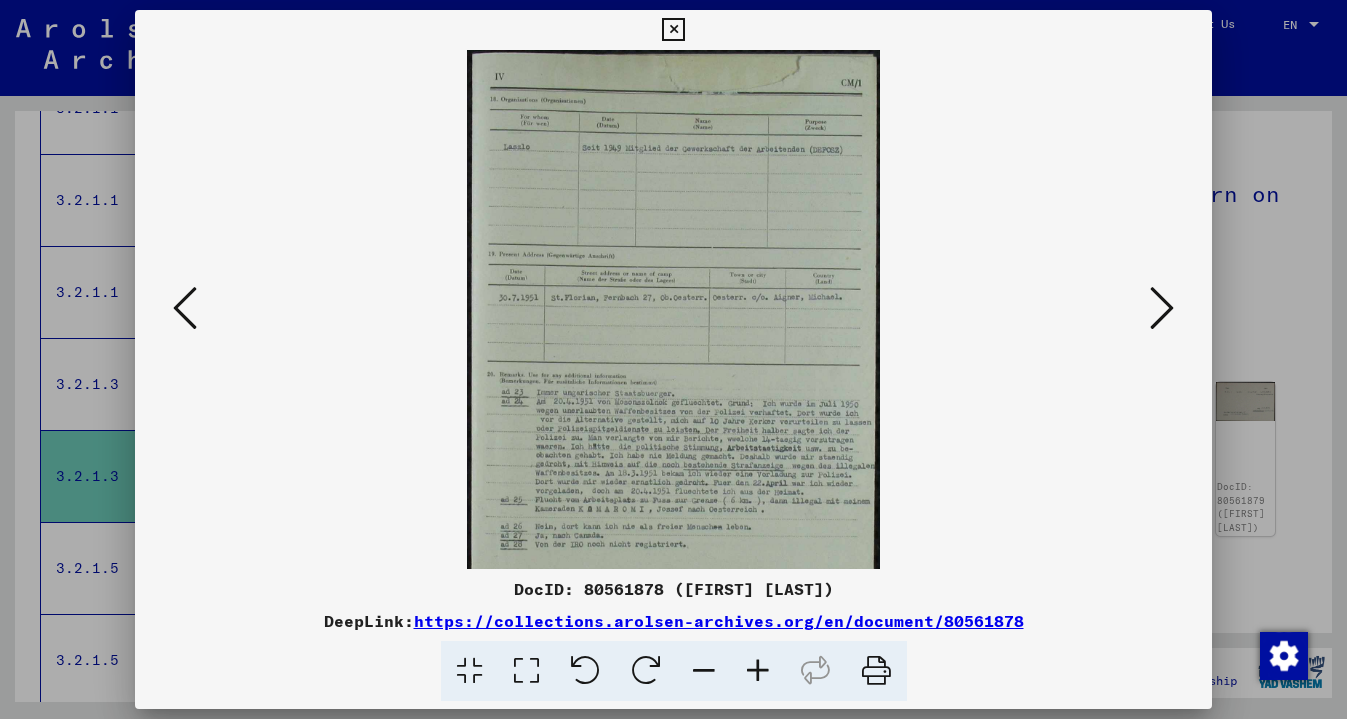 click at bounding box center (758, 671) 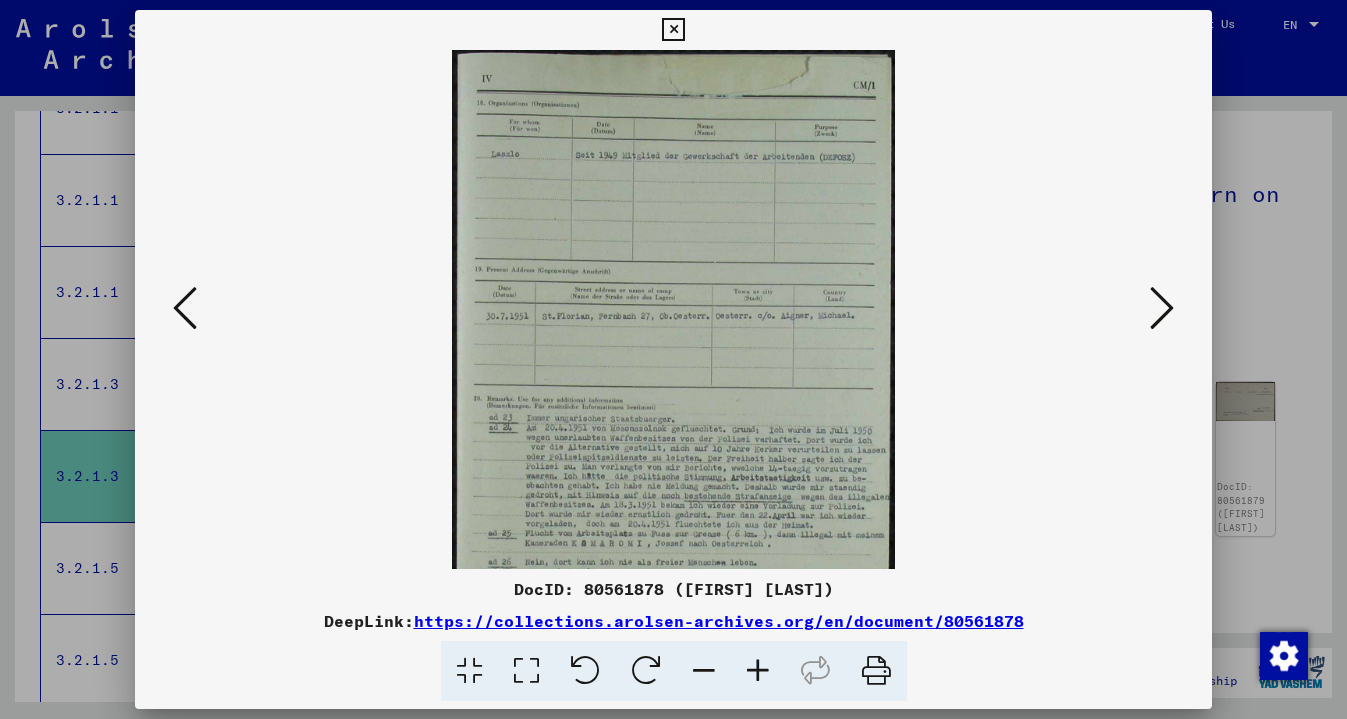 click at bounding box center [758, 671] 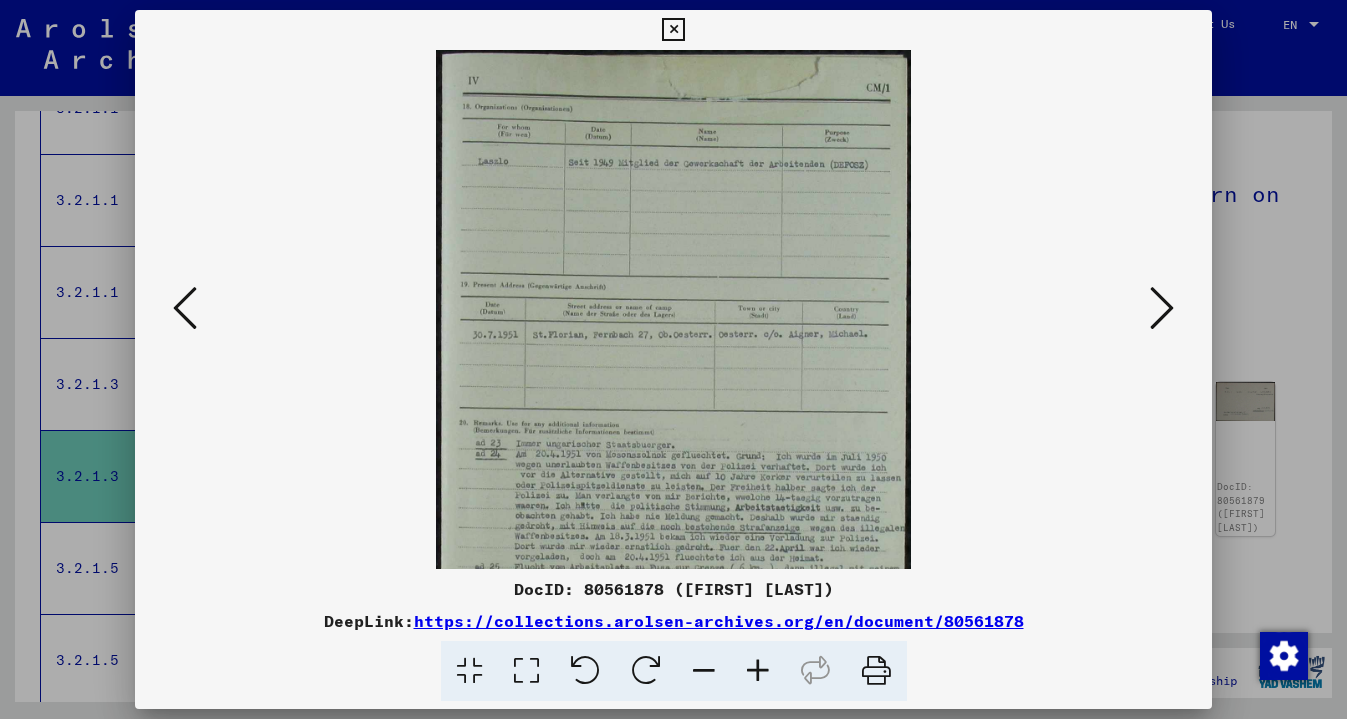 click at bounding box center (758, 671) 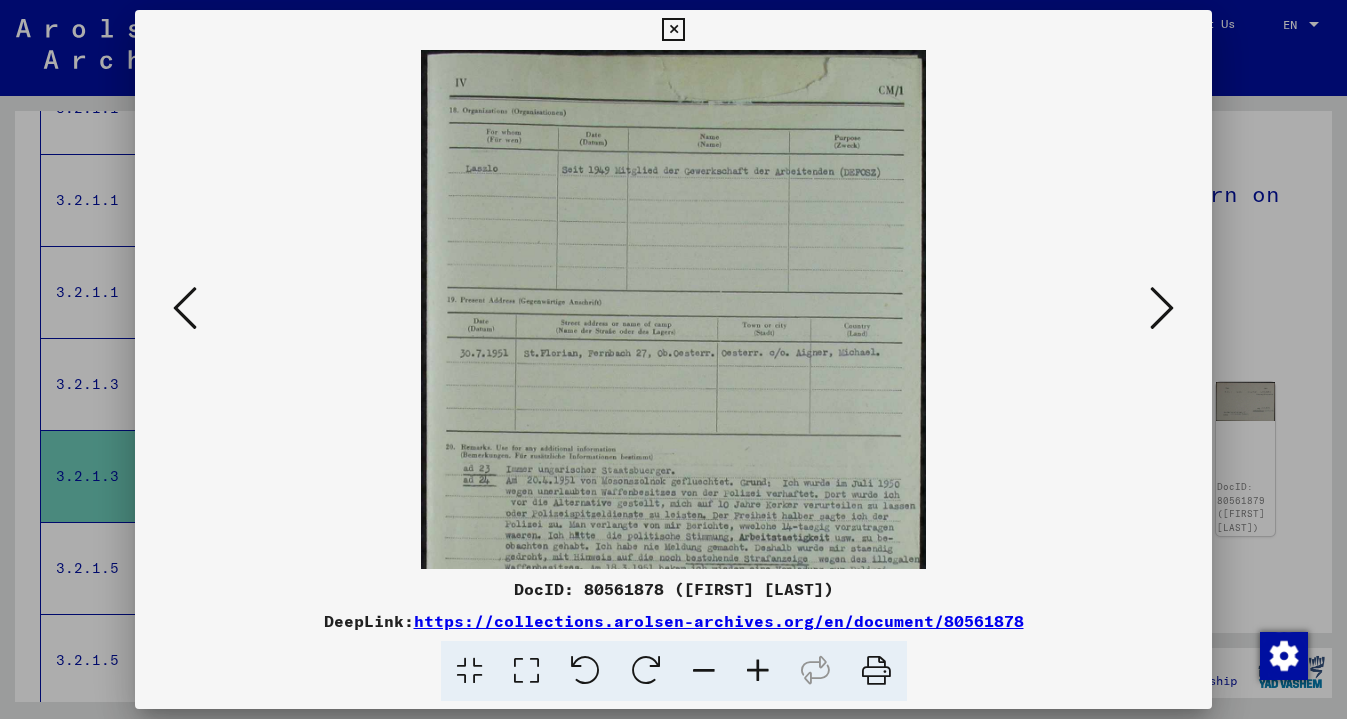 click at bounding box center (758, 671) 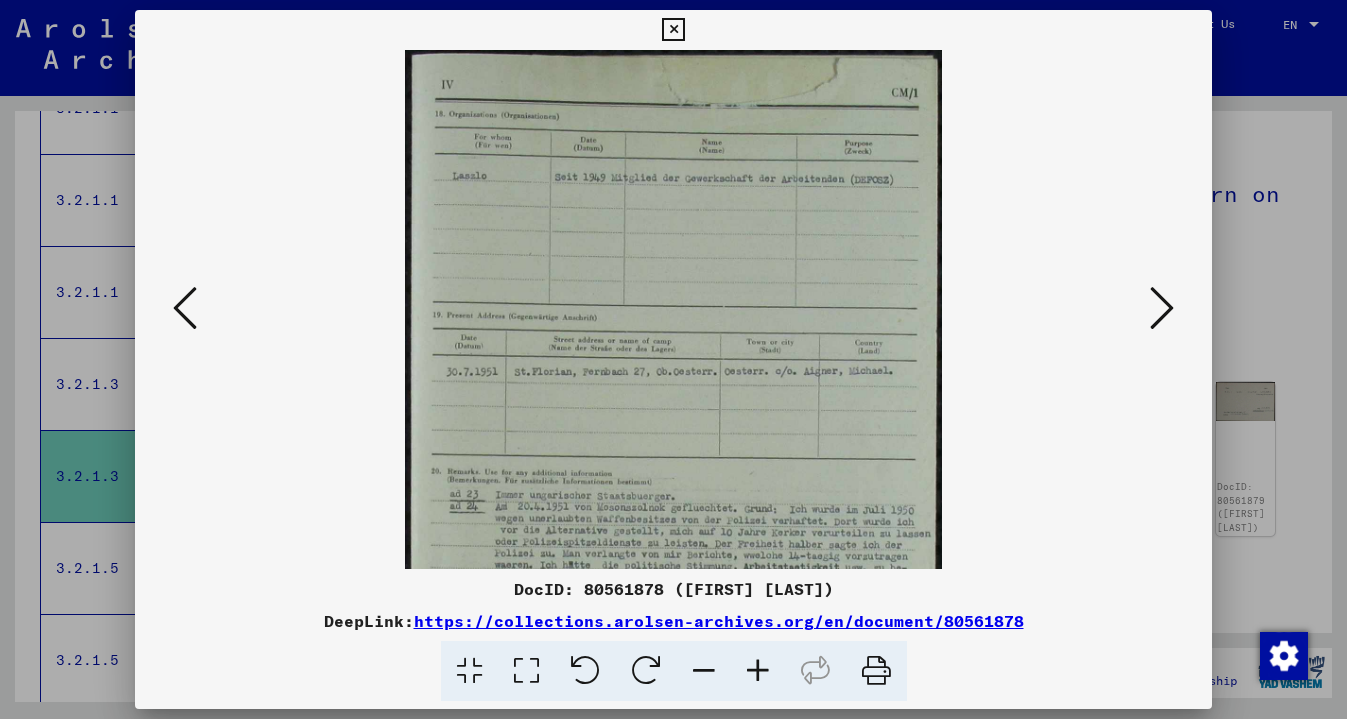 click at bounding box center (758, 671) 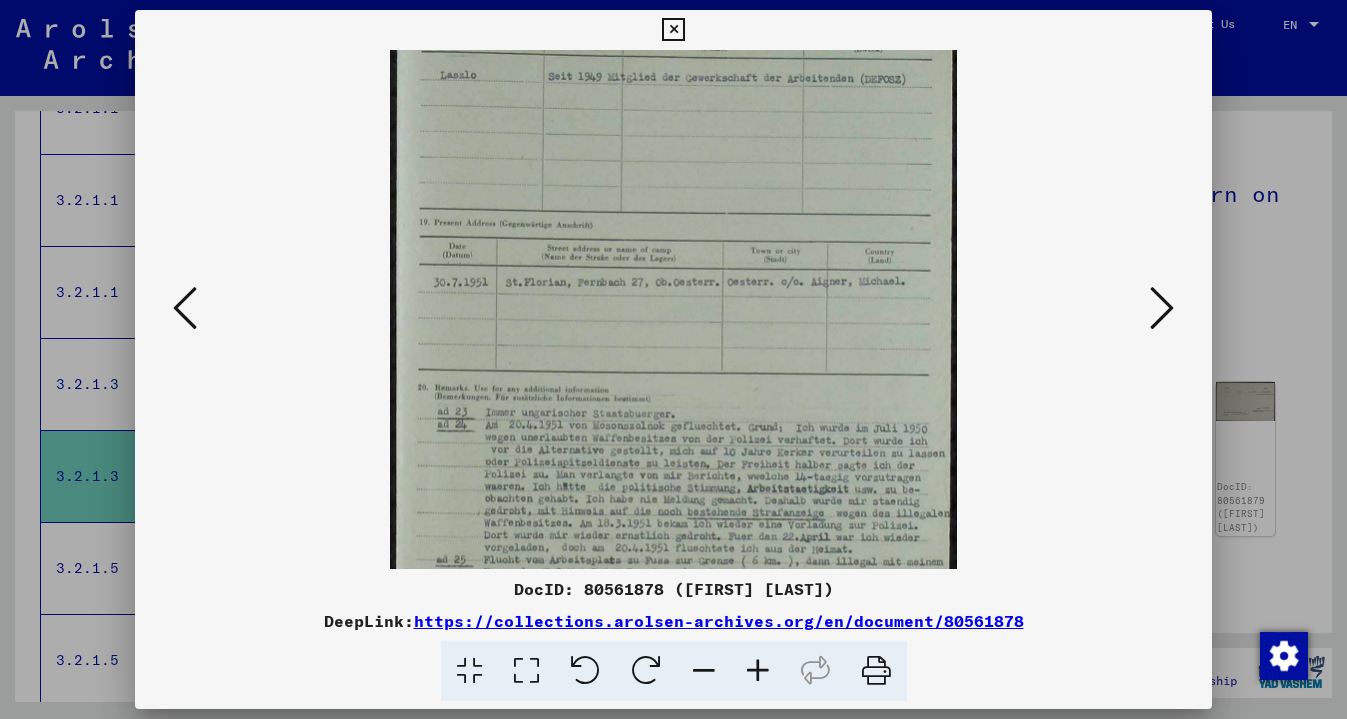 scroll, scrollTop: 109, scrollLeft: 0, axis: vertical 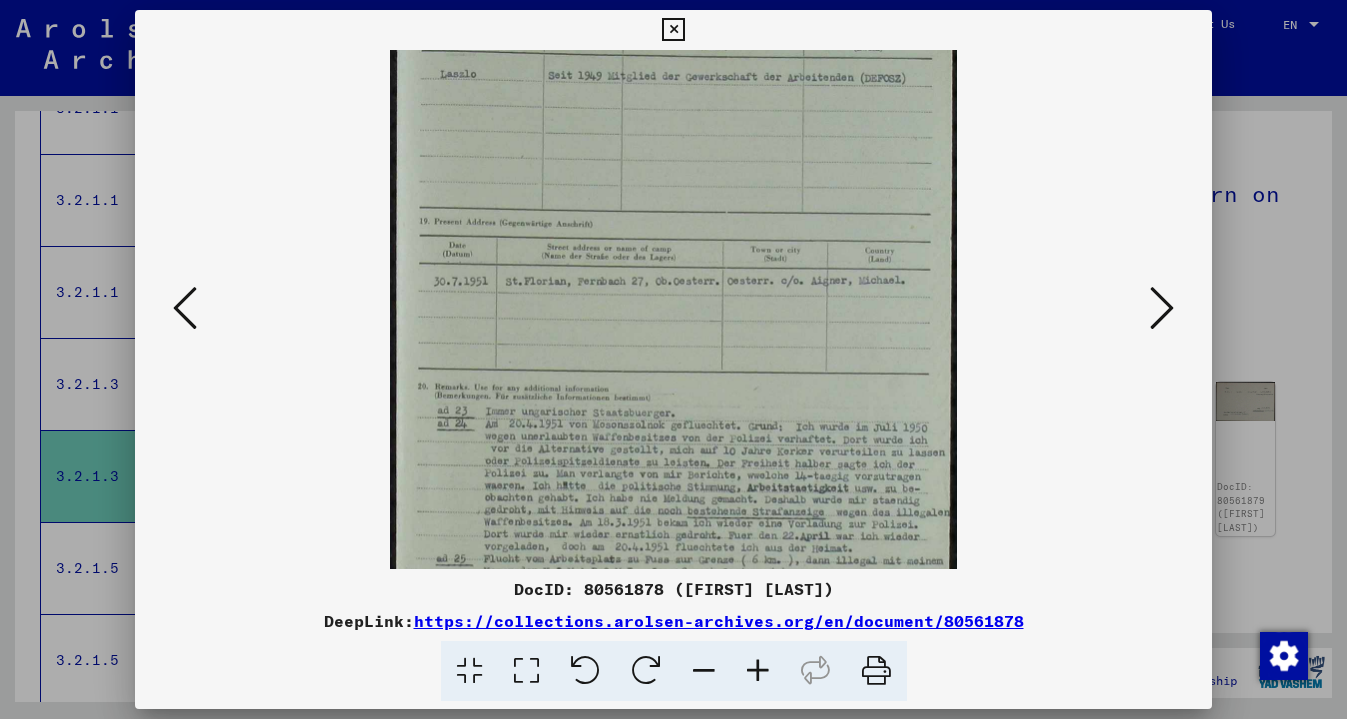 drag, startPoint x: 686, startPoint y: 458, endPoint x: 672, endPoint y: 349, distance: 109.89541 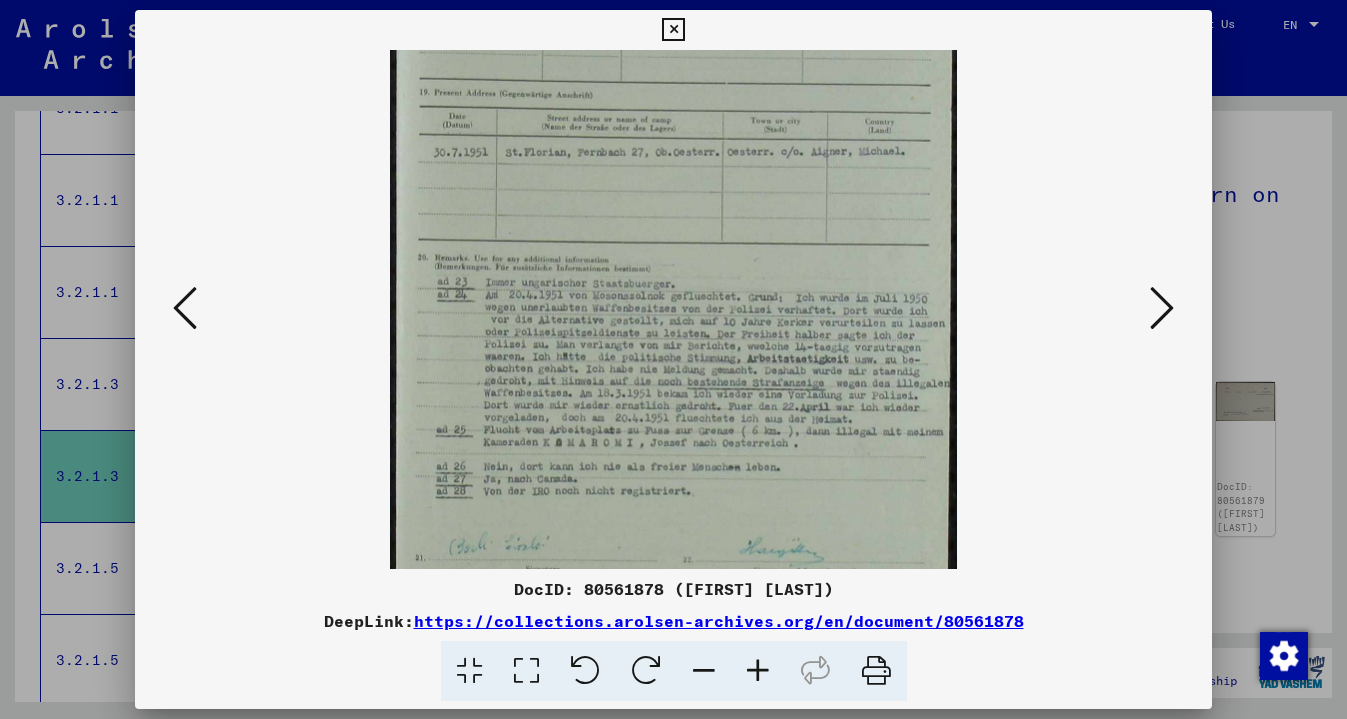 scroll, scrollTop: 240, scrollLeft: 0, axis: vertical 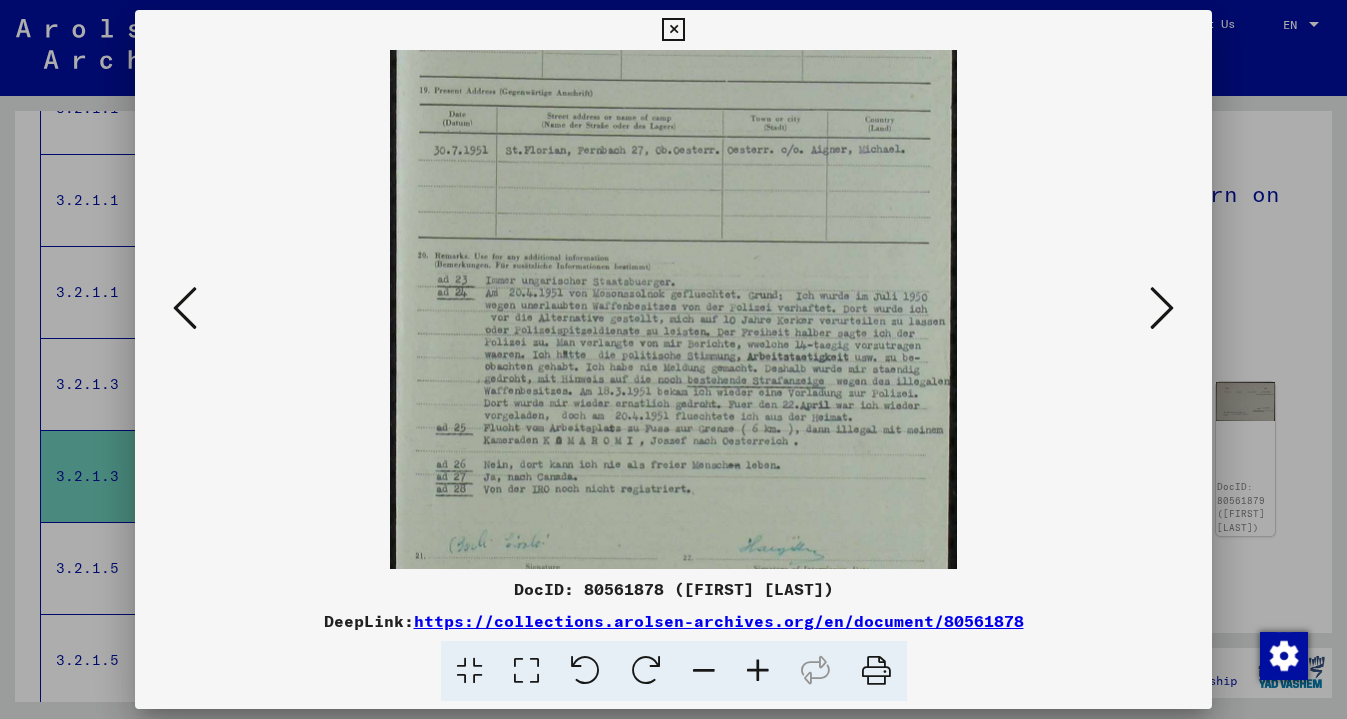 drag, startPoint x: 835, startPoint y: 479, endPoint x: 820, endPoint y: 348, distance: 131.85599 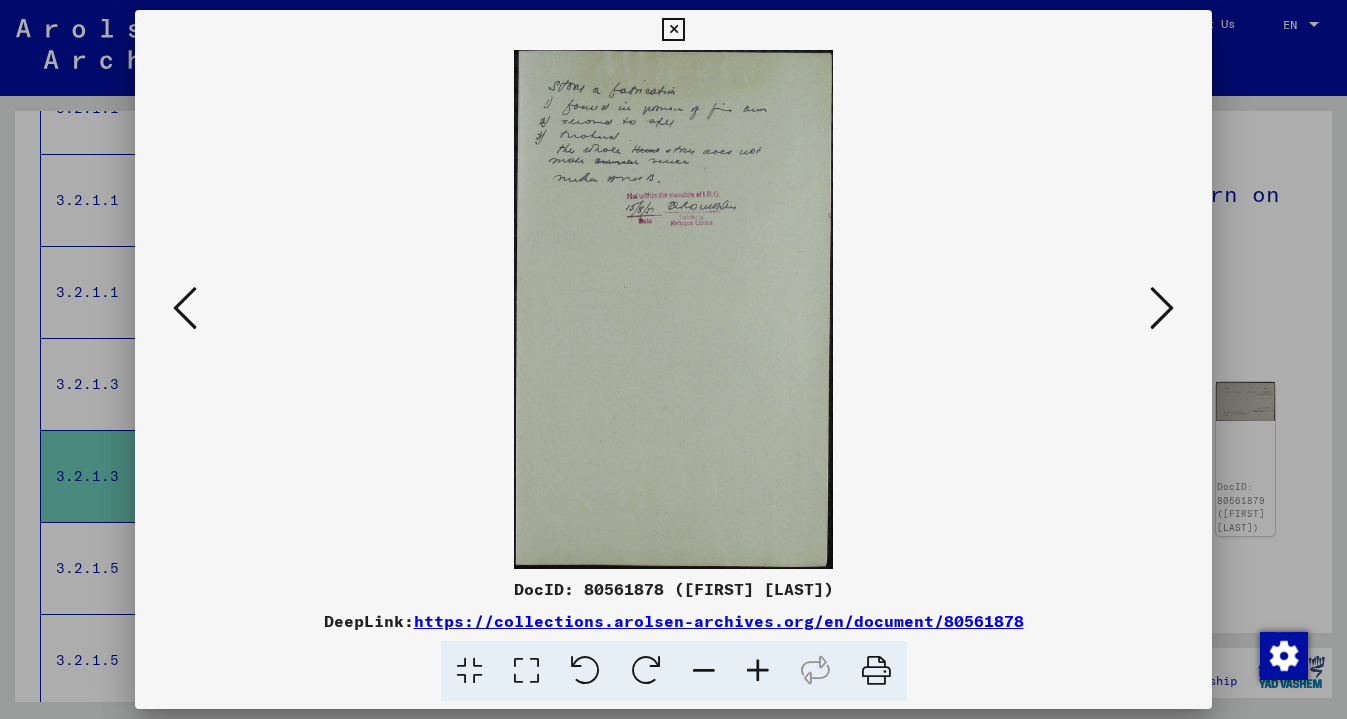 click at bounding box center [1162, 308] 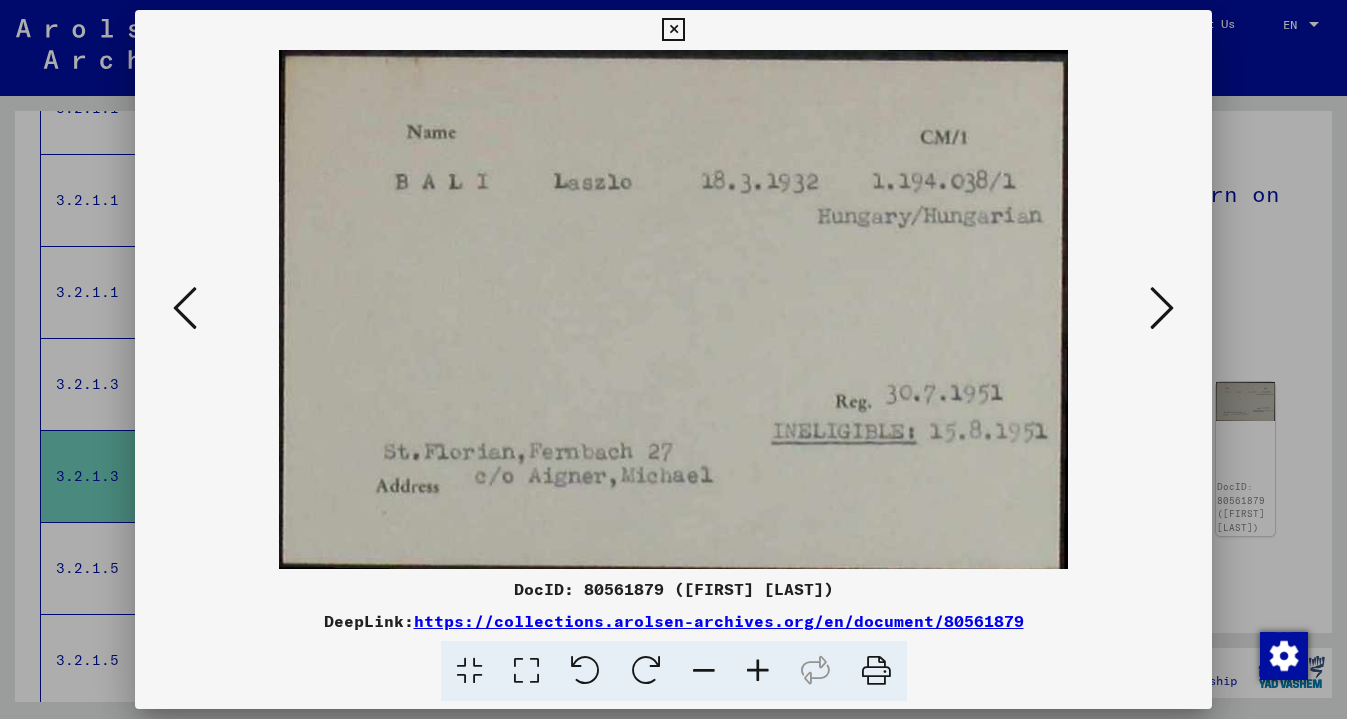 scroll, scrollTop: 0, scrollLeft: 0, axis: both 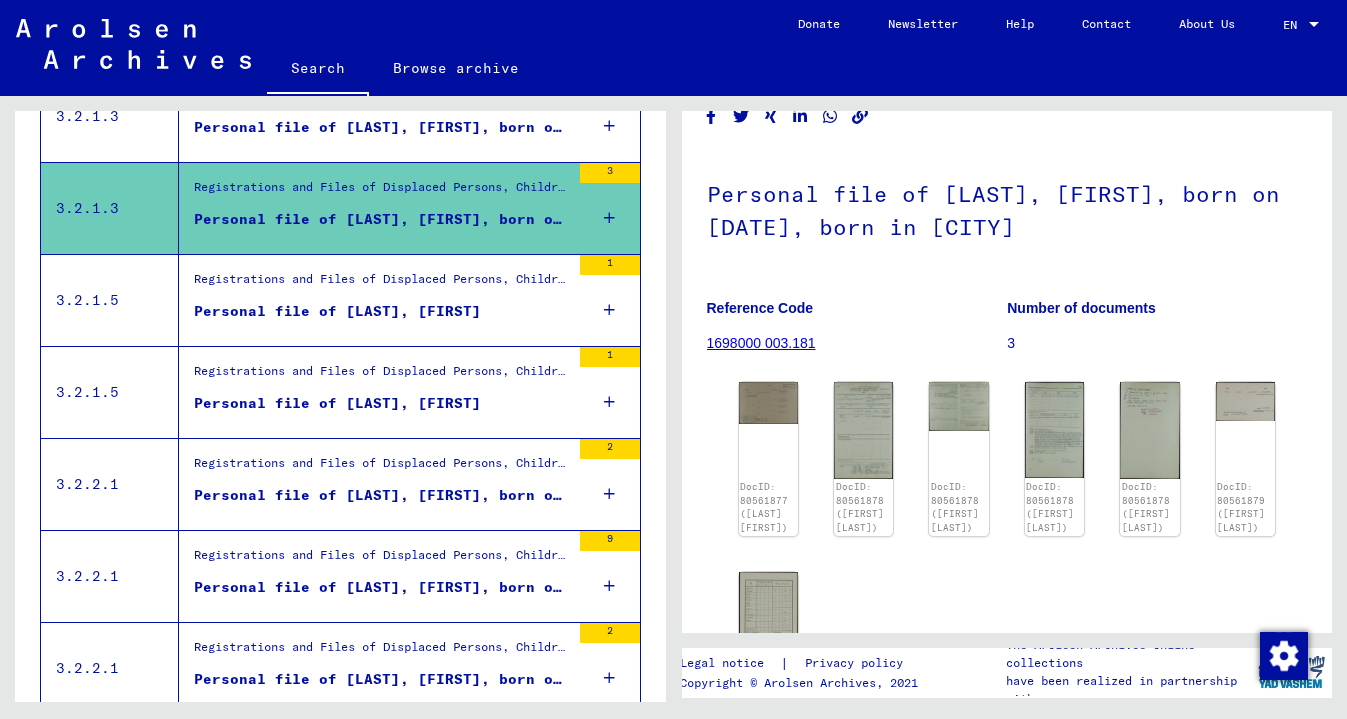 click on "Personal file of [LAST], [FIRST]" at bounding box center (382, 316) 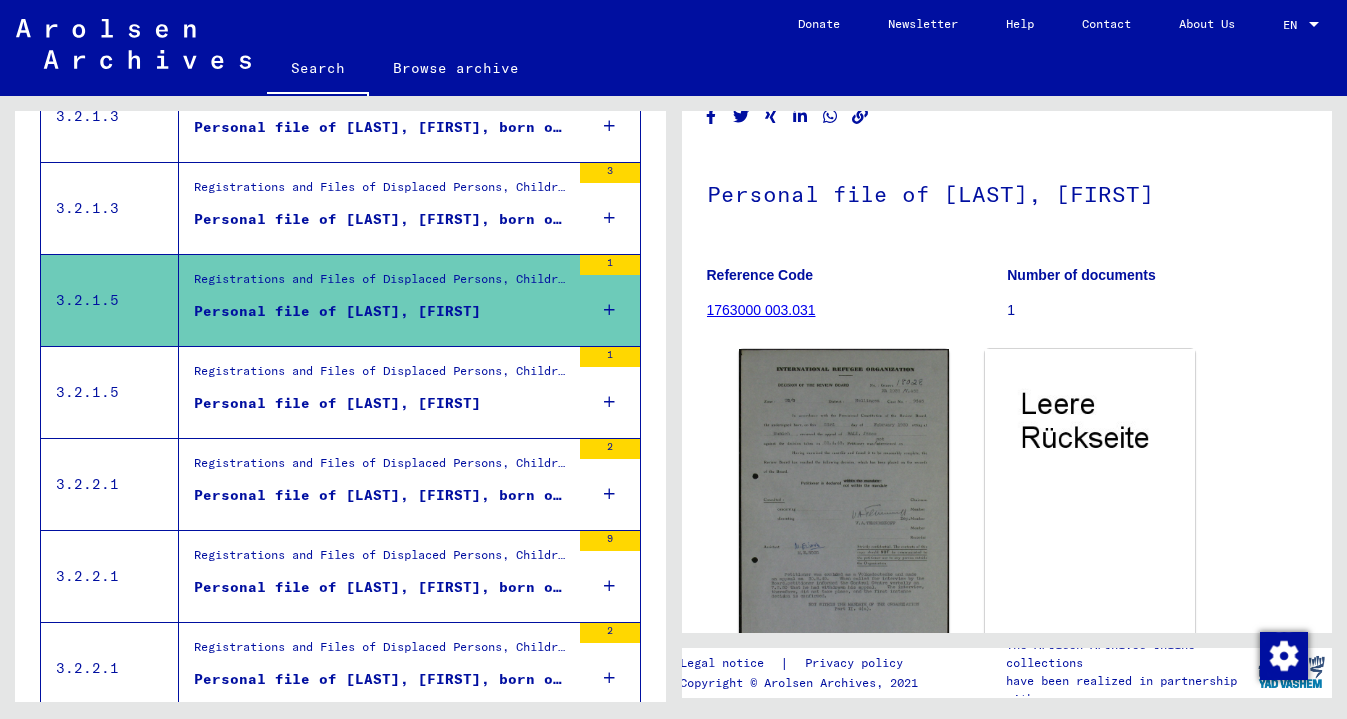 scroll, scrollTop: 0, scrollLeft: 0, axis: both 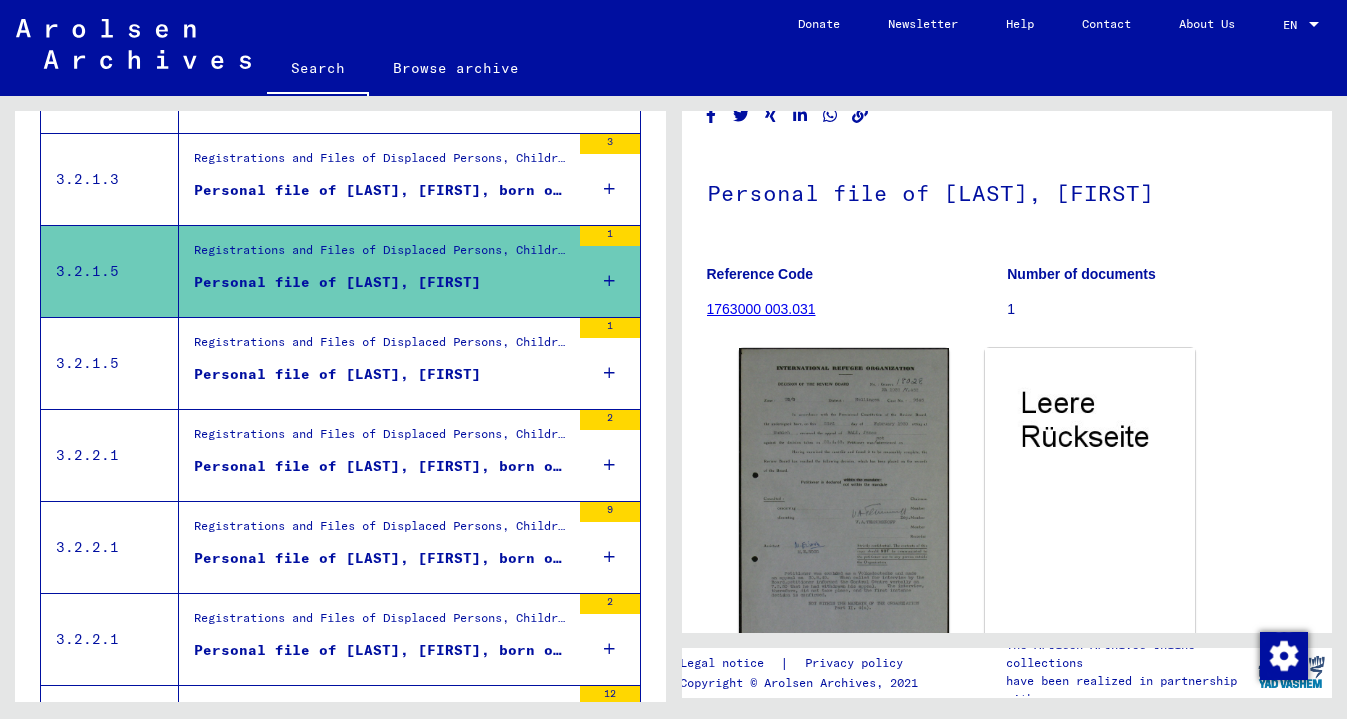 click on "Personal file of [LAST], [FIRST], born on [DATE], born in [CITY] and of further persons" at bounding box center [382, 558] 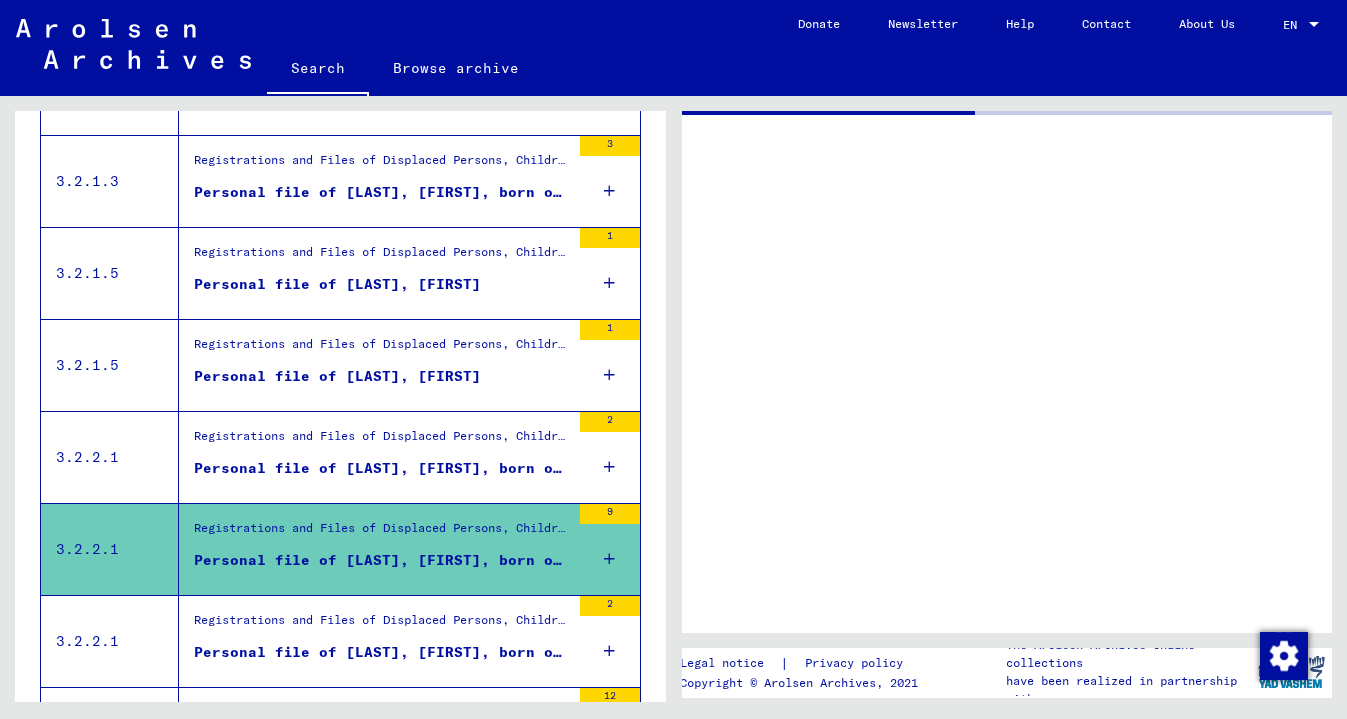 scroll, scrollTop: 917, scrollLeft: 0, axis: vertical 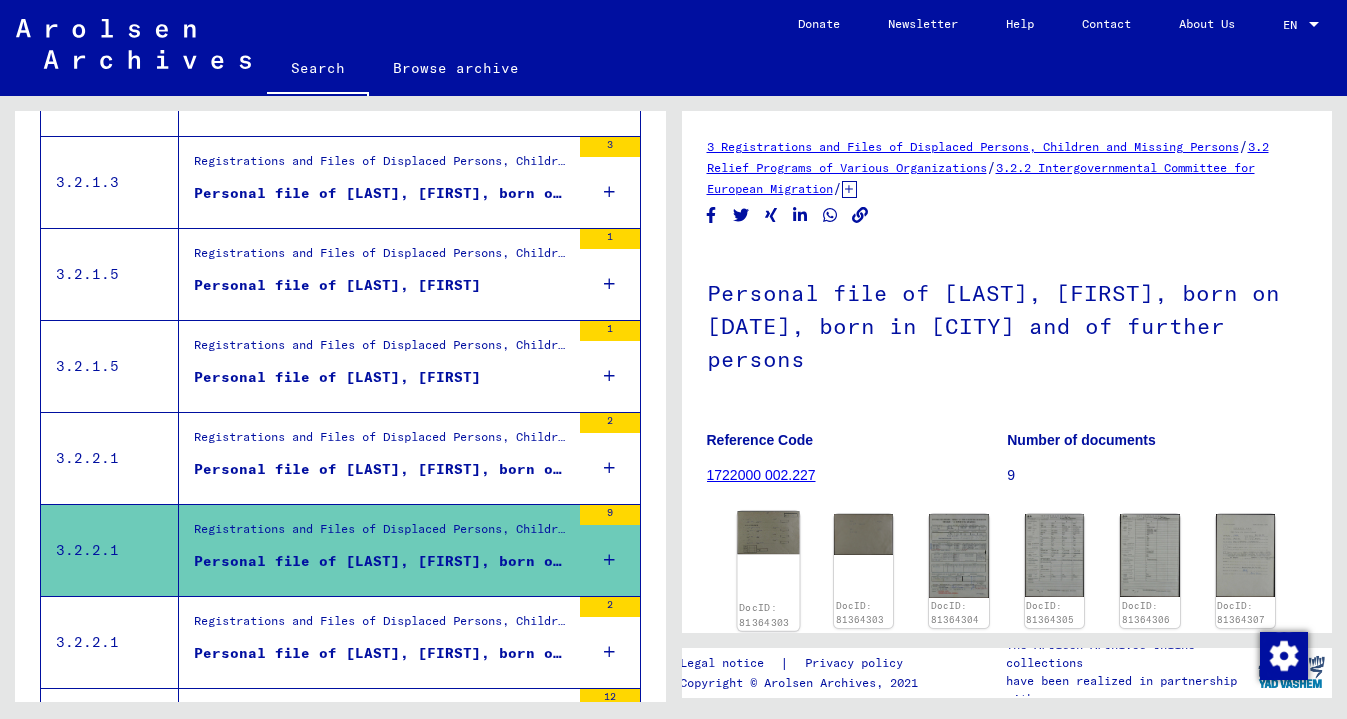 click 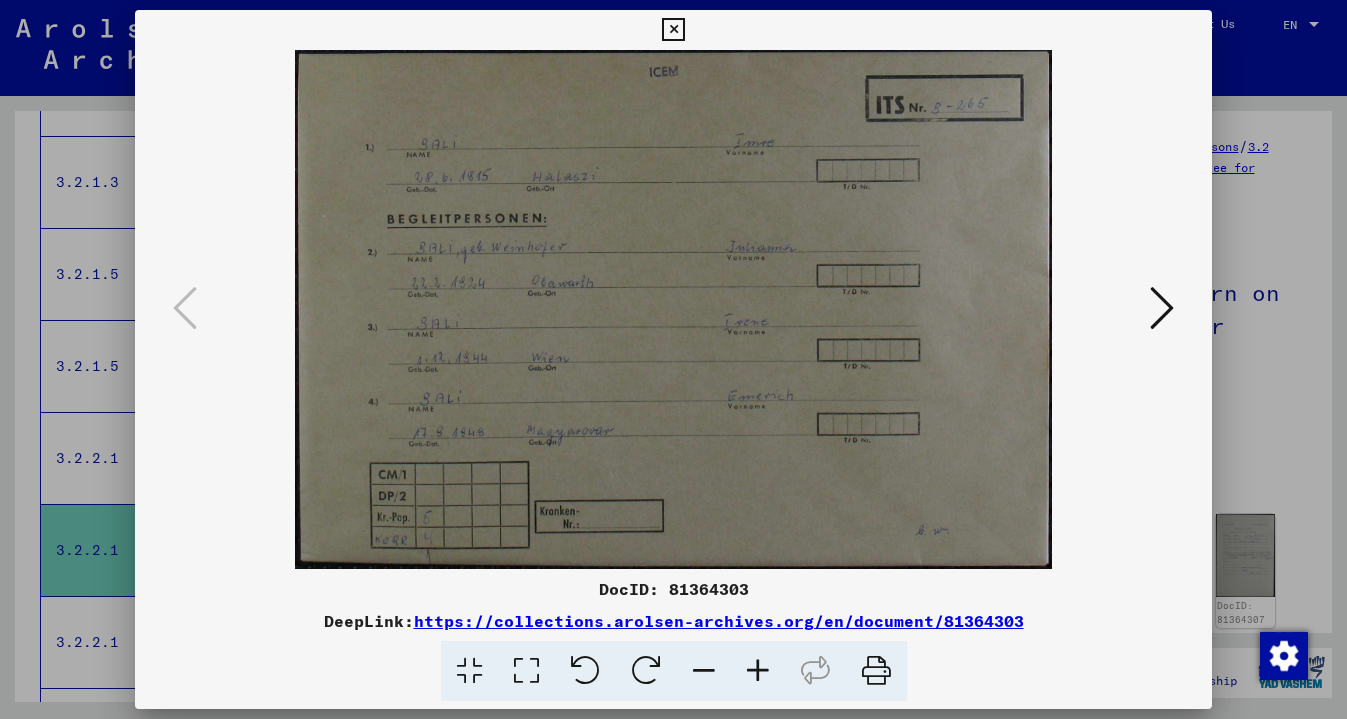 click at bounding box center (1162, 308) 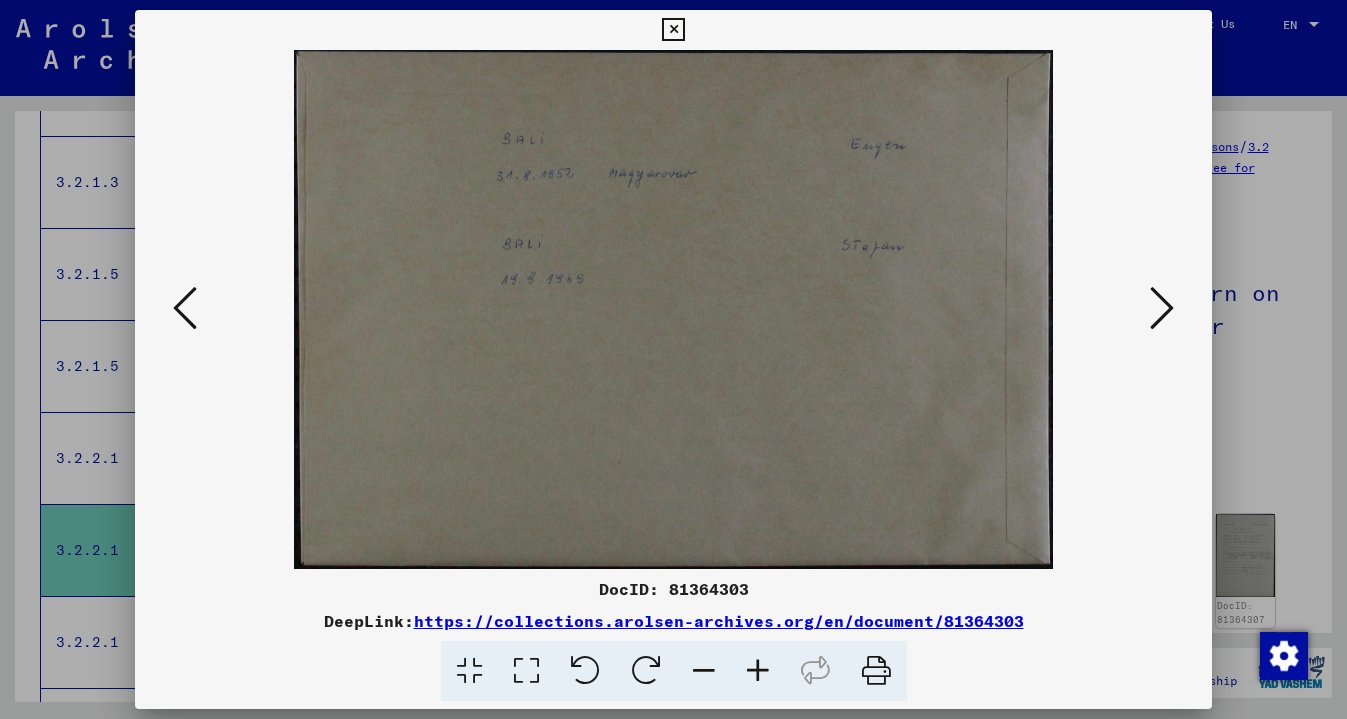 click at bounding box center [1162, 308] 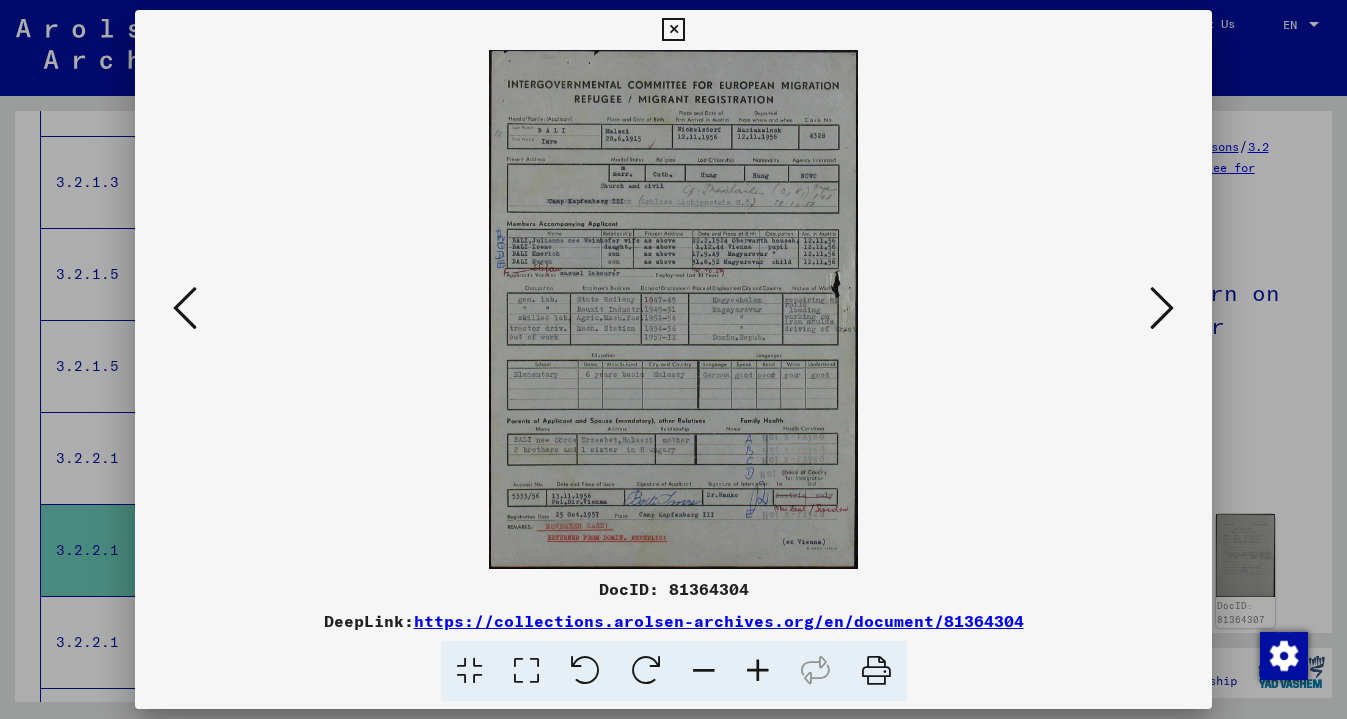 scroll, scrollTop: 0, scrollLeft: 0, axis: both 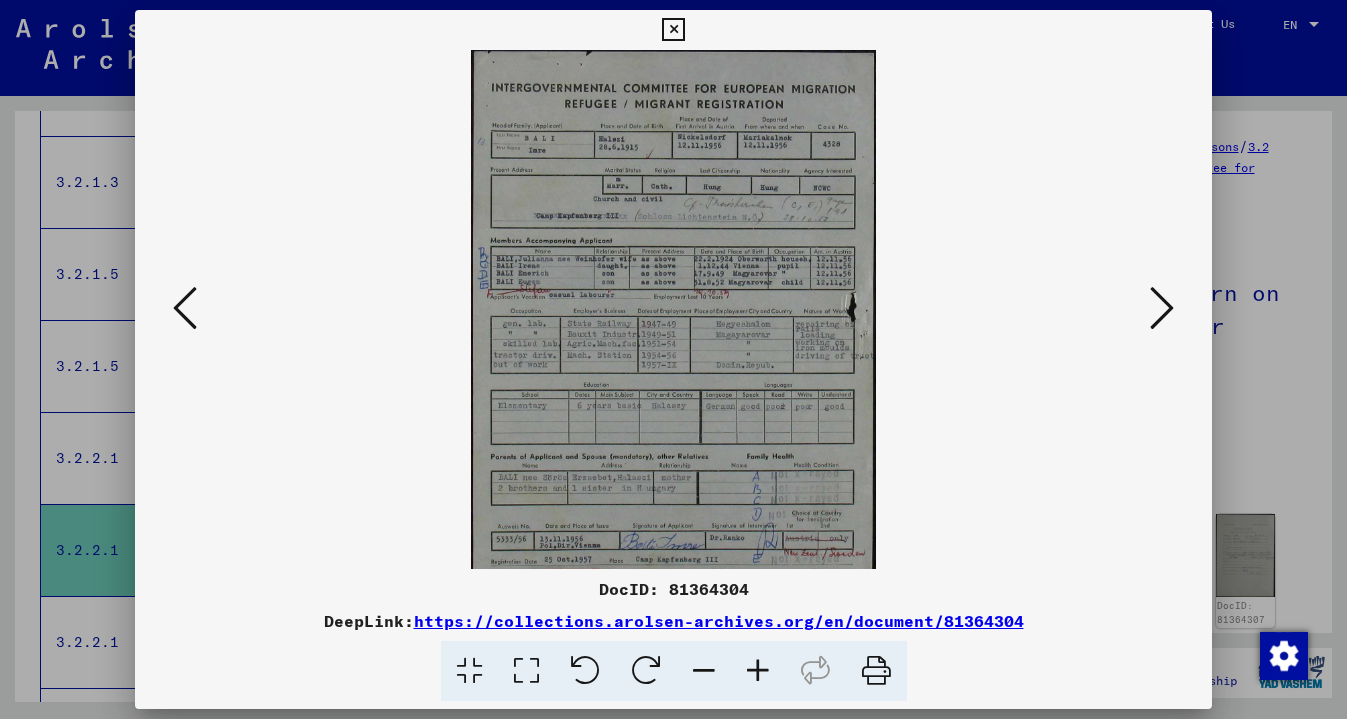 click at bounding box center [758, 671] 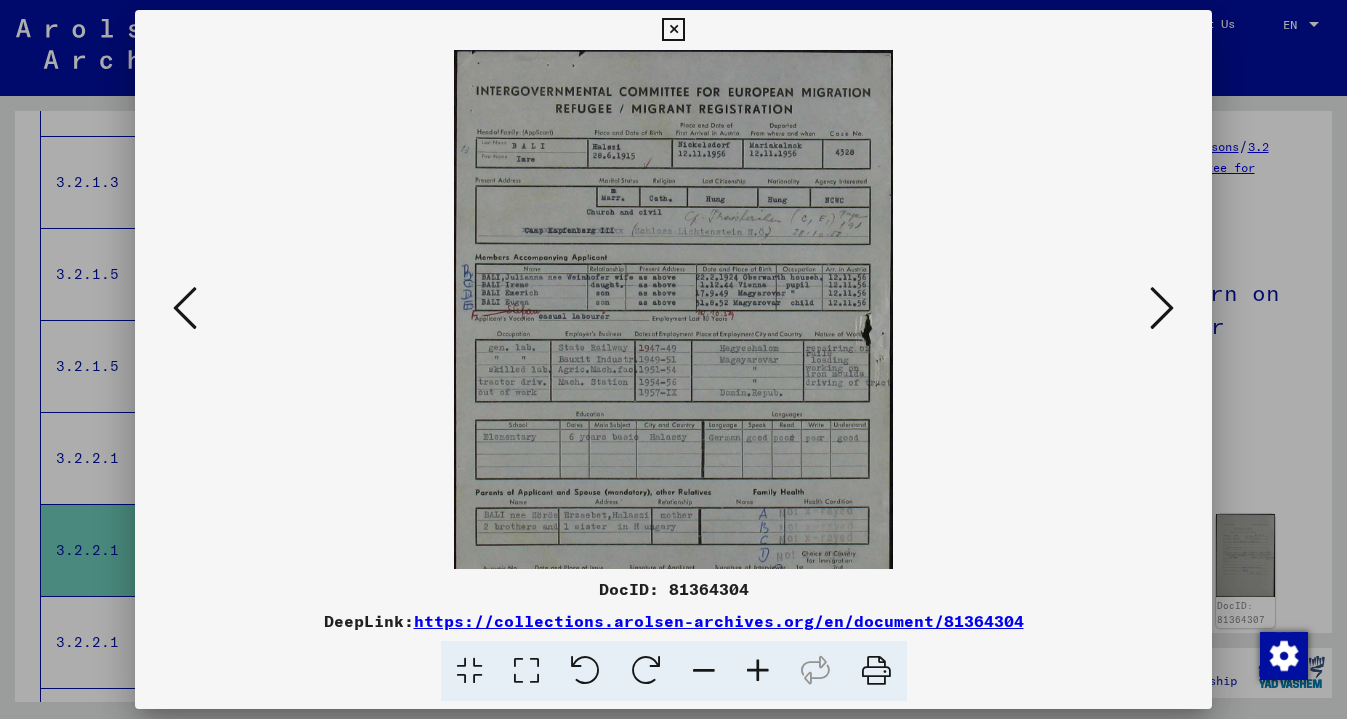 click at bounding box center [758, 671] 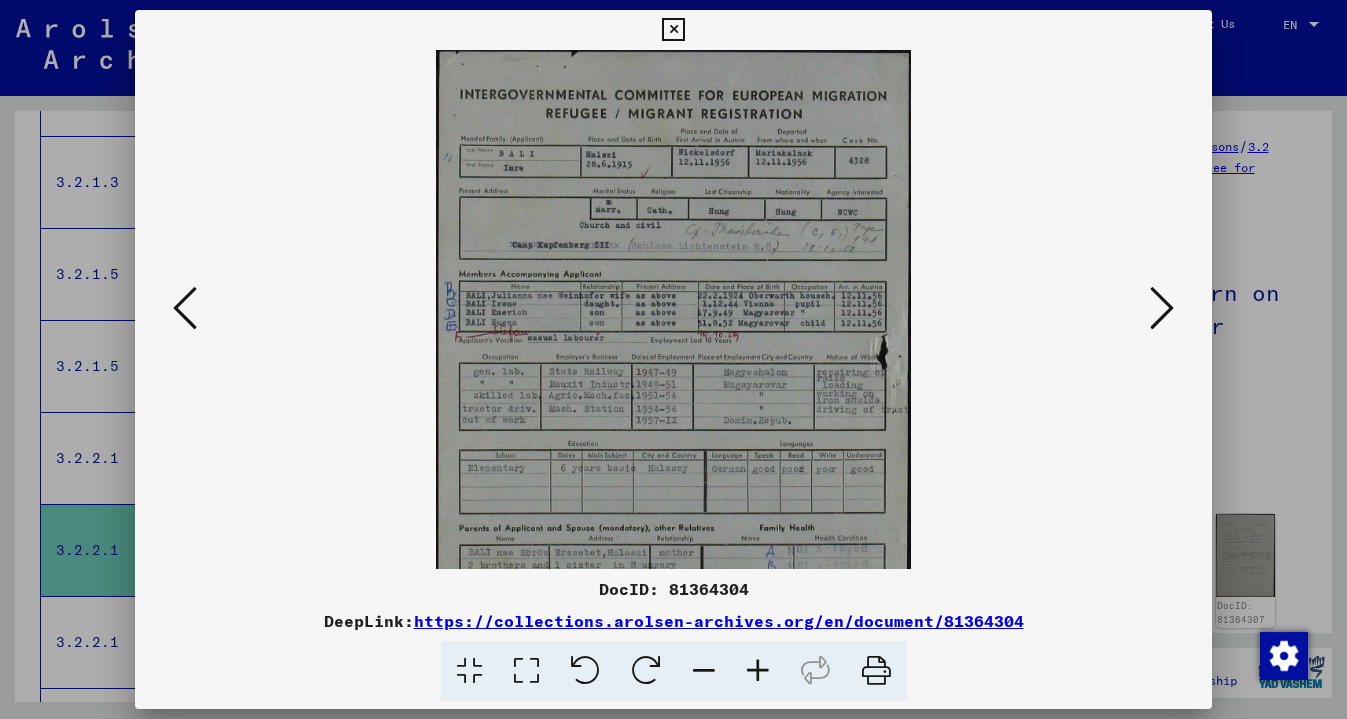 click at bounding box center [758, 671] 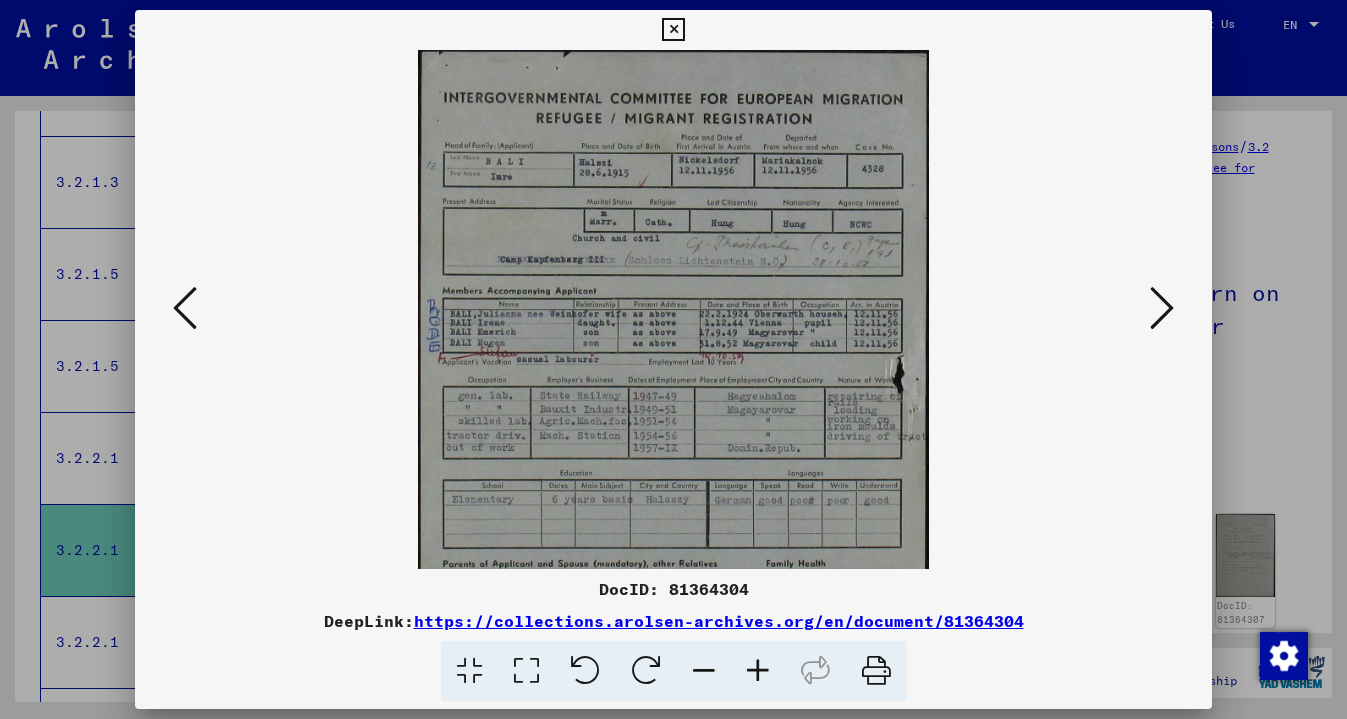 click at bounding box center (758, 671) 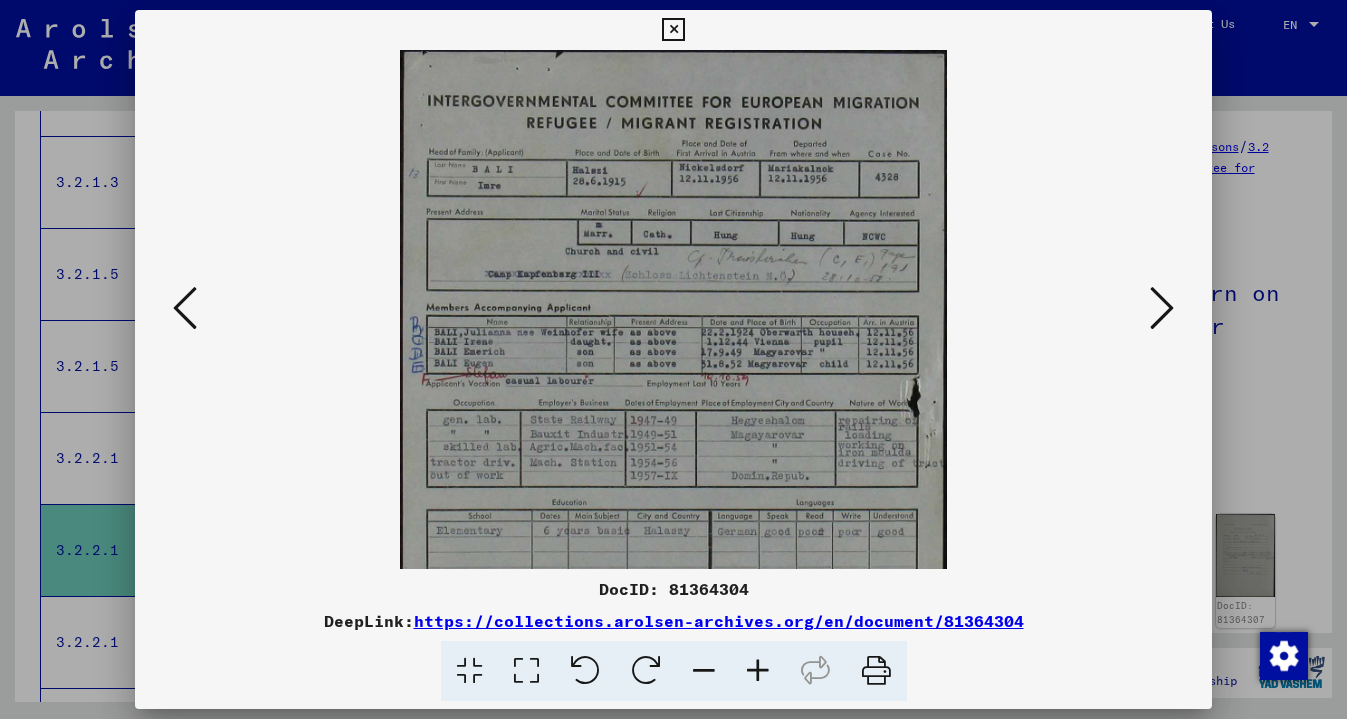 click at bounding box center (758, 671) 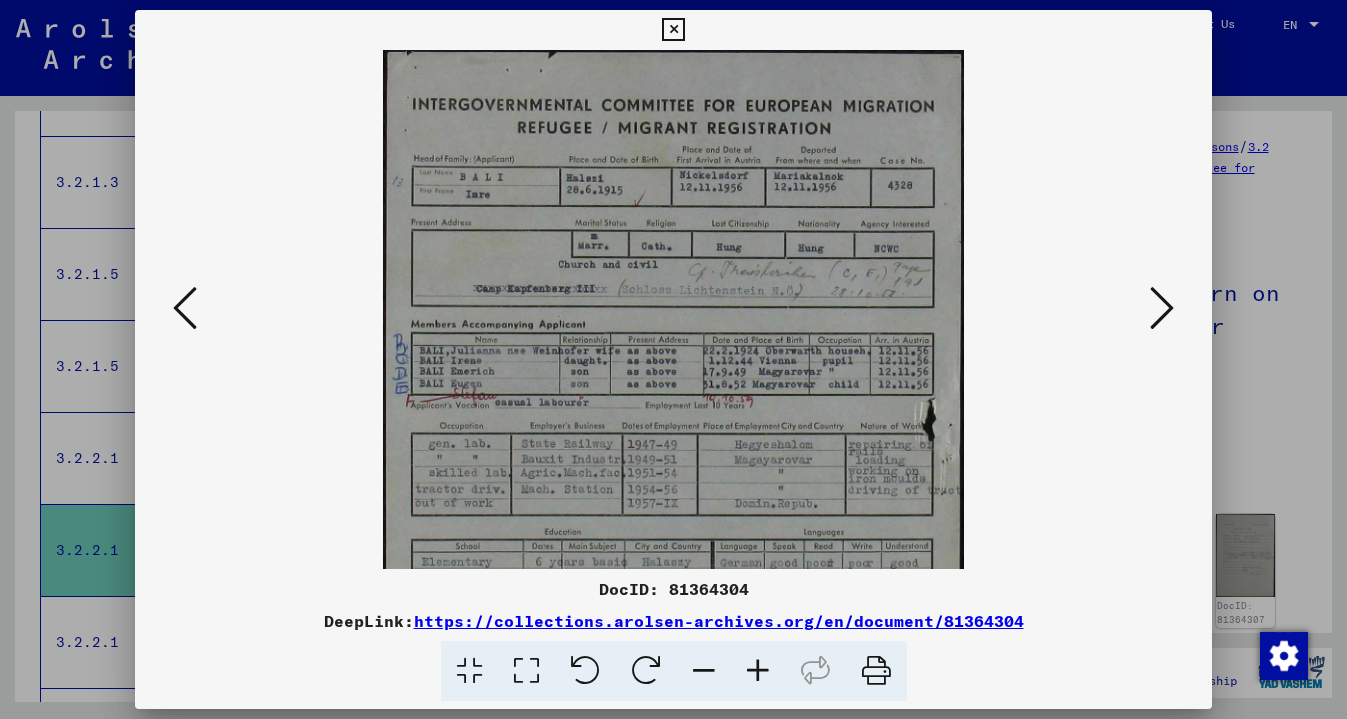click at bounding box center [758, 671] 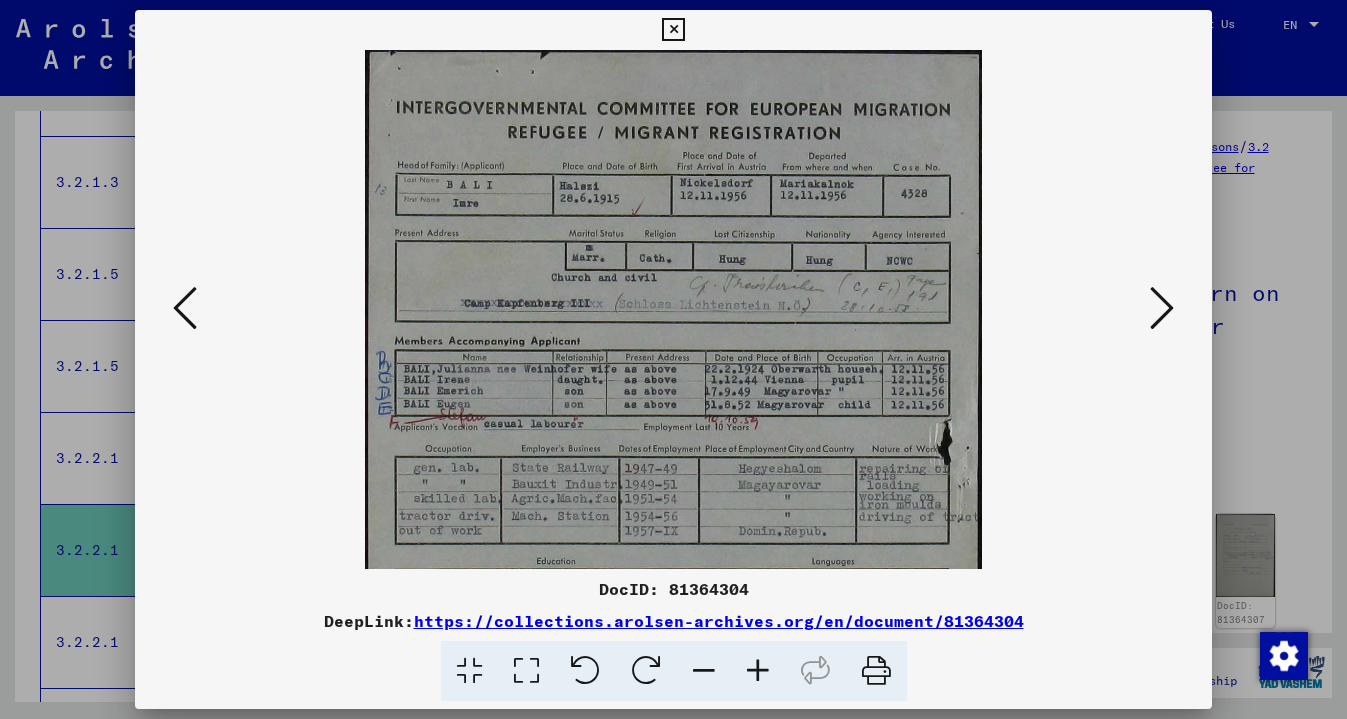 click at bounding box center (673, 30) 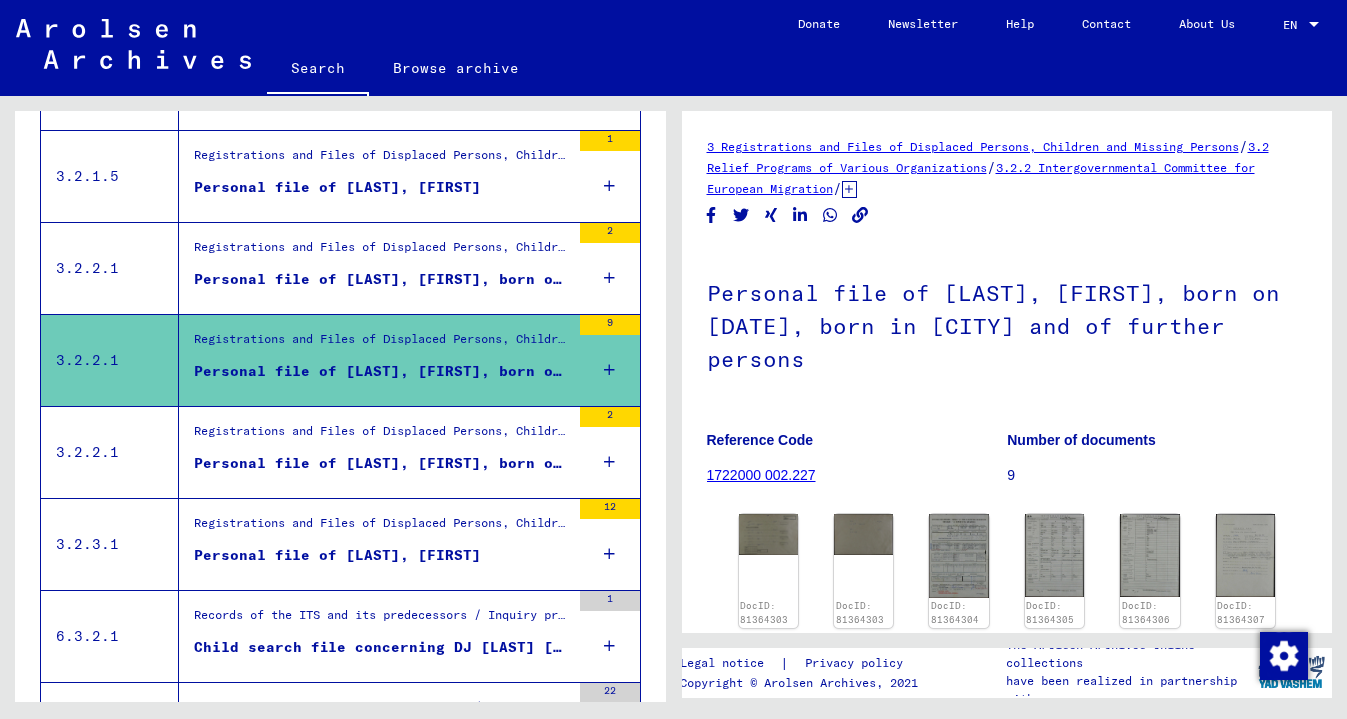 scroll, scrollTop: 1115, scrollLeft: 0, axis: vertical 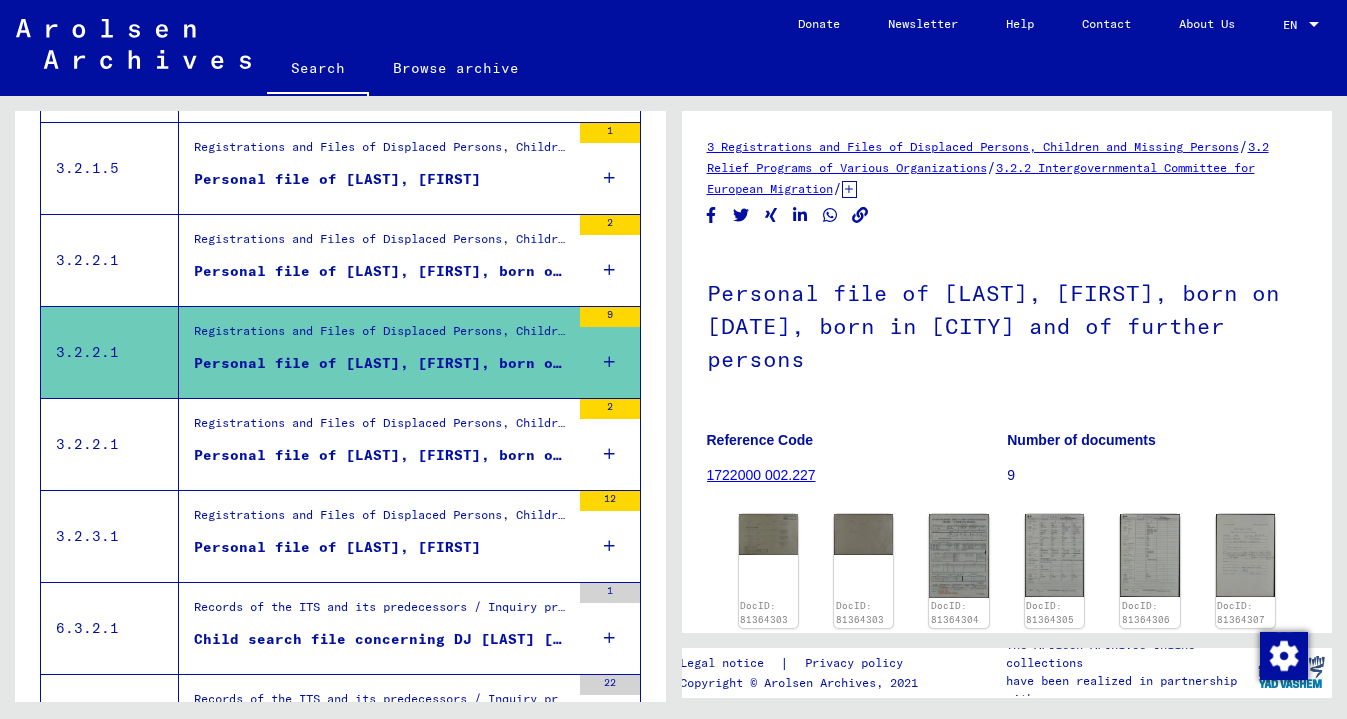 click on "Personal file of [LAST], [FIRST], born on [DATE], born in [CITY] and of further persons" at bounding box center [382, 455] 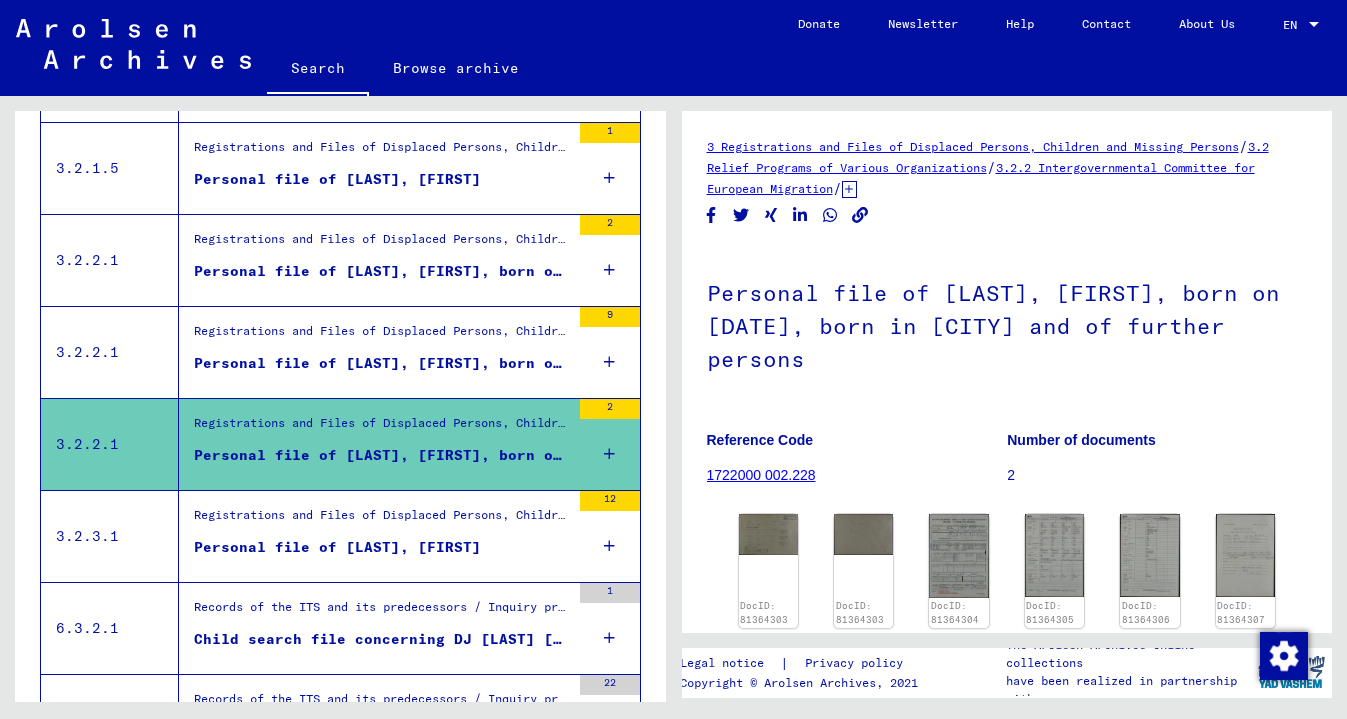 scroll, scrollTop: 0, scrollLeft: 0, axis: both 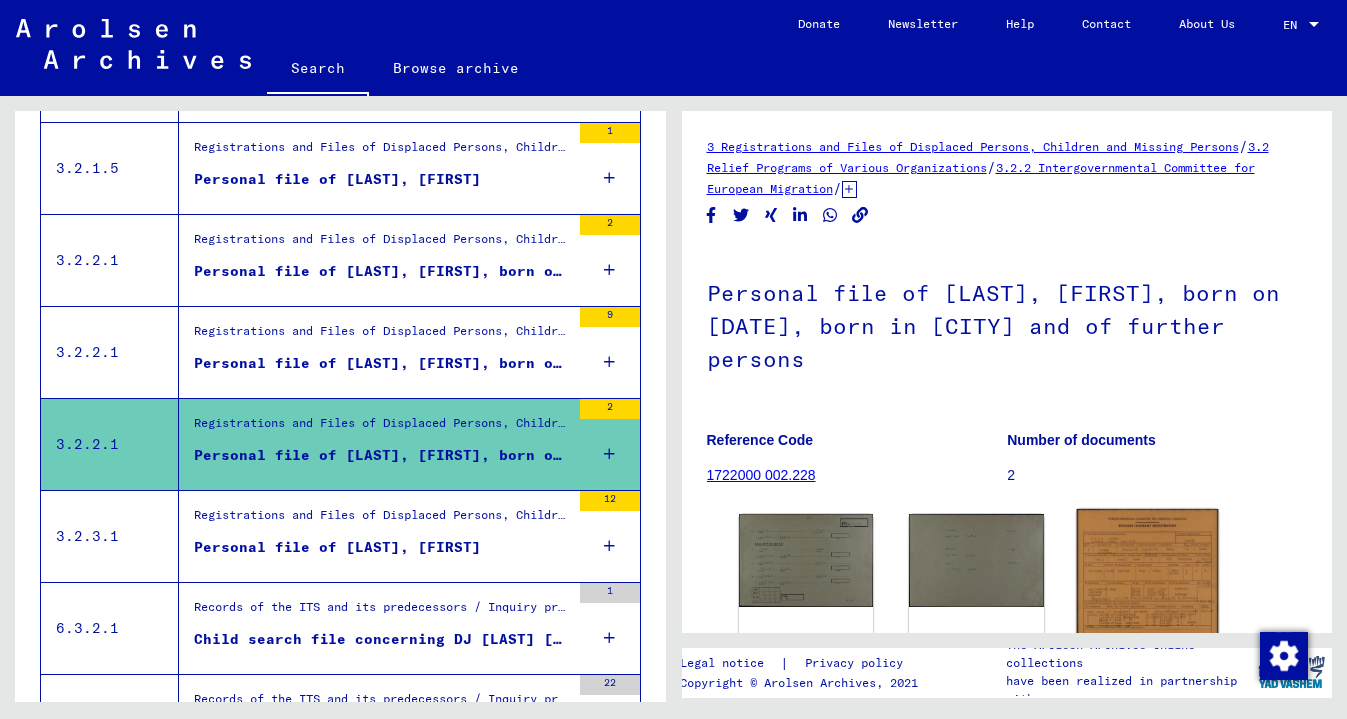 click 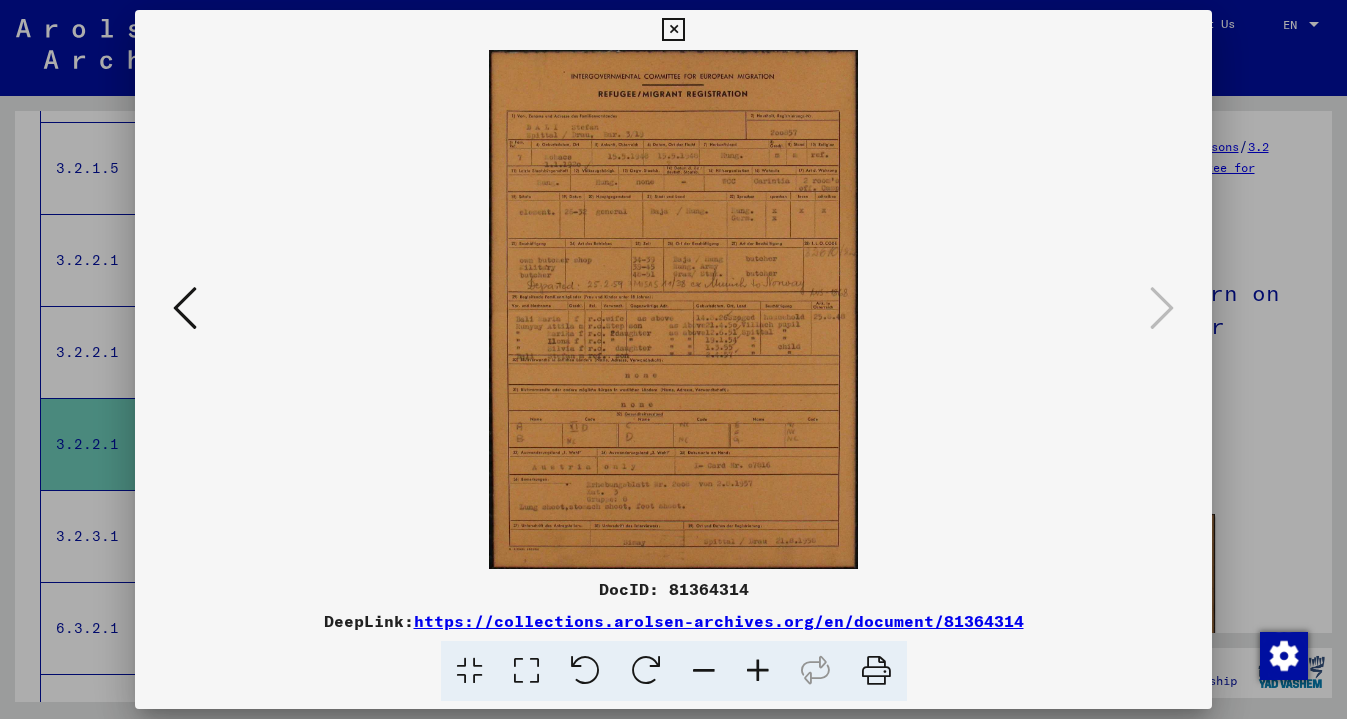 click at bounding box center [758, 671] 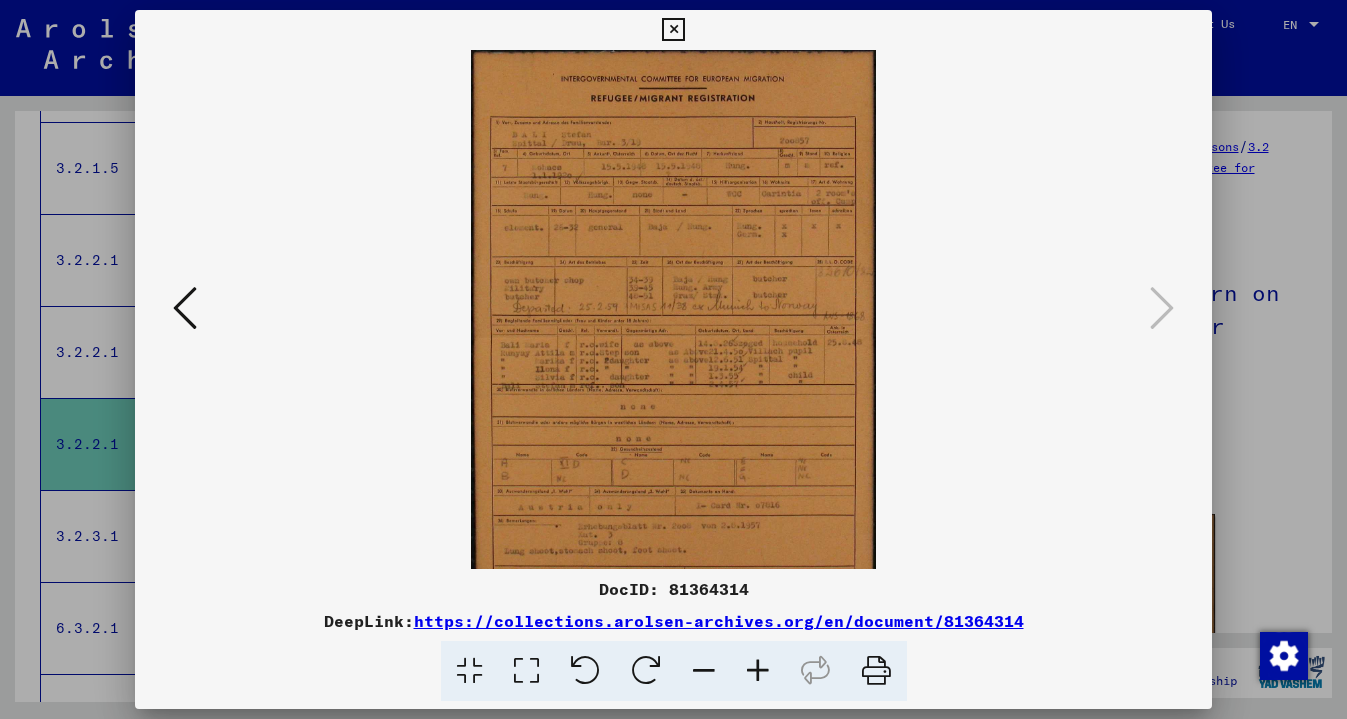 click at bounding box center (758, 671) 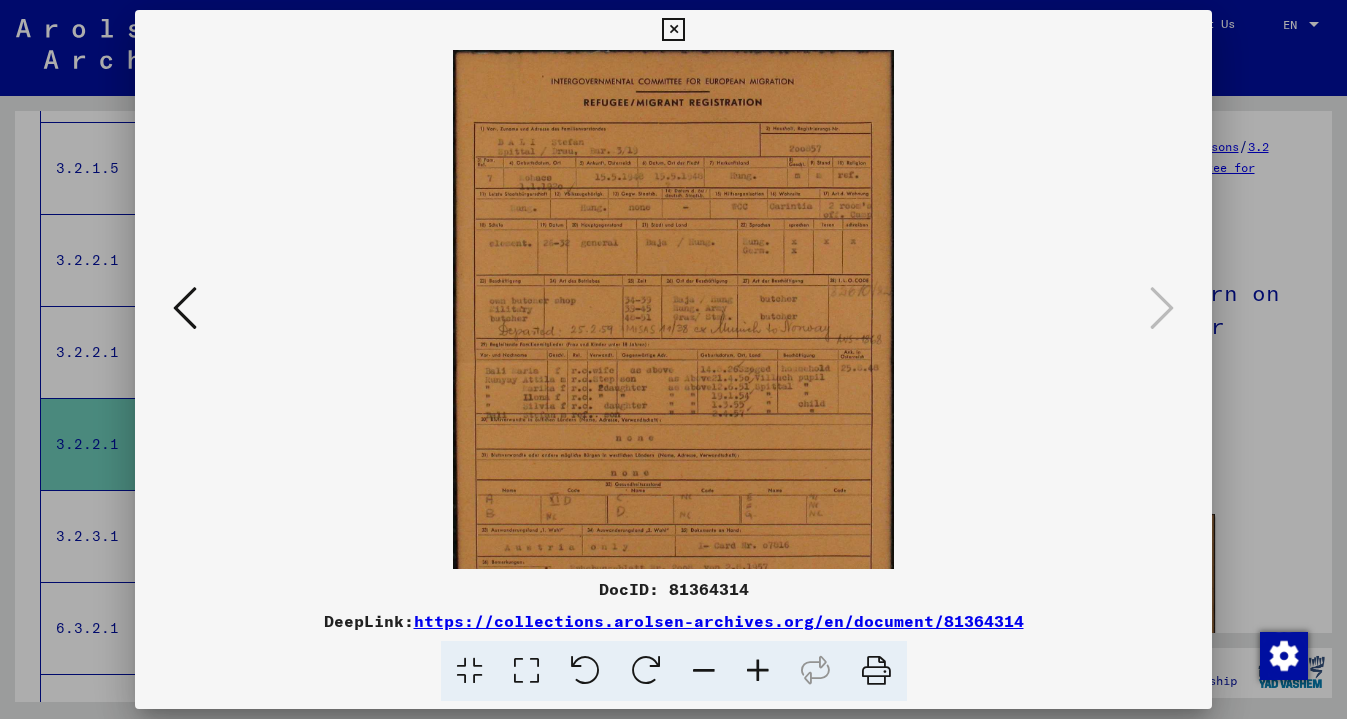 click at bounding box center (758, 671) 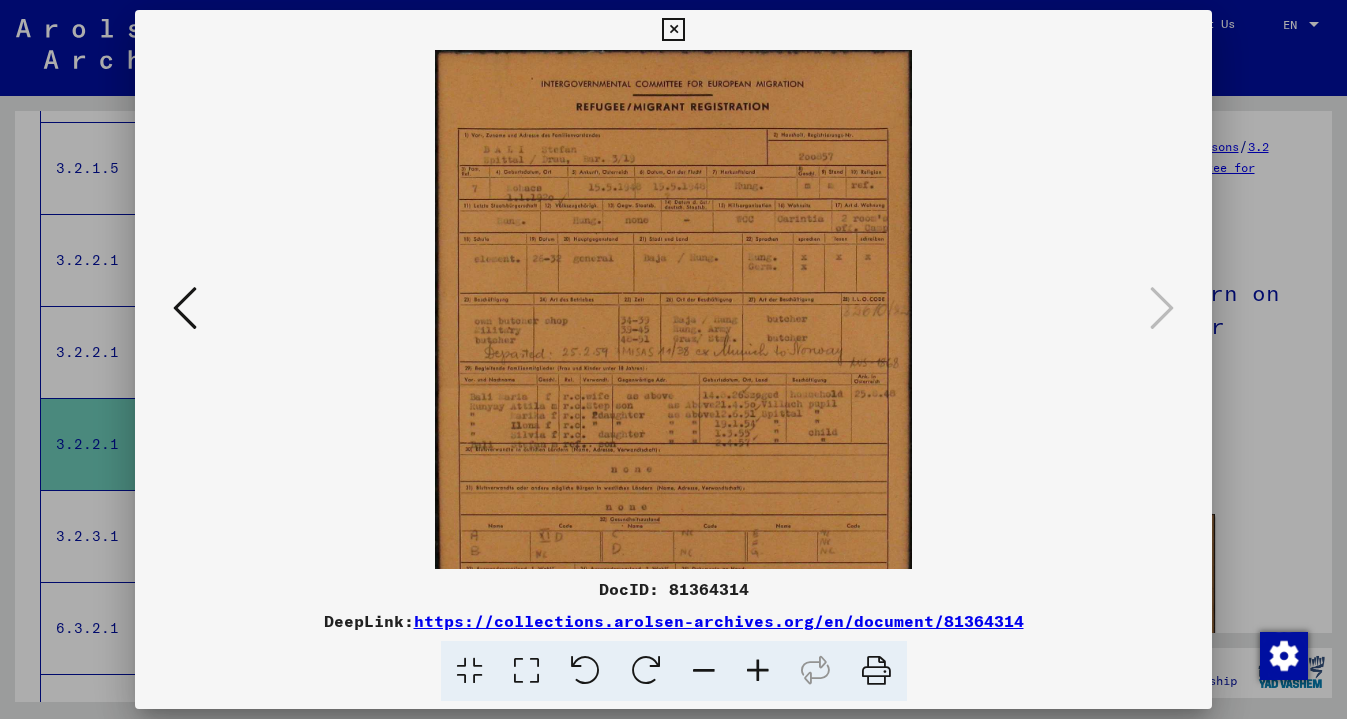 click at bounding box center (758, 671) 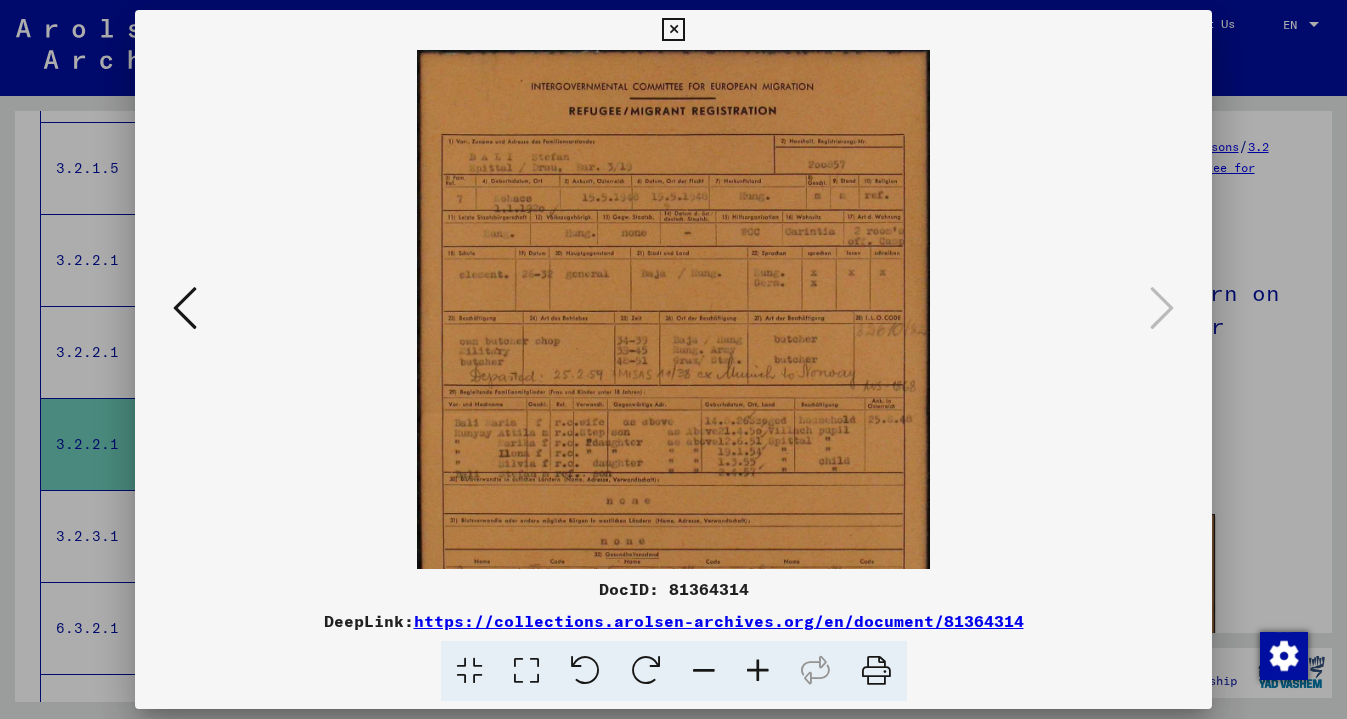 click at bounding box center [758, 671] 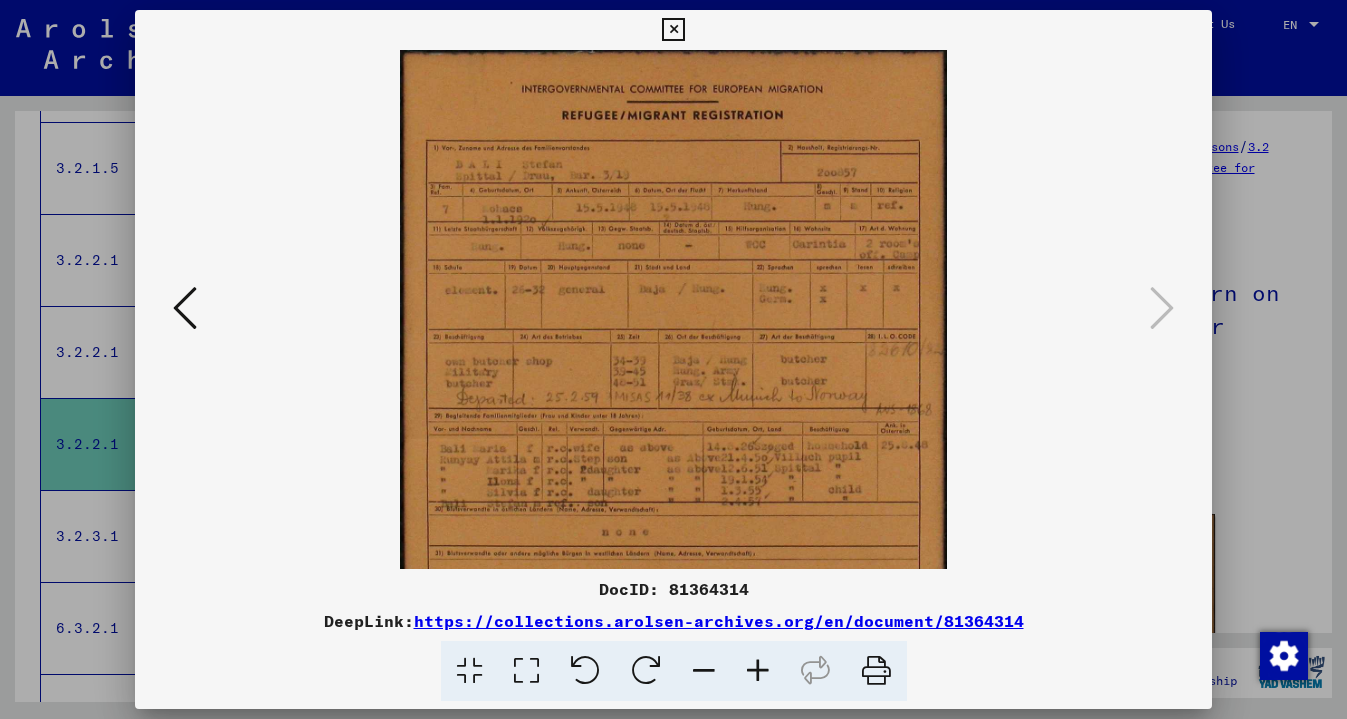 click at bounding box center (758, 671) 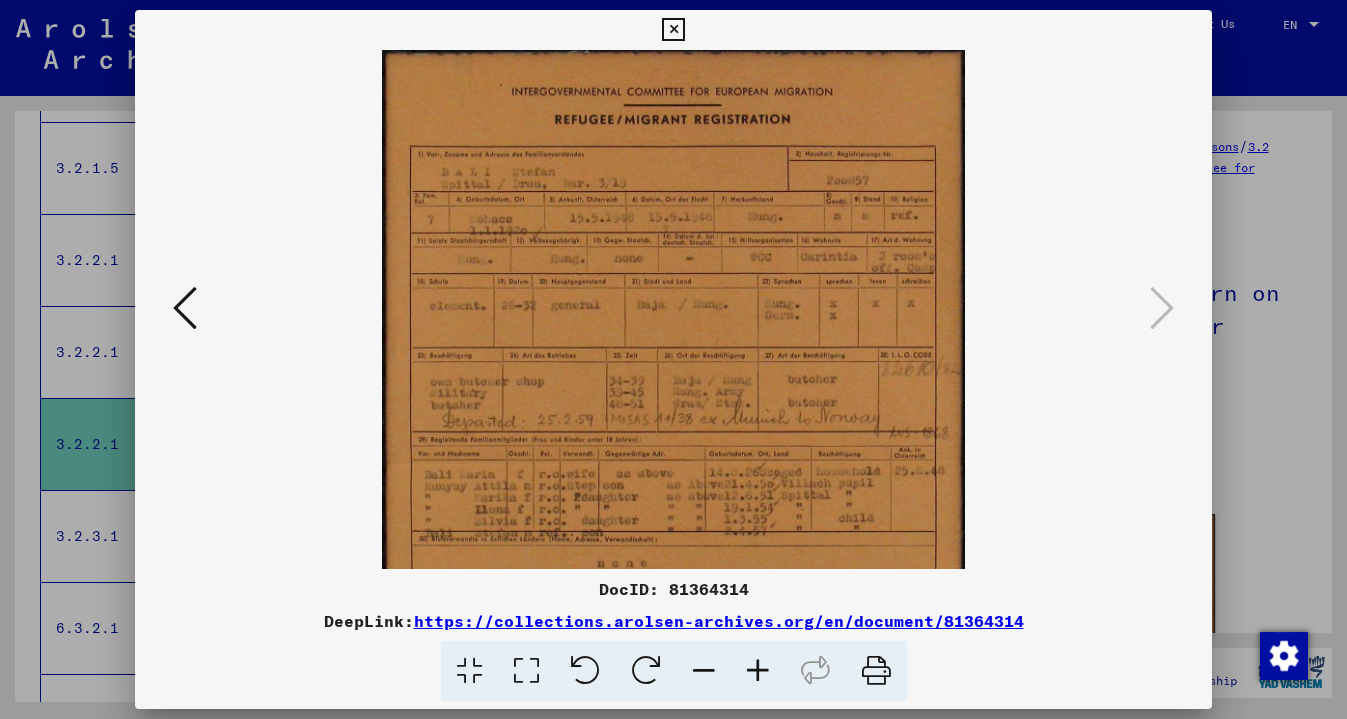click at bounding box center (758, 671) 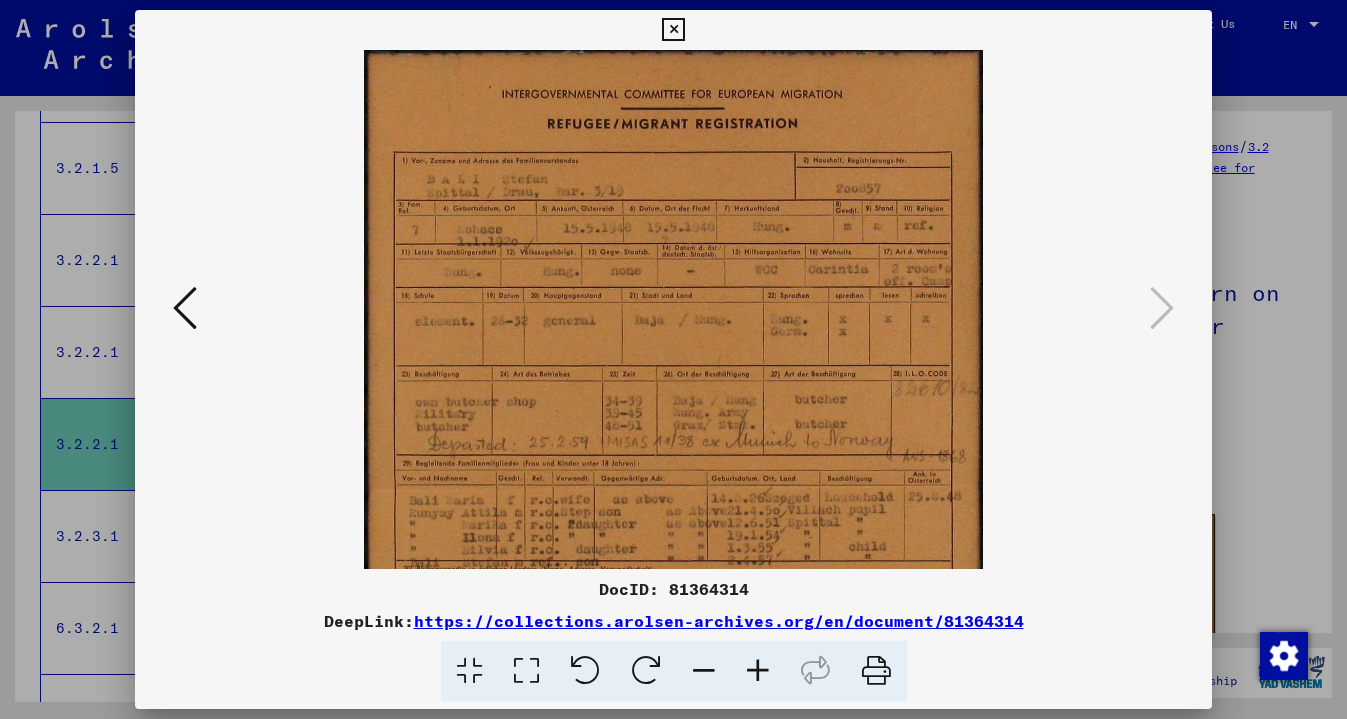 click at bounding box center [673, 30] 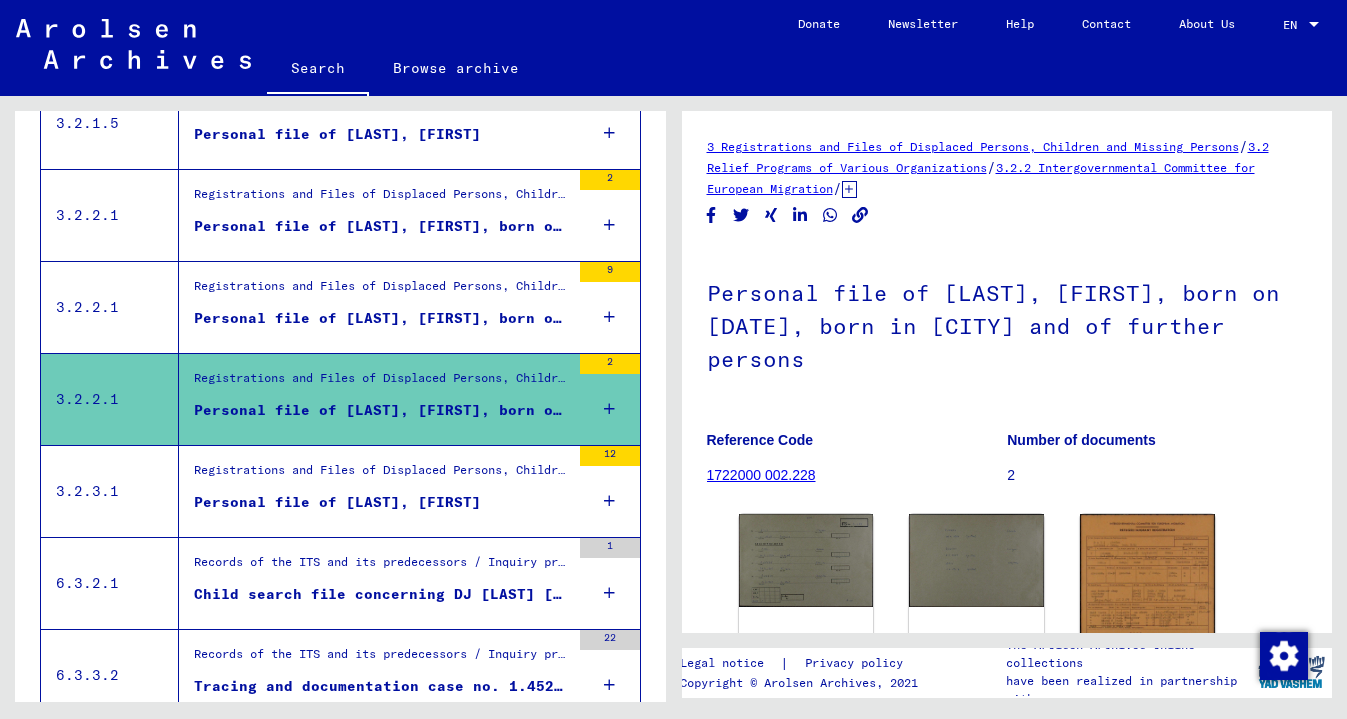 scroll, scrollTop: 736, scrollLeft: 0, axis: vertical 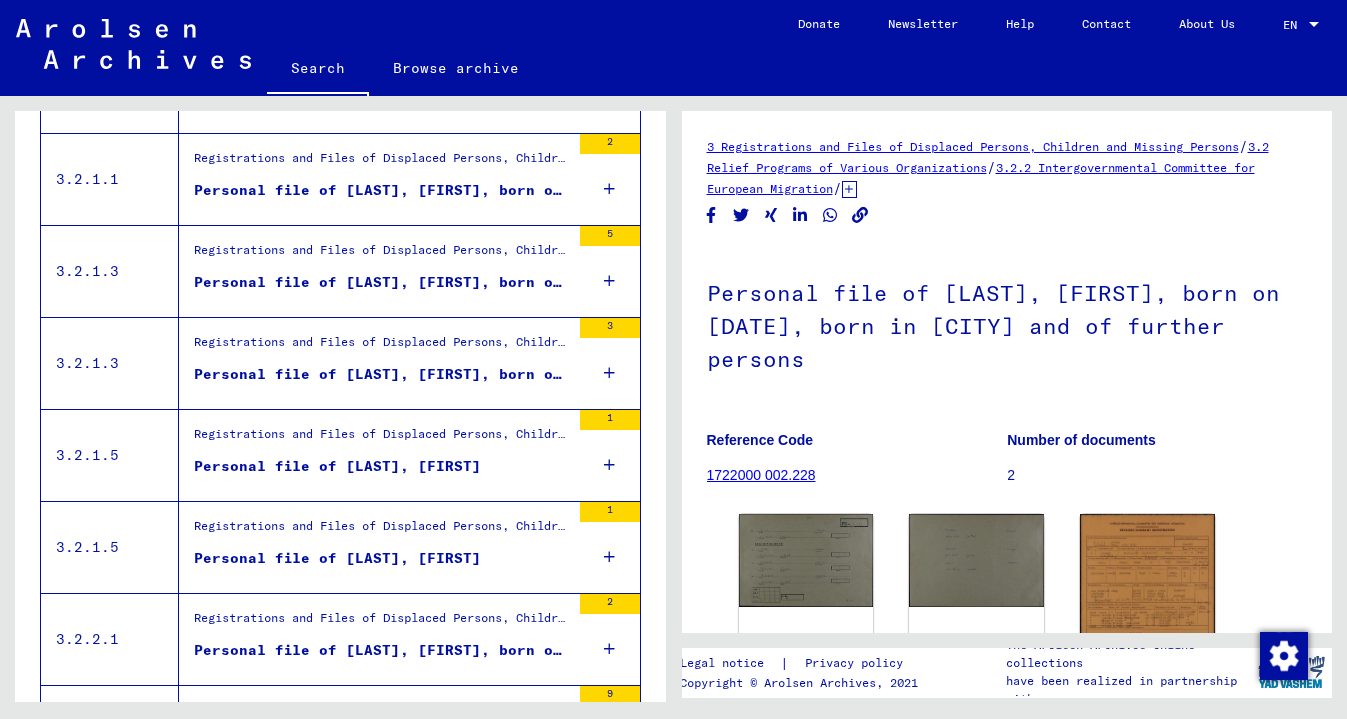 click on "Personal file of [LAST], [FIRST], born on [DATE], born in [CITY]" at bounding box center (382, 374) 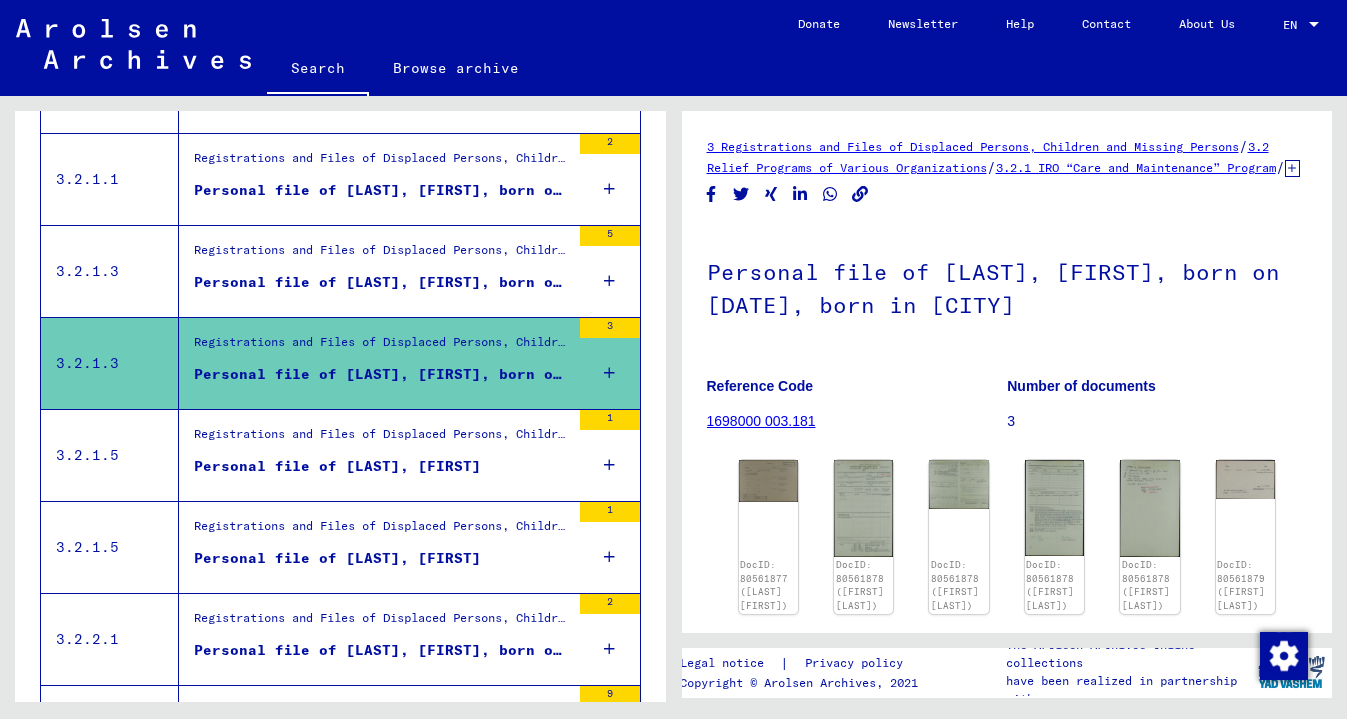 scroll, scrollTop: 0, scrollLeft: 0, axis: both 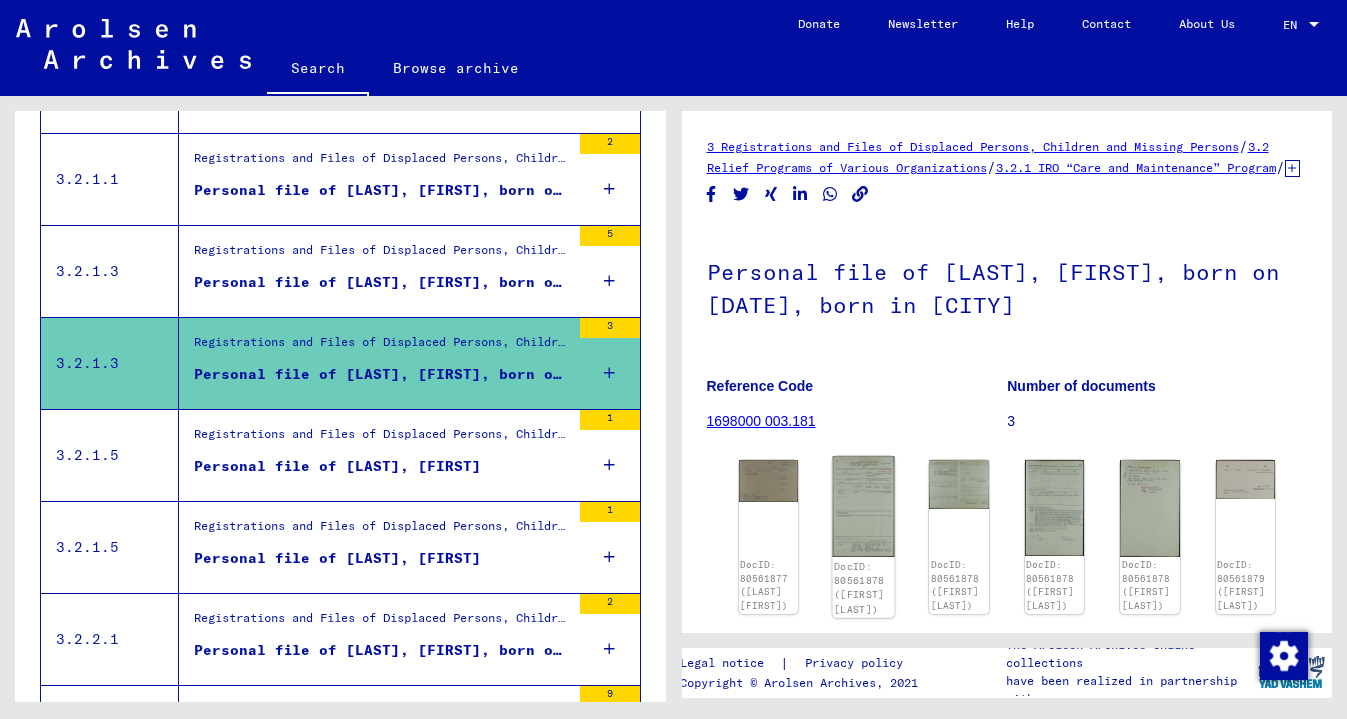 click 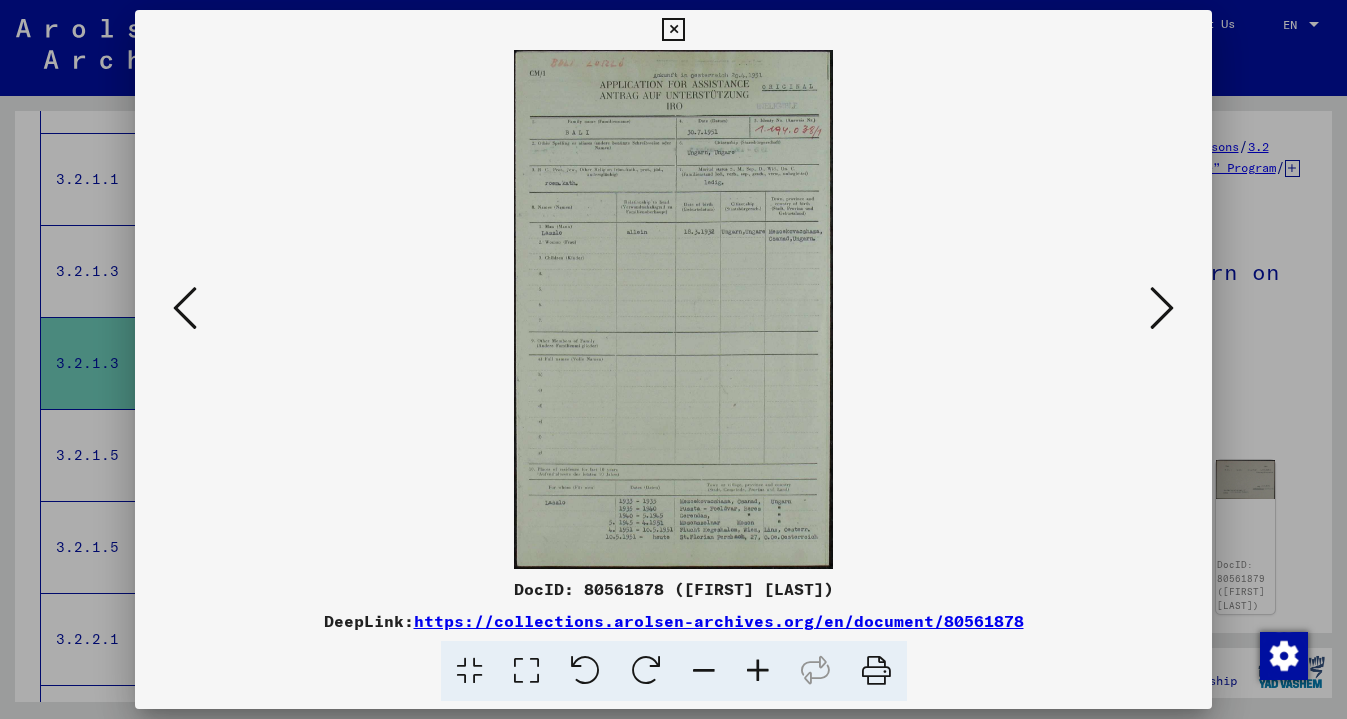 click at bounding box center [758, 671] 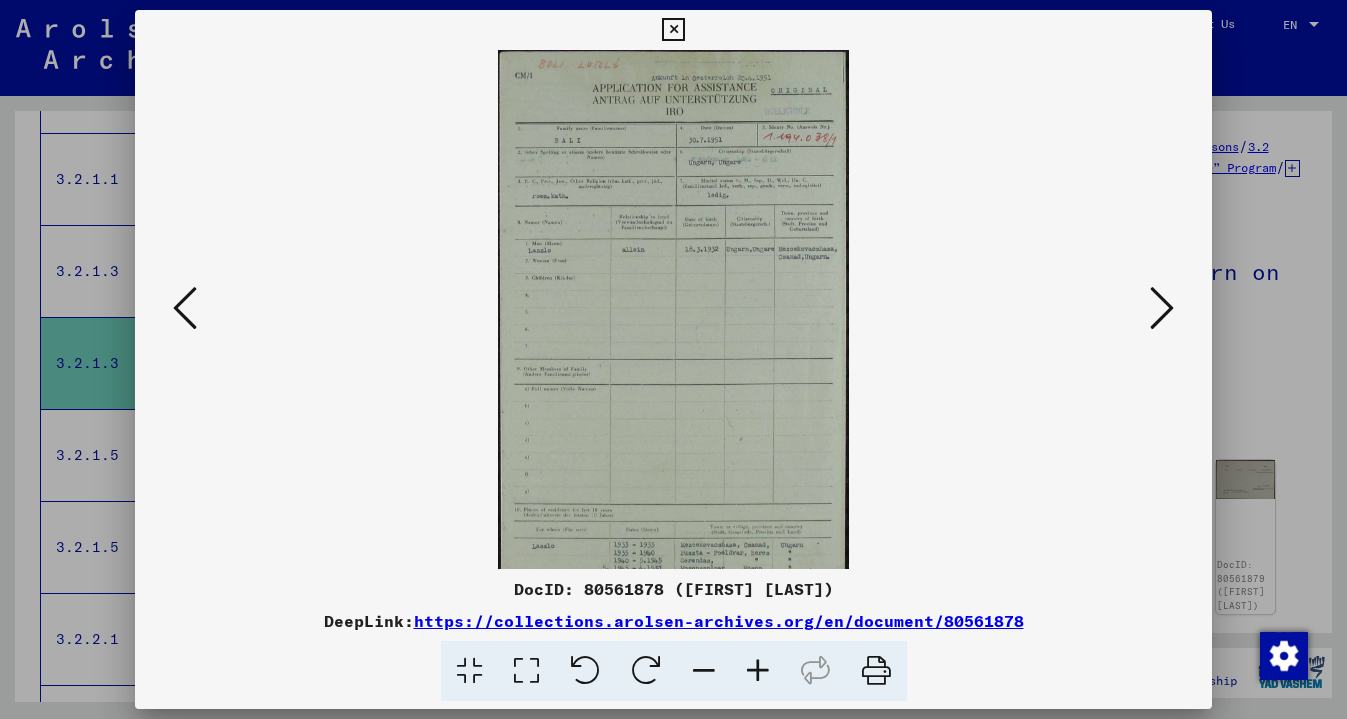 click at bounding box center (758, 671) 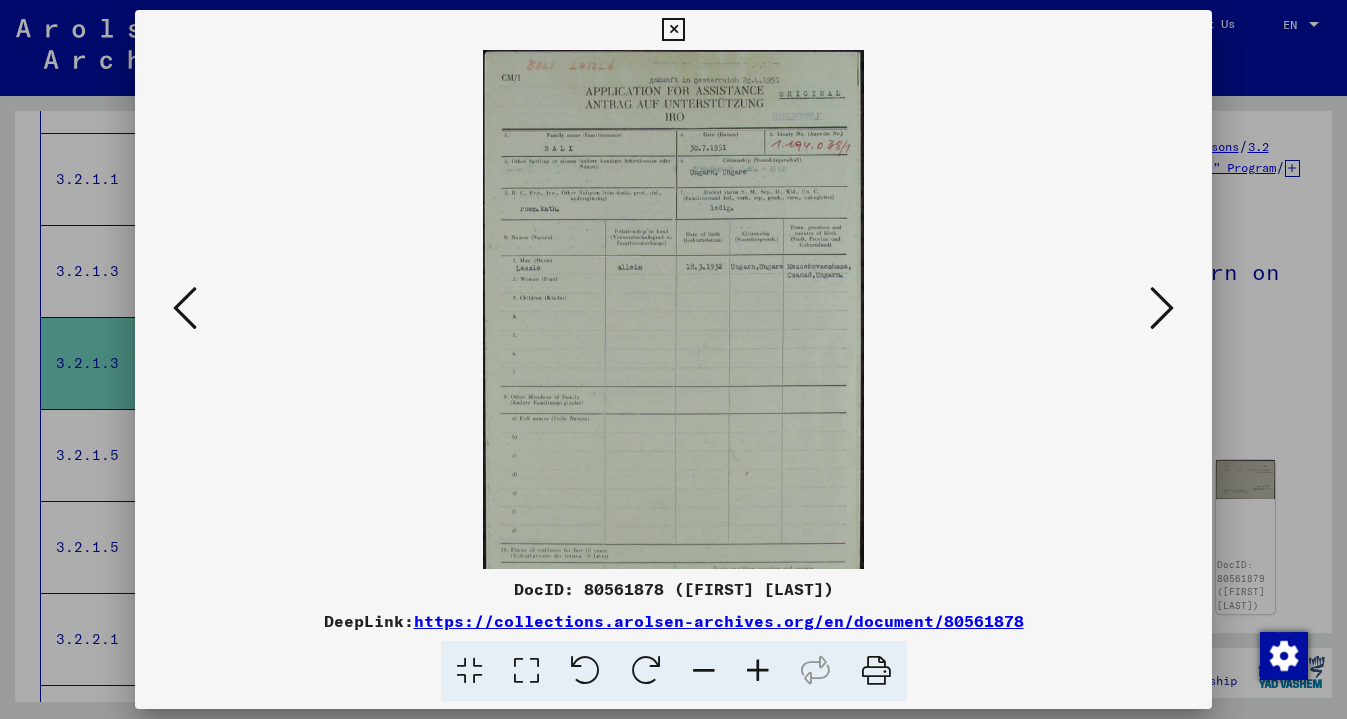click at bounding box center [758, 671] 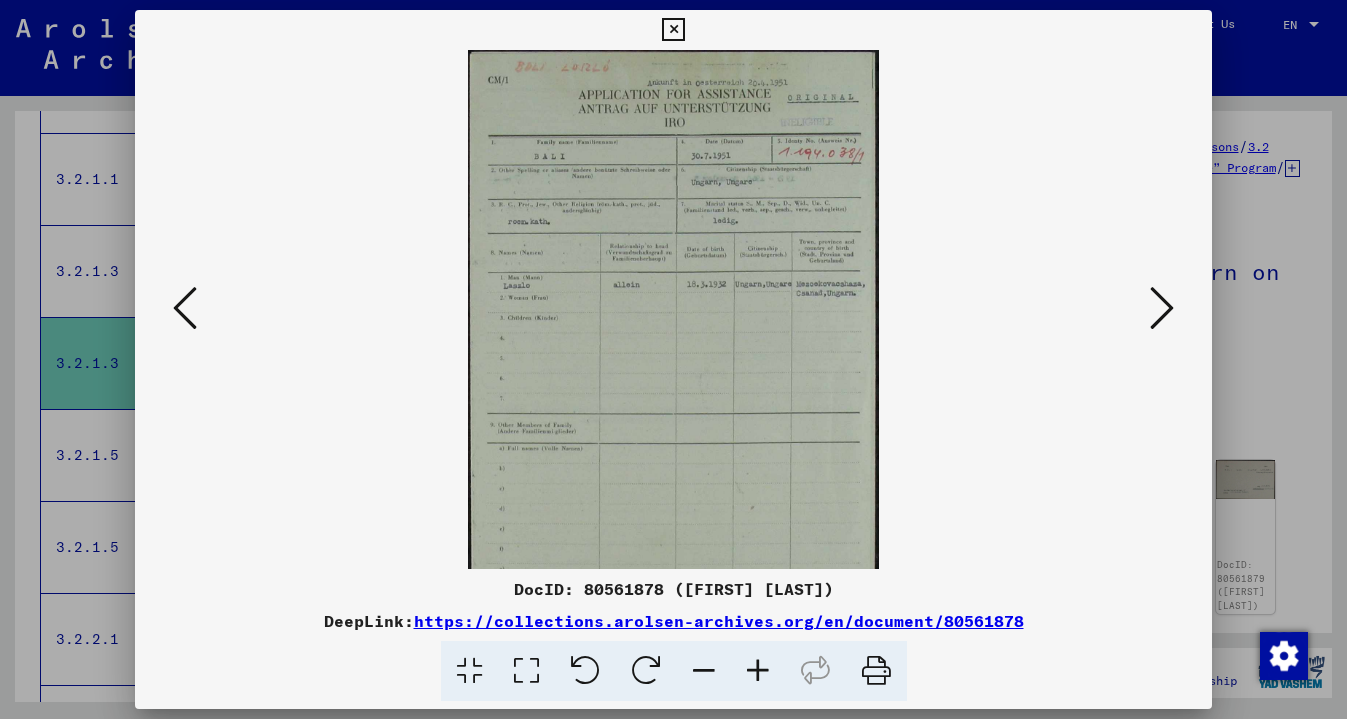click at bounding box center (758, 671) 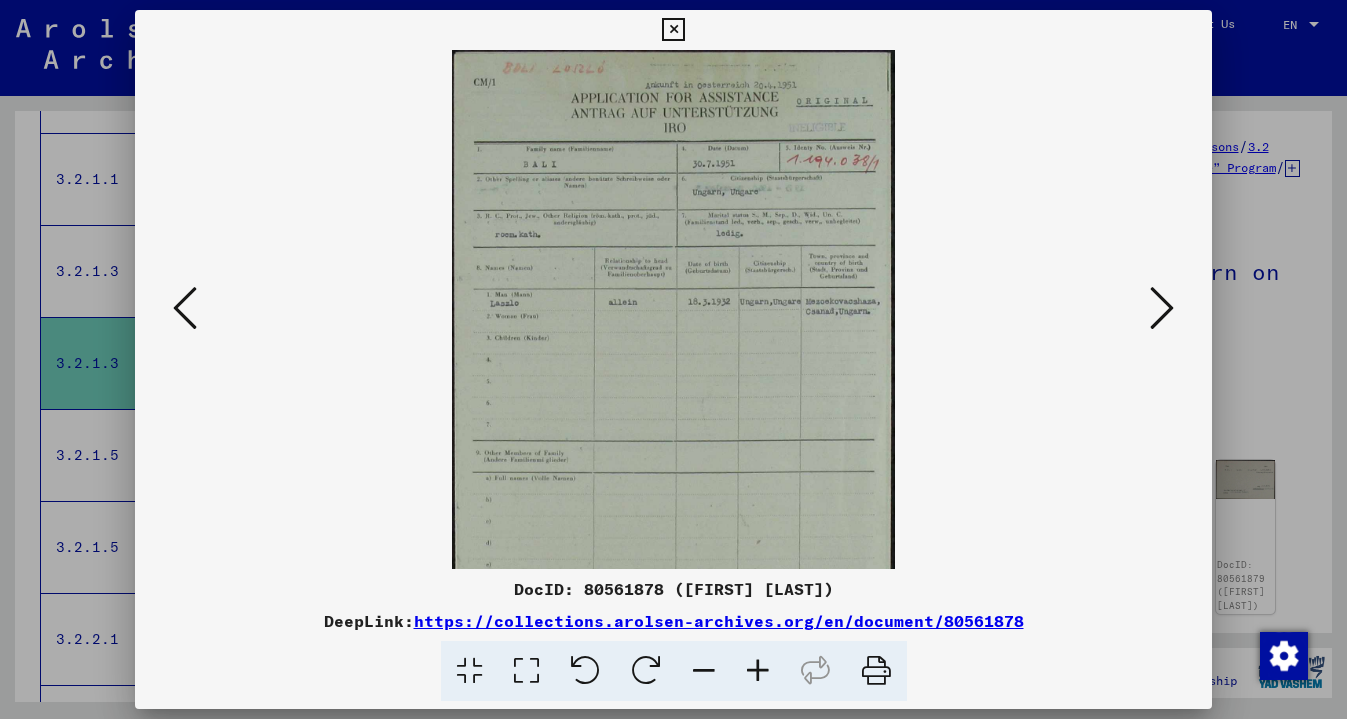 click at bounding box center (758, 671) 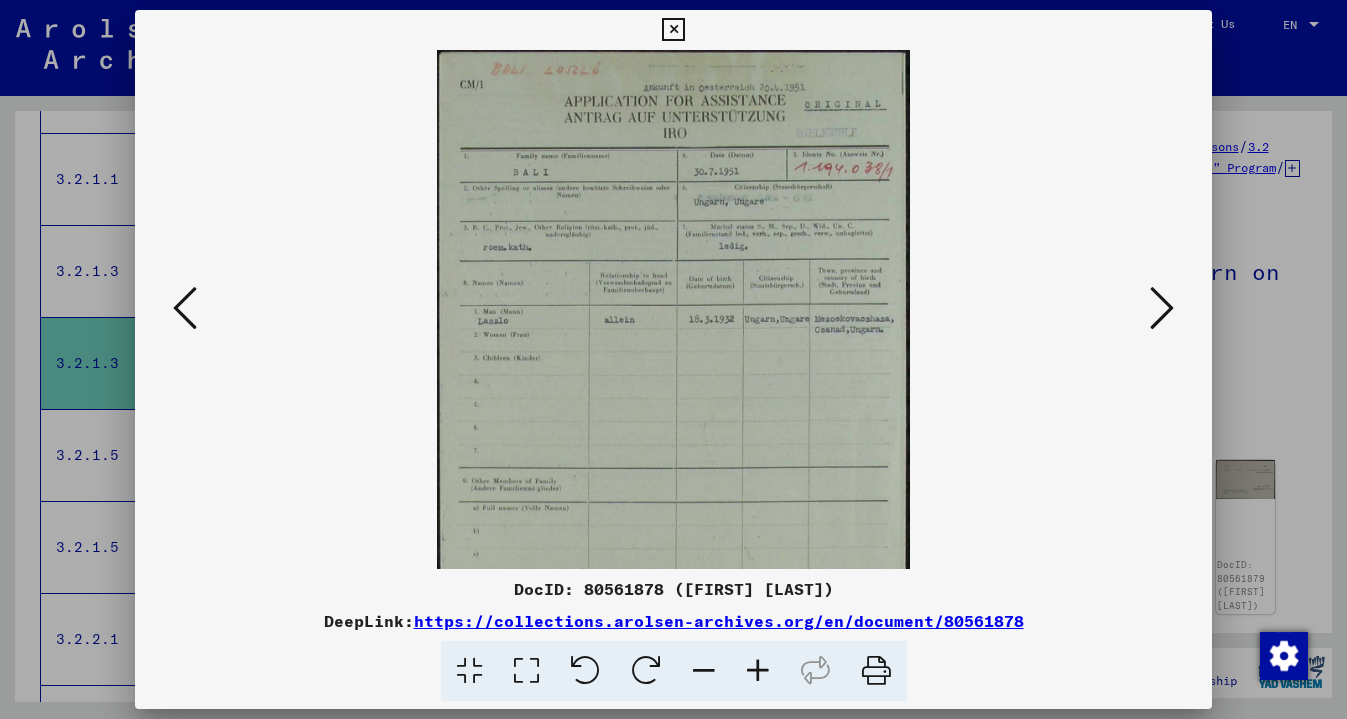click at bounding box center [758, 671] 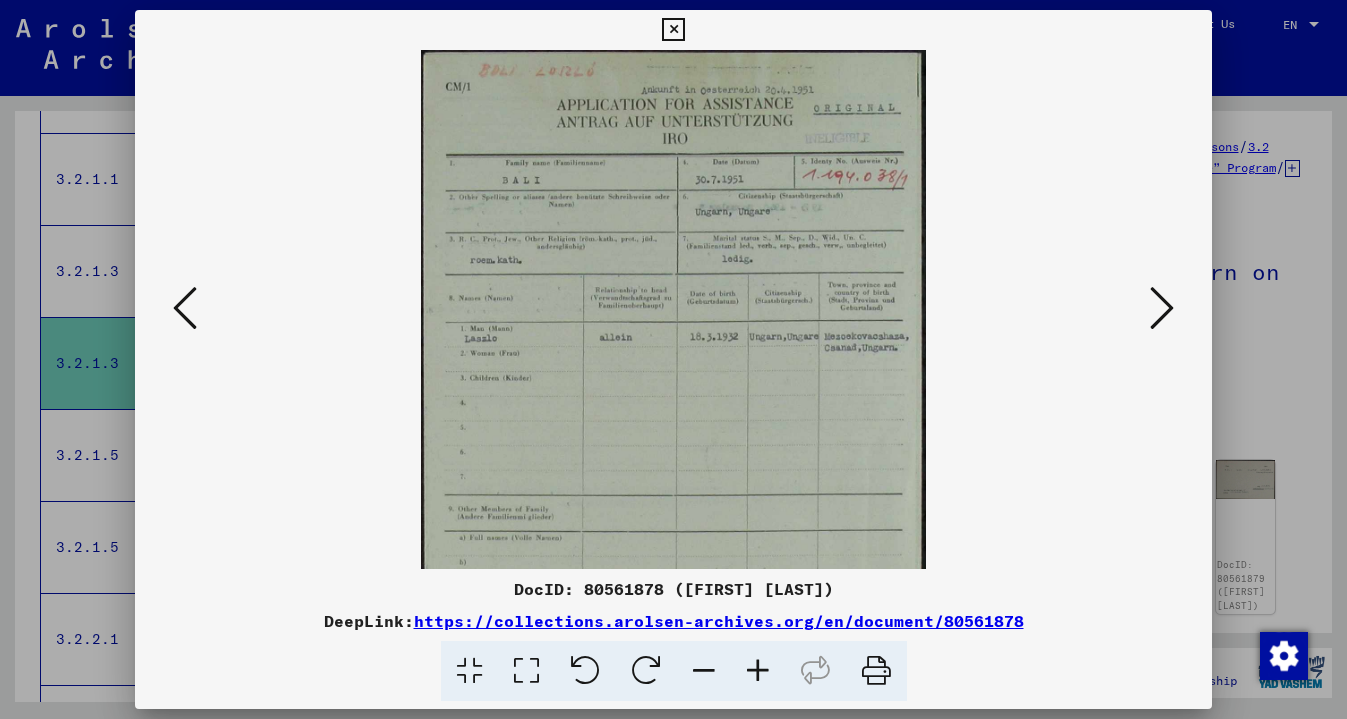 click at bounding box center (758, 671) 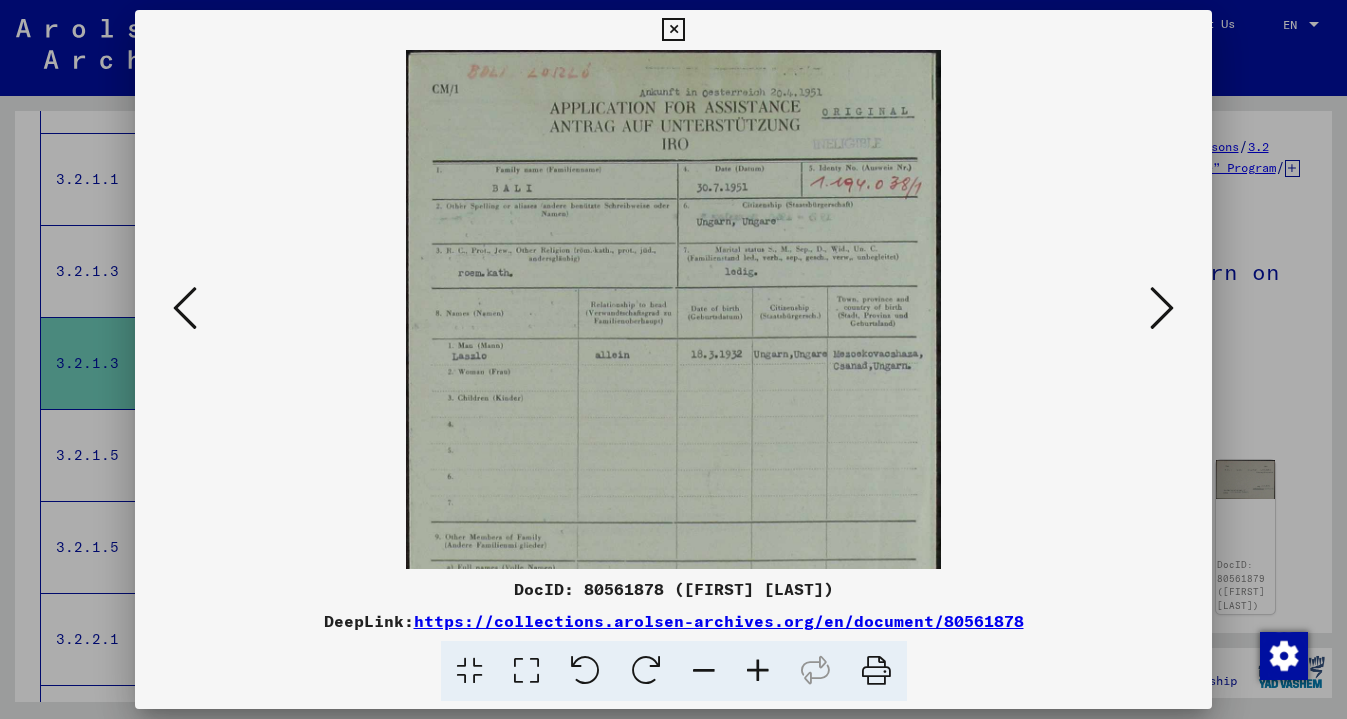click at bounding box center (758, 671) 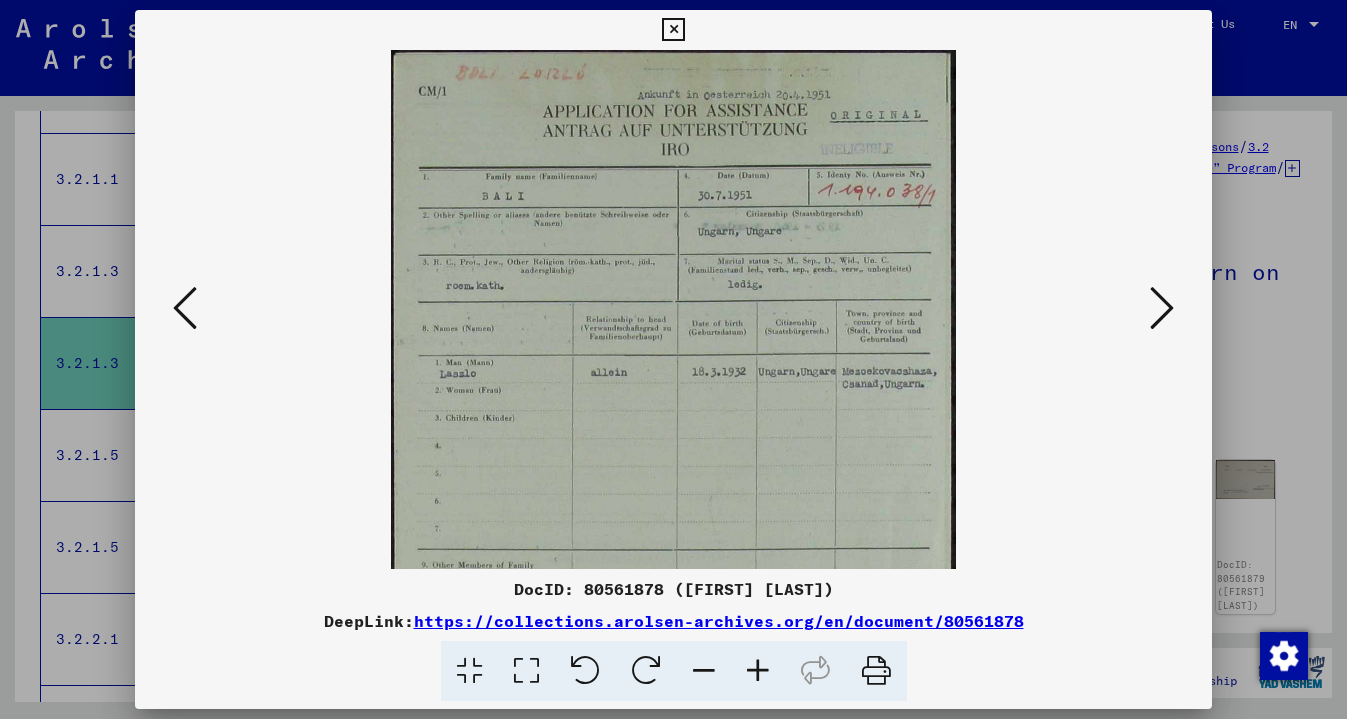 click at bounding box center (758, 671) 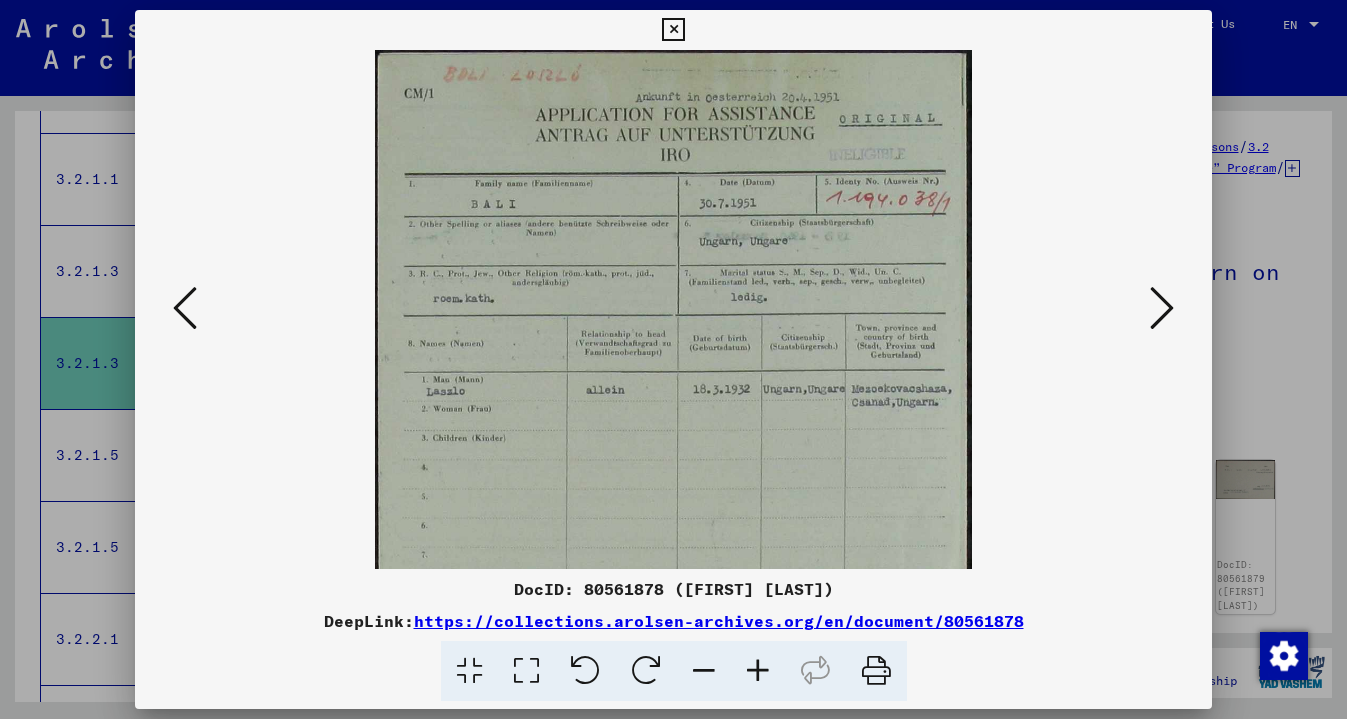 click at bounding box center (758, 671) 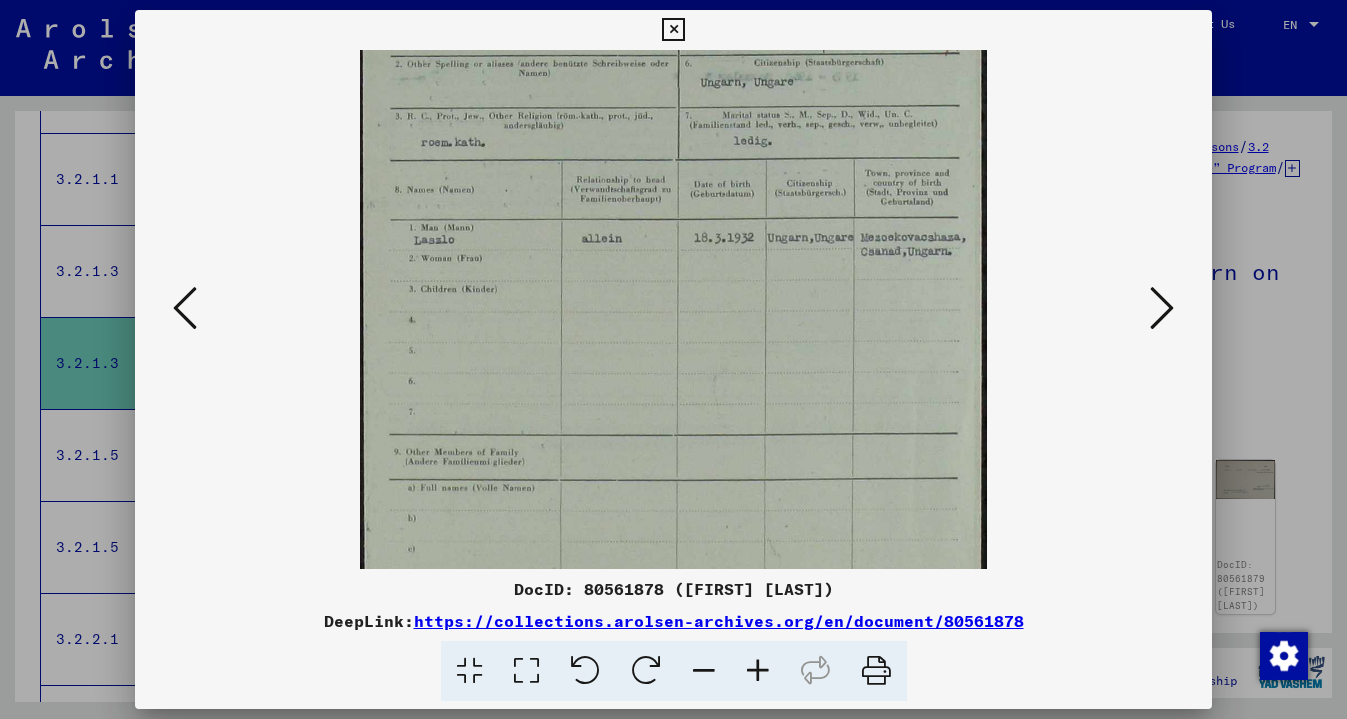 scroll, scrollTop: 174, scrollLeft: 0, axis: vertical 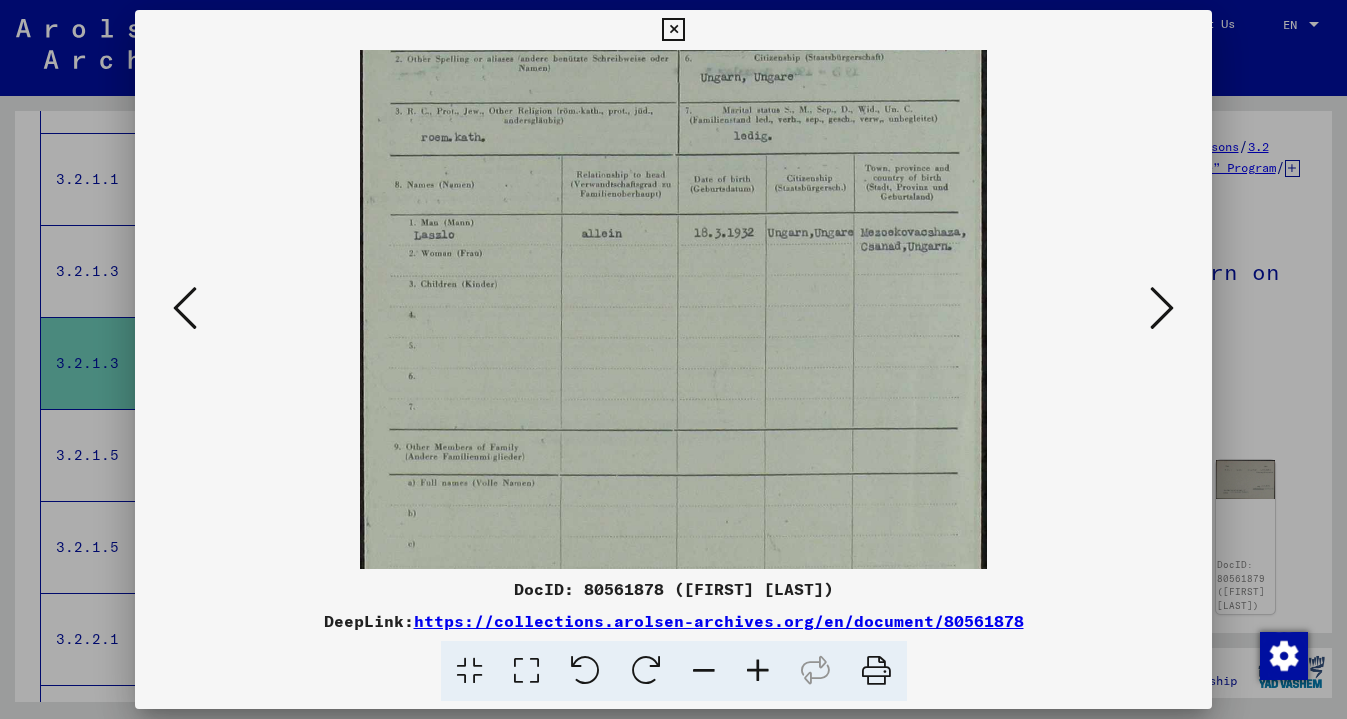drag, startPoint x: 686, startPoint y: 513, endPoint x: 618, endPoint y: 339, distance: 186.81541 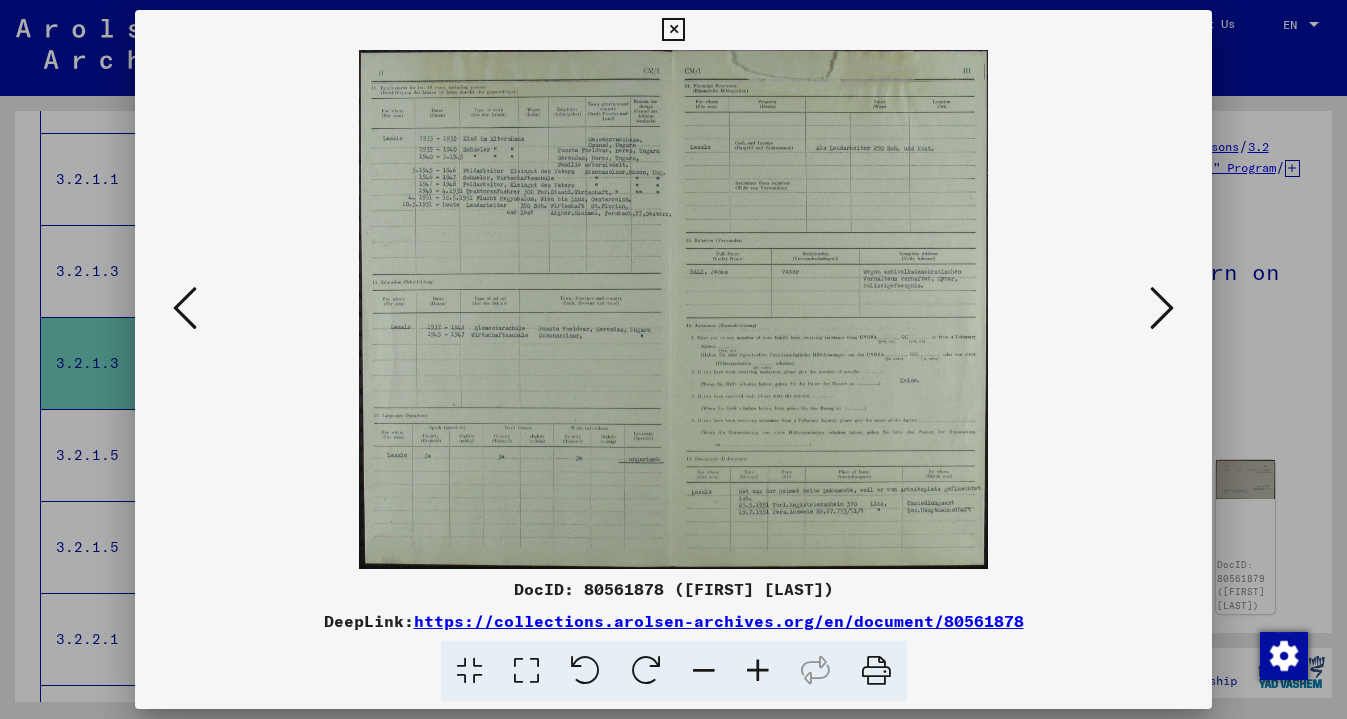scroll, scrollTop: 0, scrollLeft: 0, axis: both 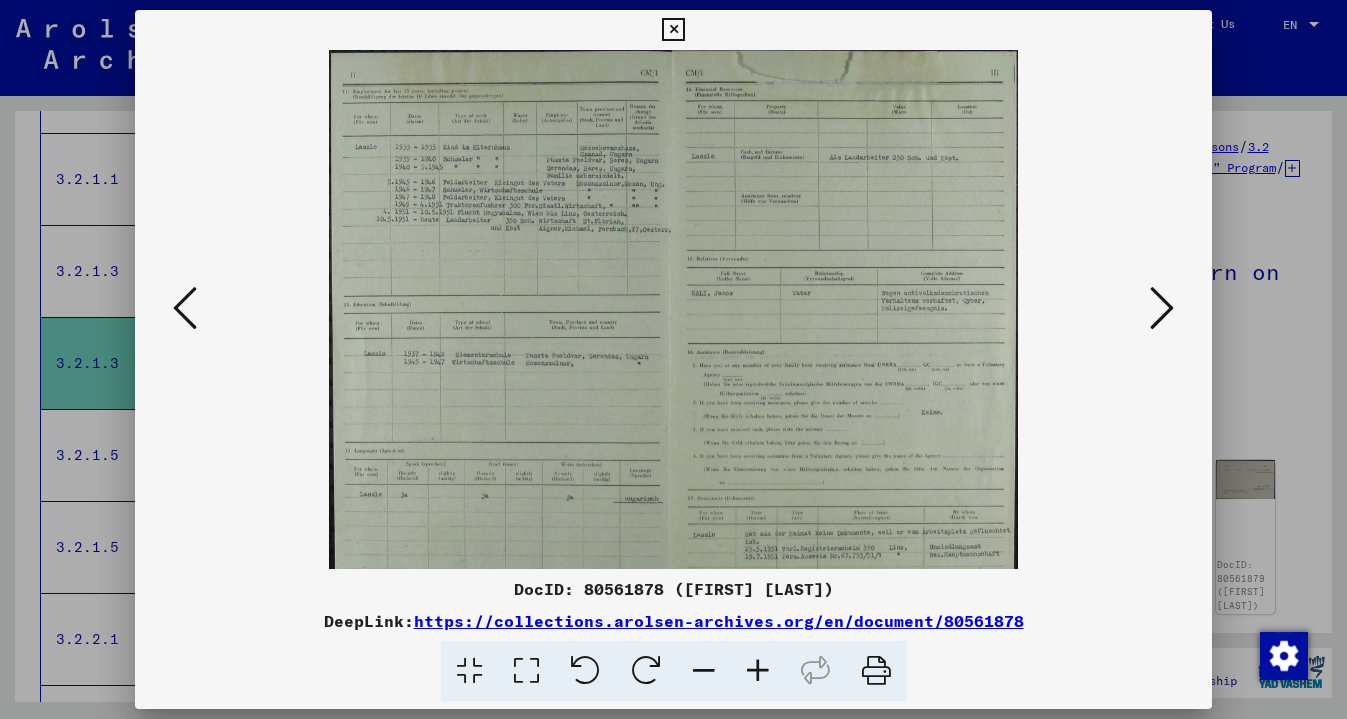 click at bounding box center [758, 671] 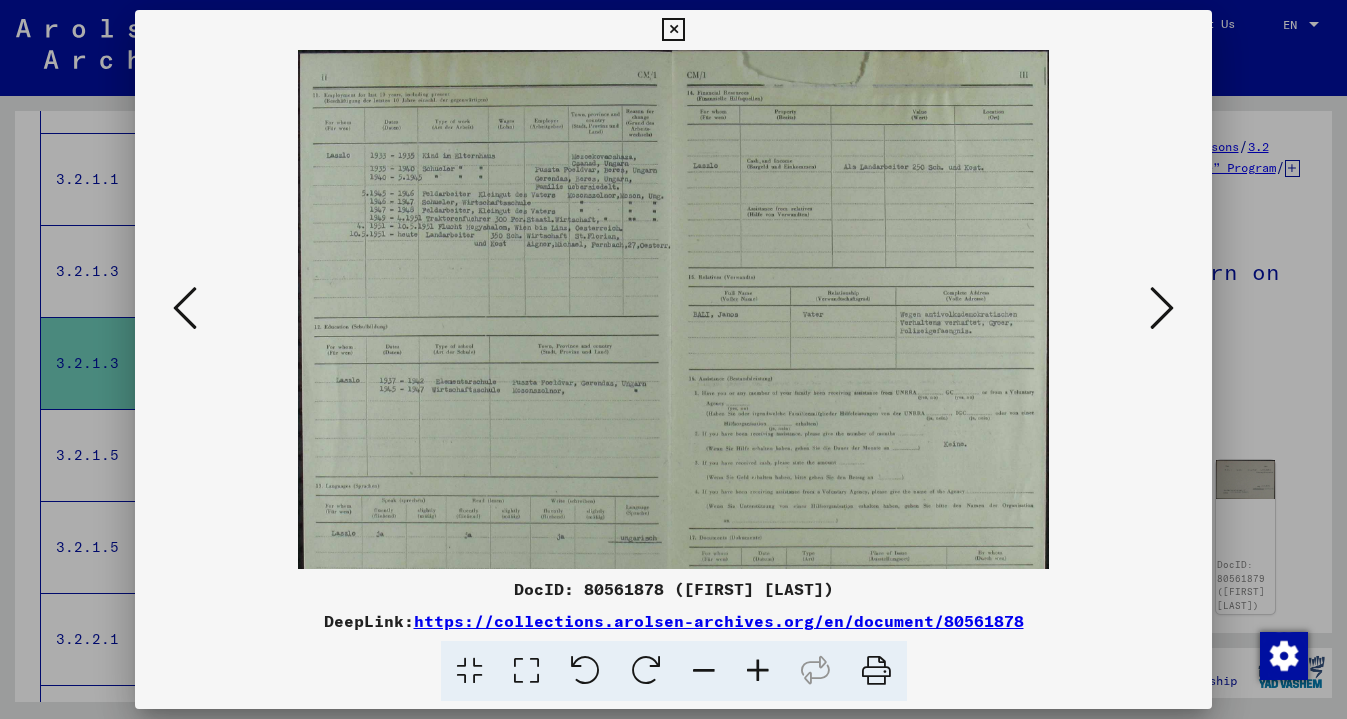 click at bounding box center (758, 671) 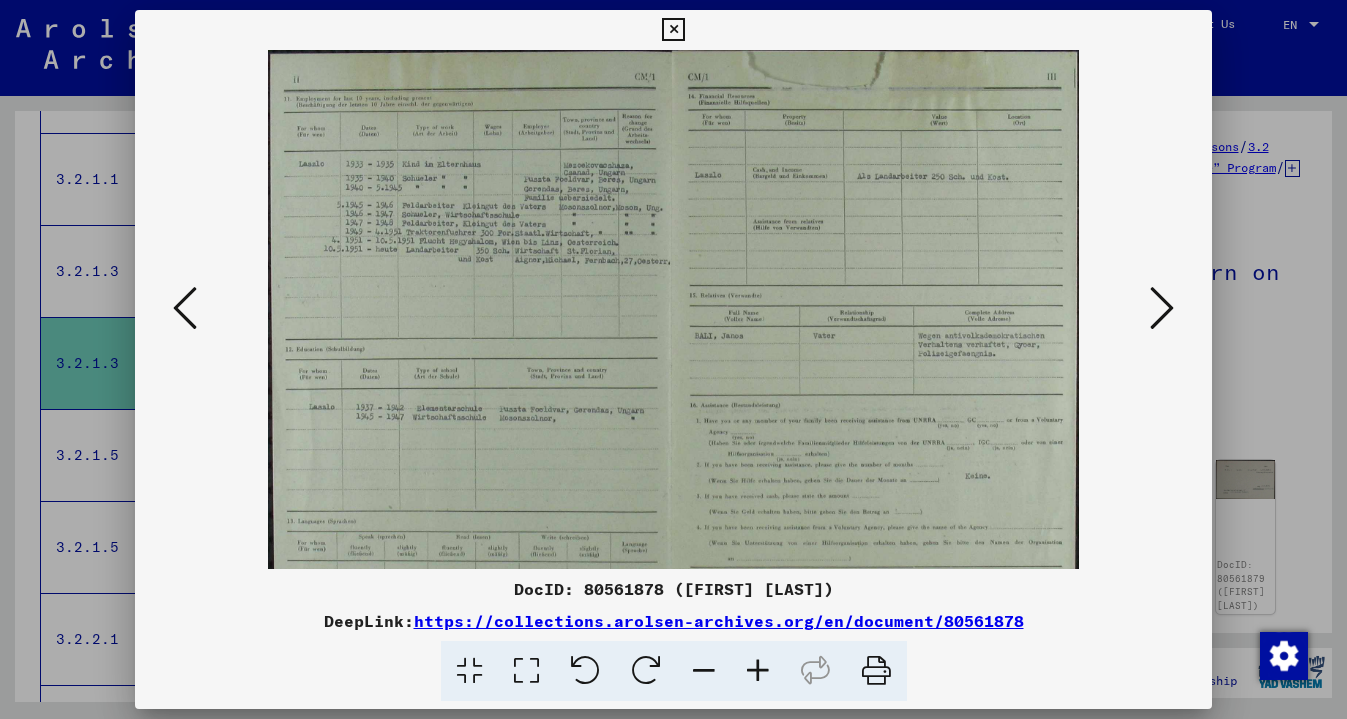 click at bounding box center (758, 671) 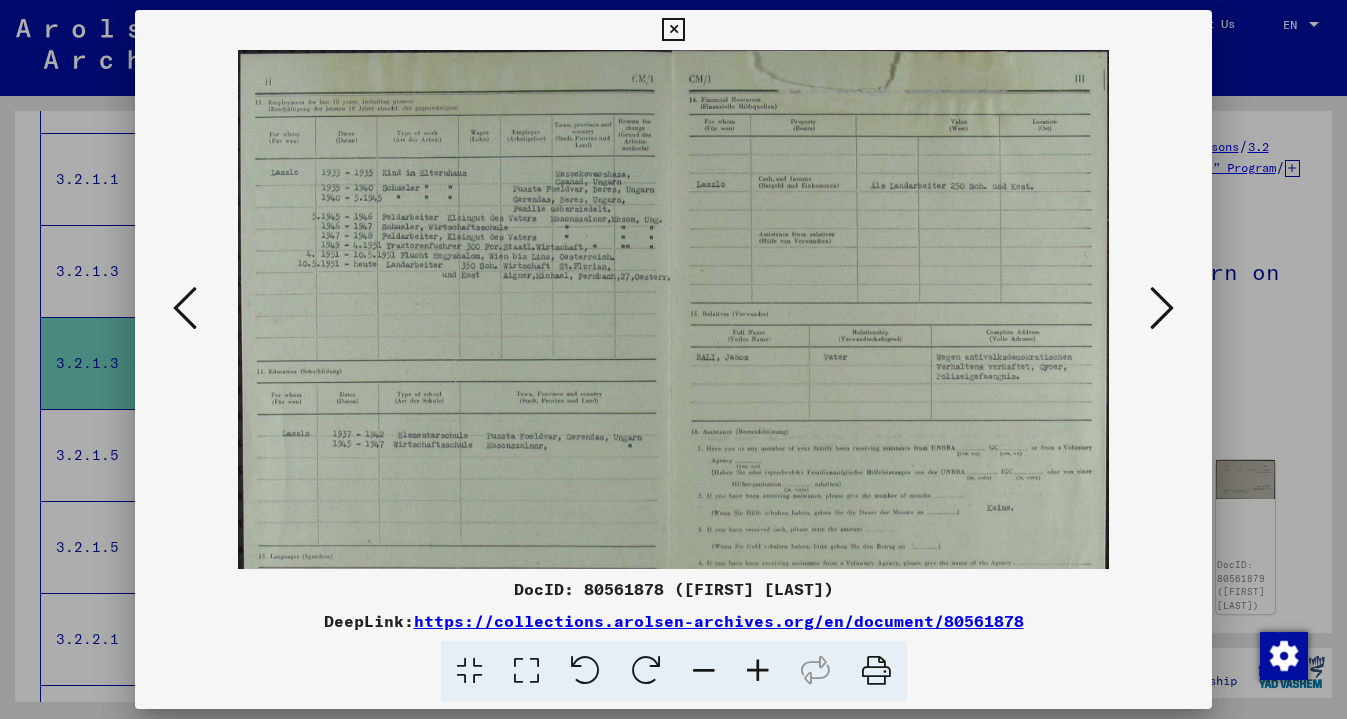 click at bounding box center (758, 671) 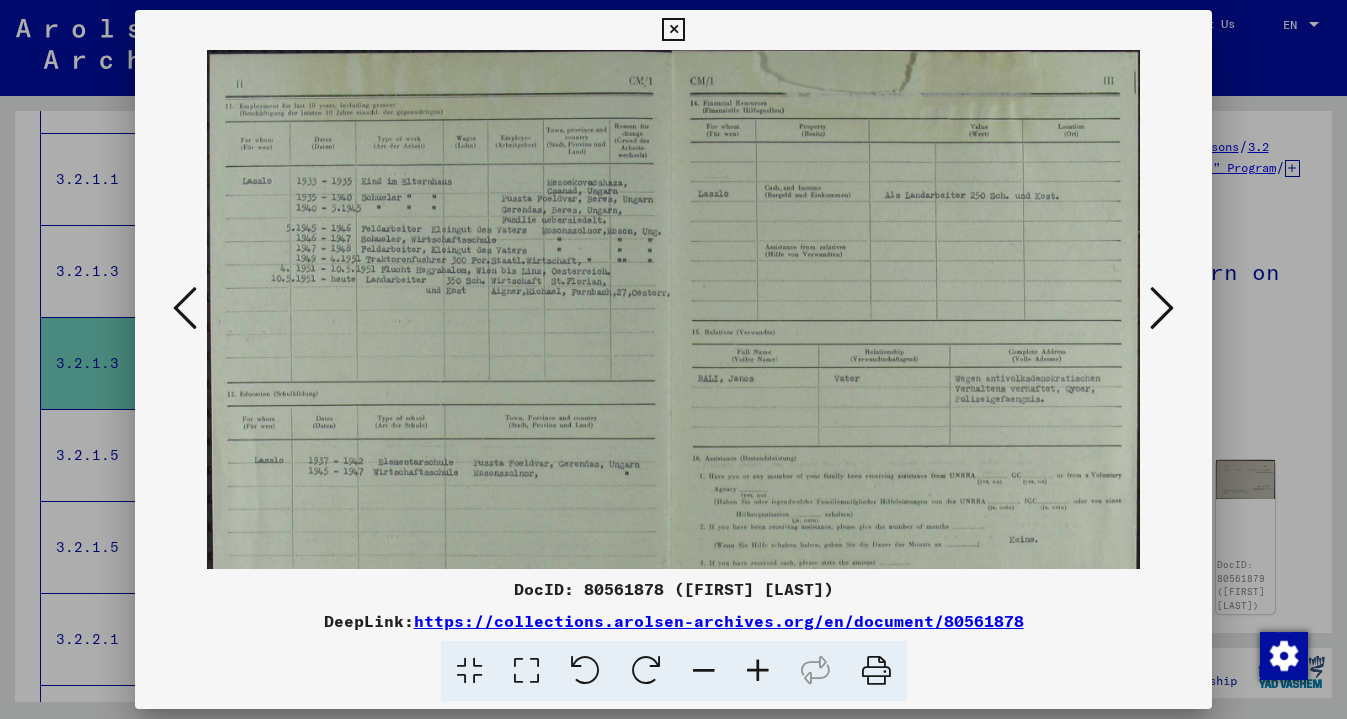 click at bounding box center [758, 671] 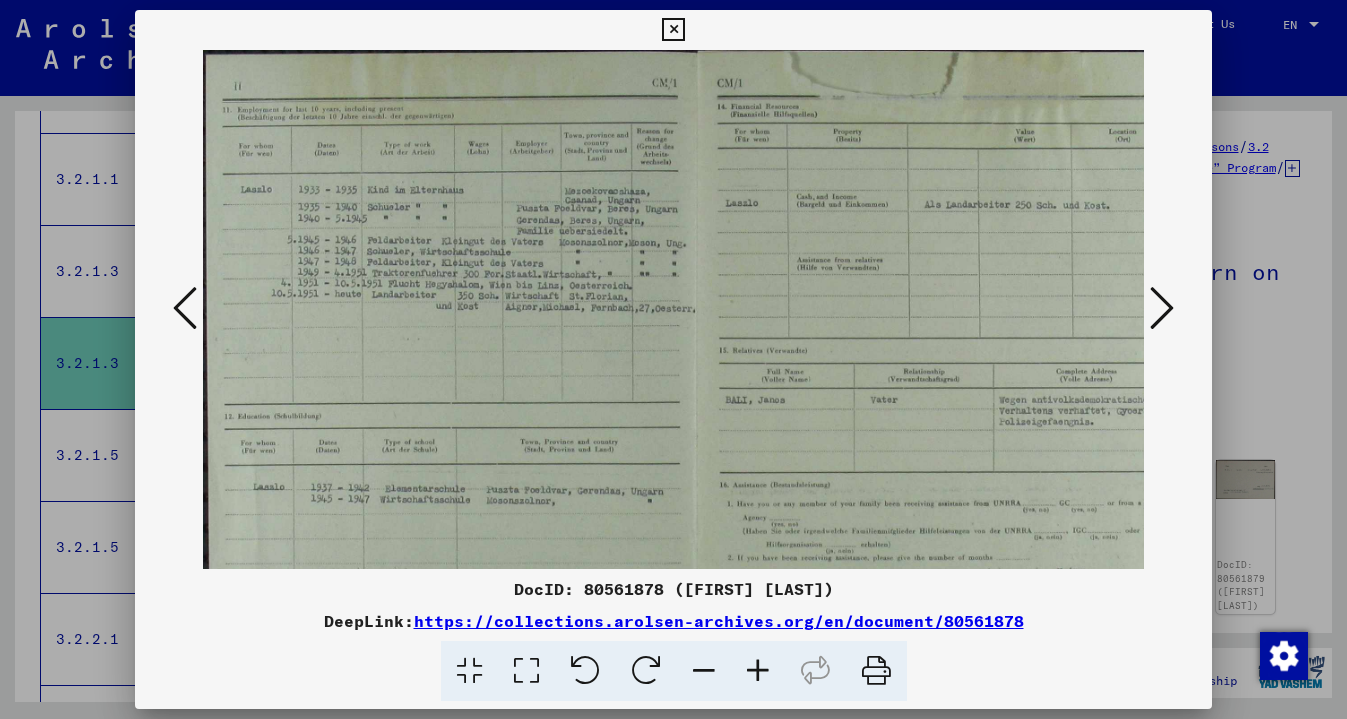 click at bounding box center [1162, 308] 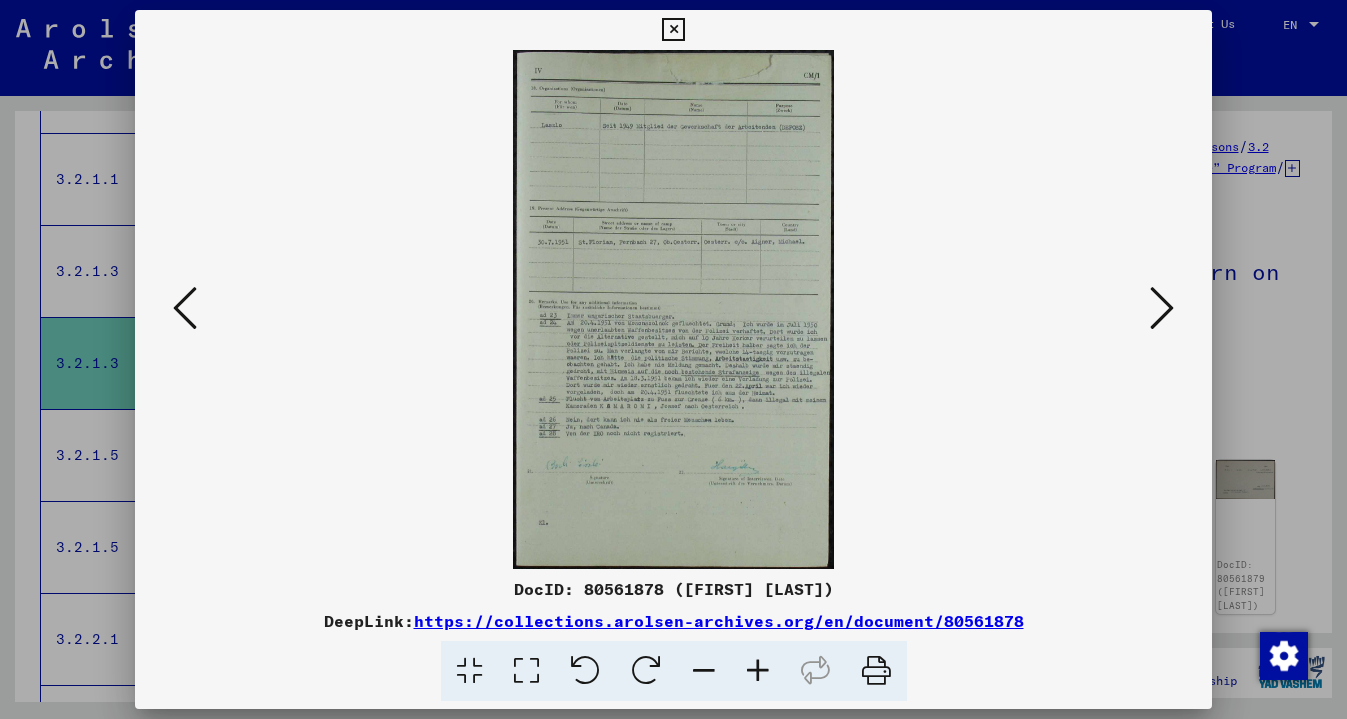 scroll, scrollTop: 0, scrollLeft: 0, axis: both 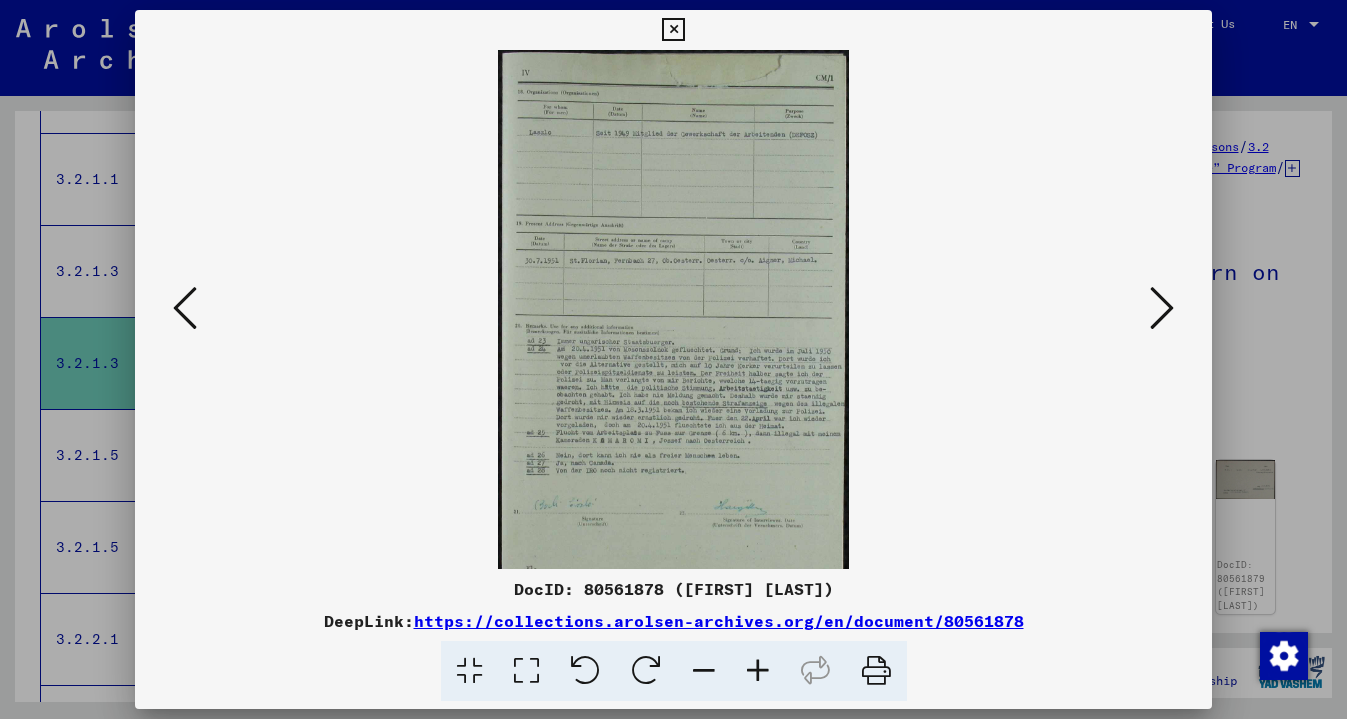 click at bounding box center (758, 671) 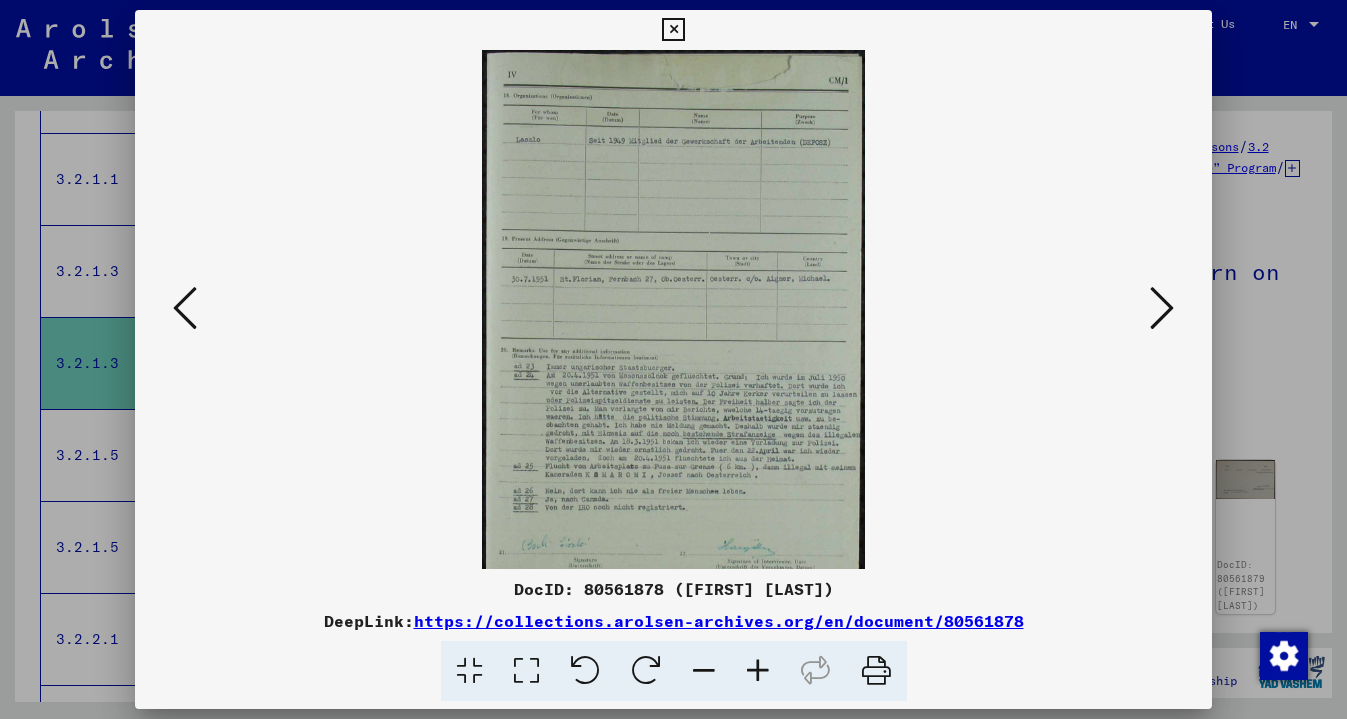 click at bounding box center [758, 671] 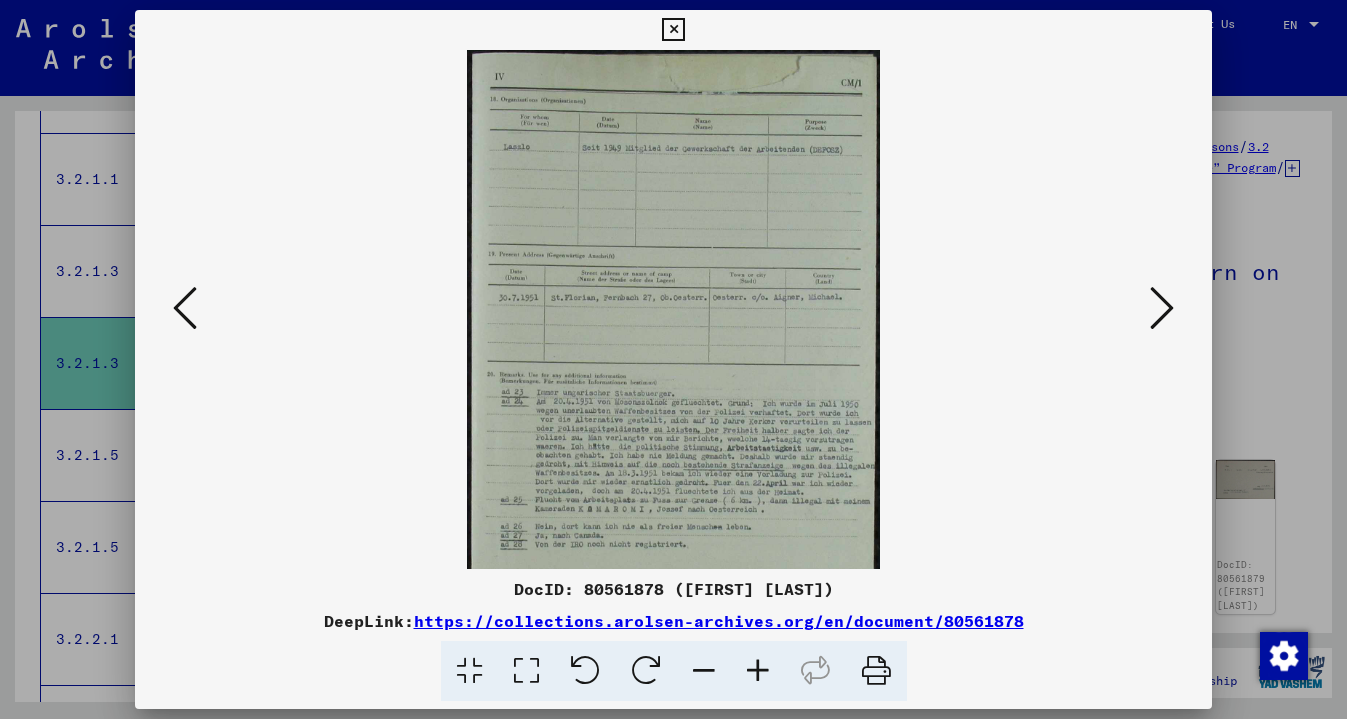 click at bounding box center (758, 671) 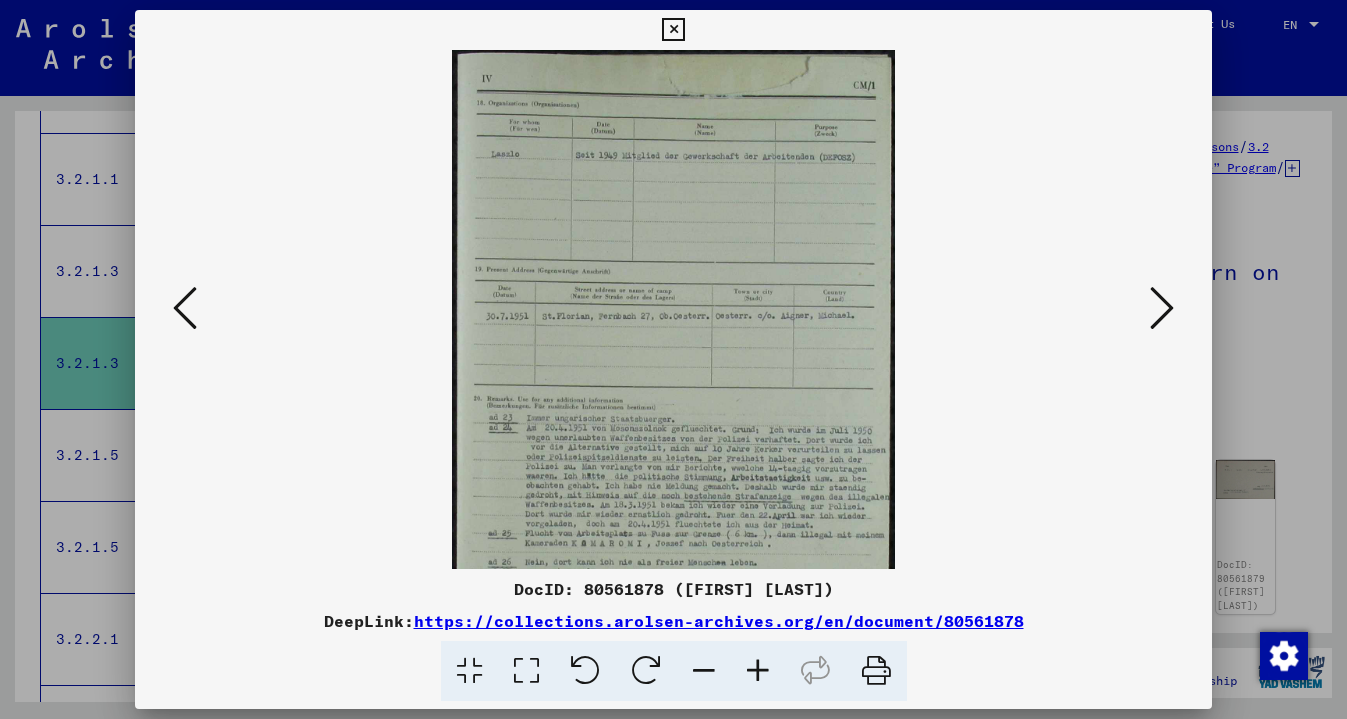 click at bounding box center (758, 671) 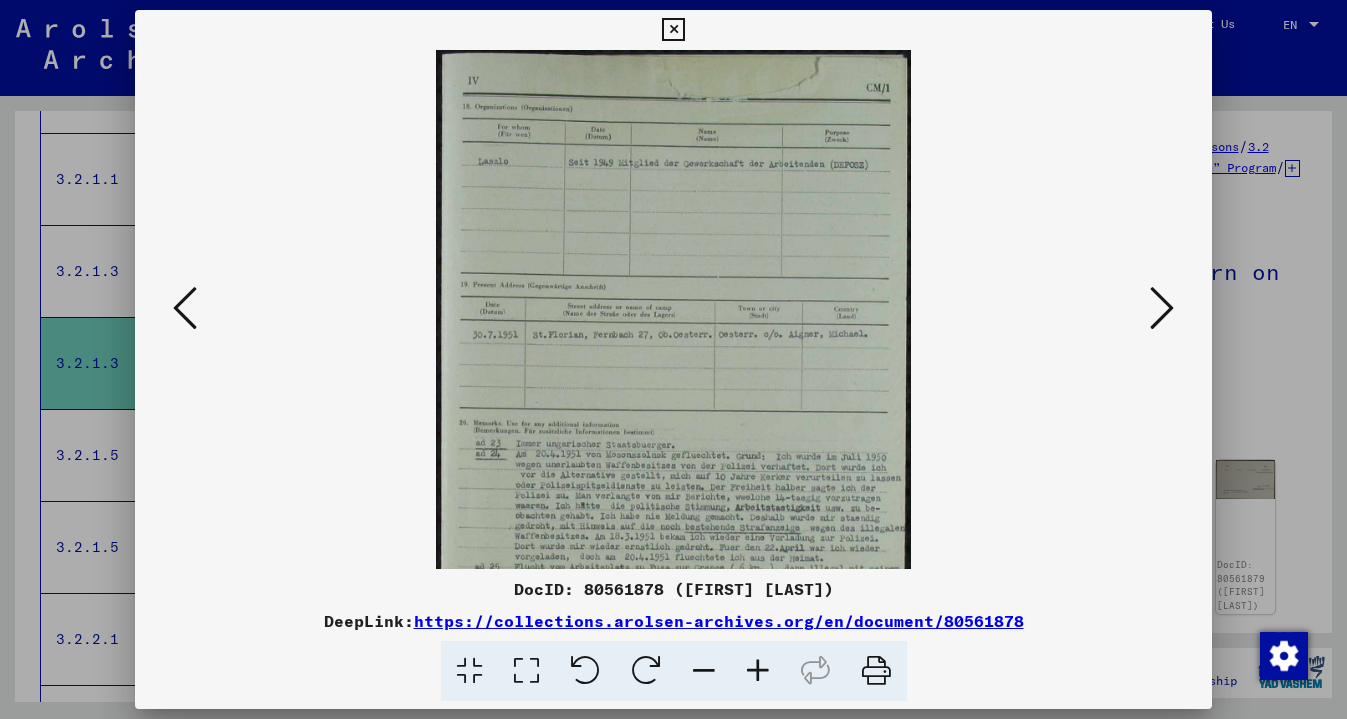 click at bounding box center (758, 671) 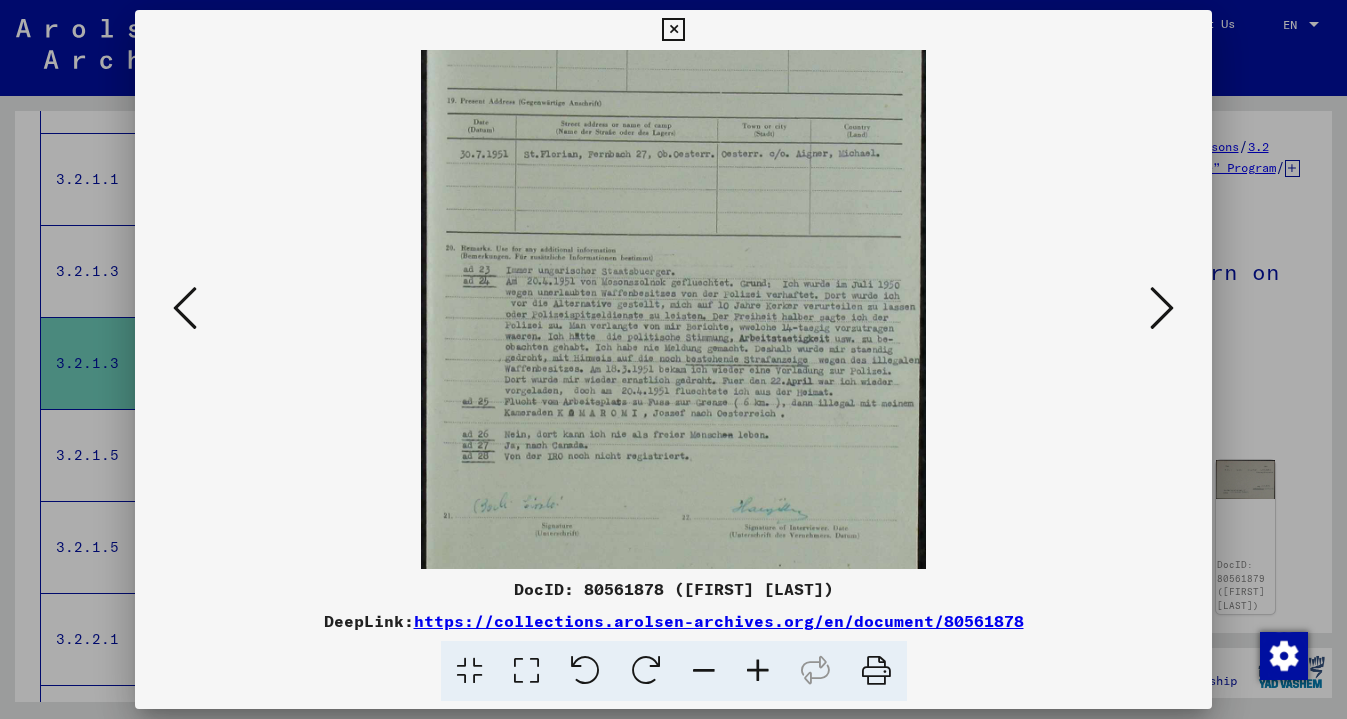 scroll, scrollTop: 225, scrollLeft: 0, axis: vertical 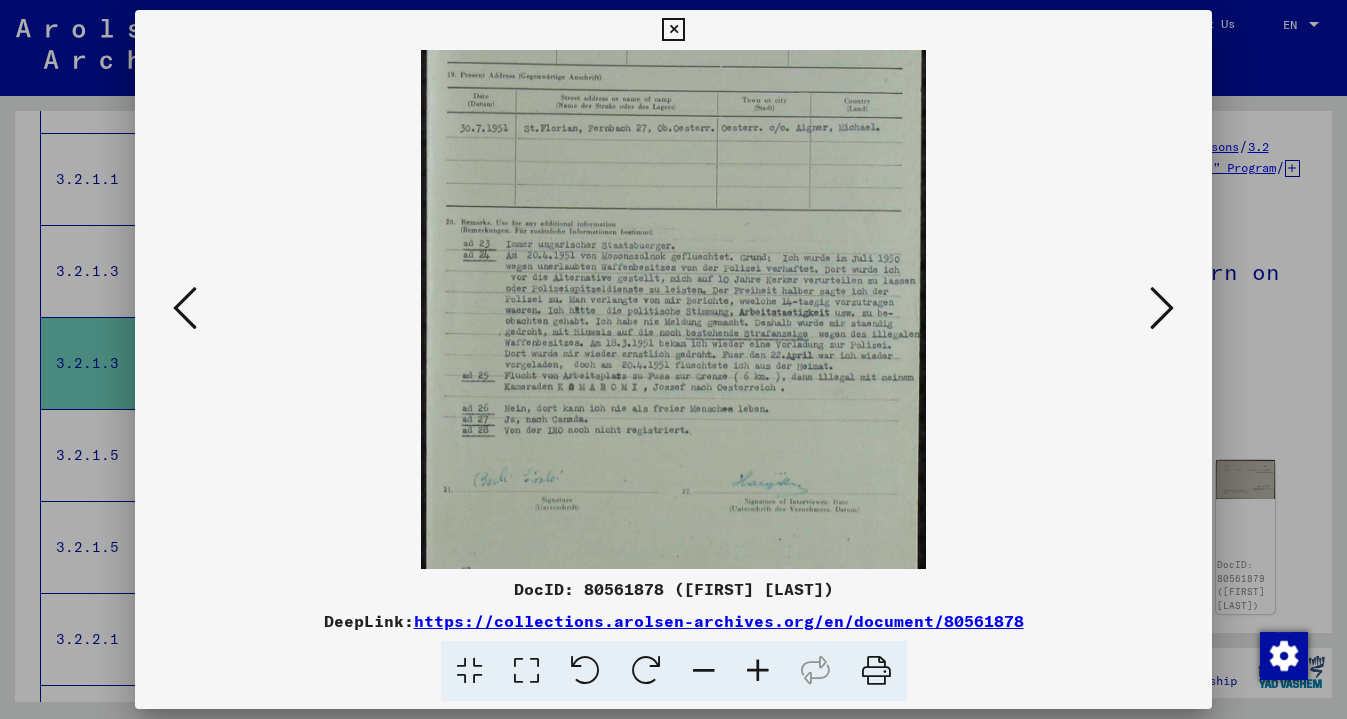 drag, startPoint x: 732, startPoint y: 458, endPoint x: 725, endPoint y: 260, distance: 198.1237 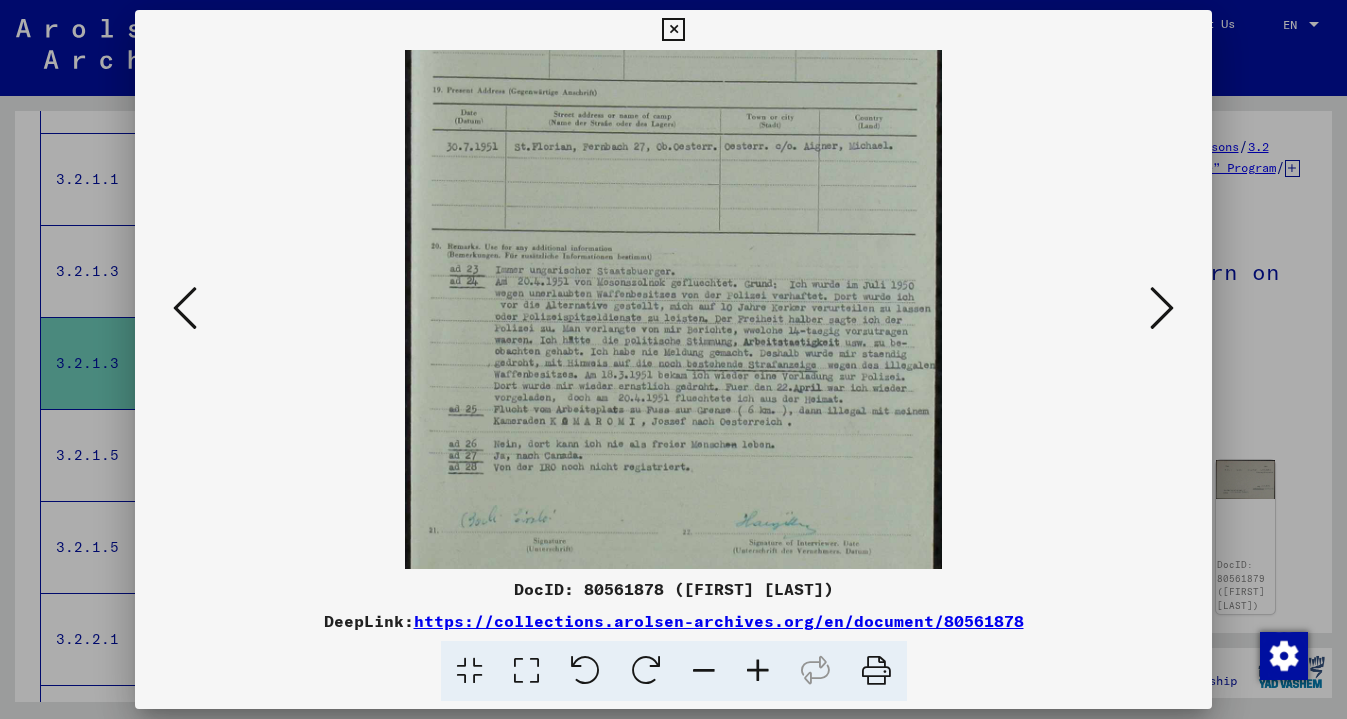 click at bounding box center [758, 671] 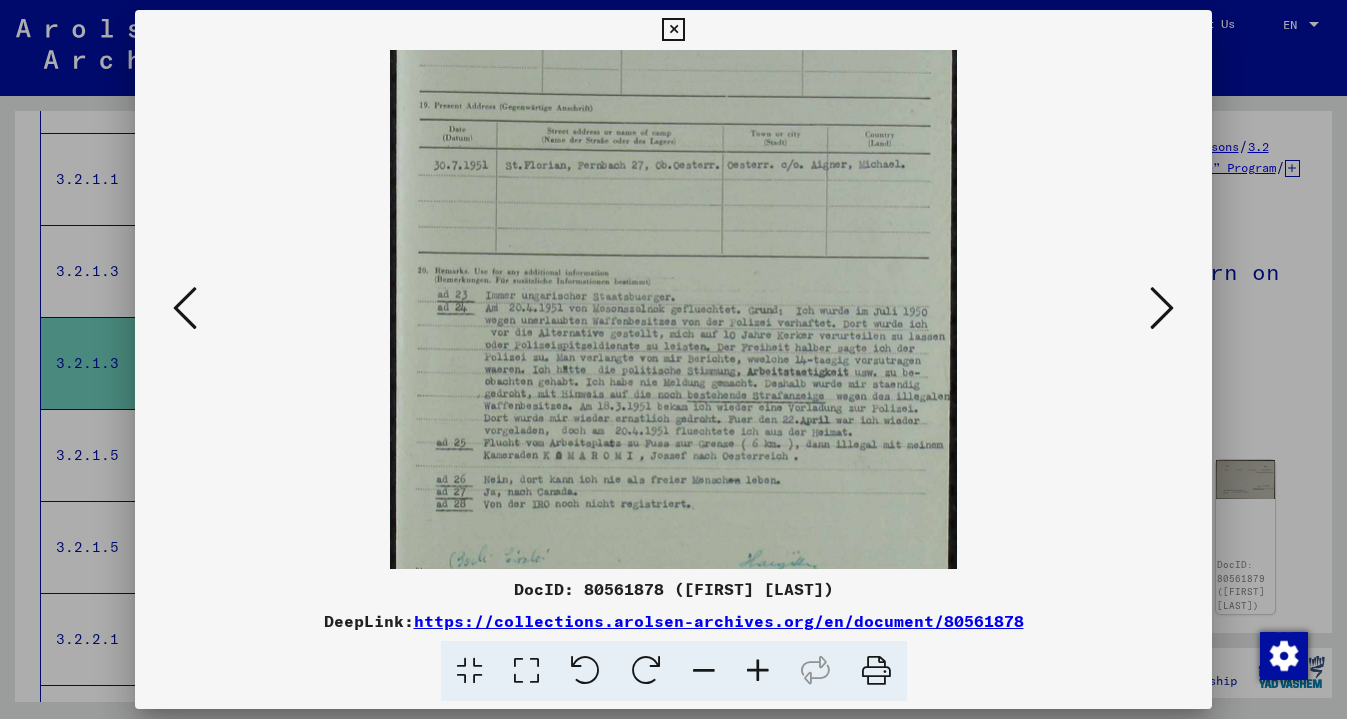 click at bounding box center [758, 671] 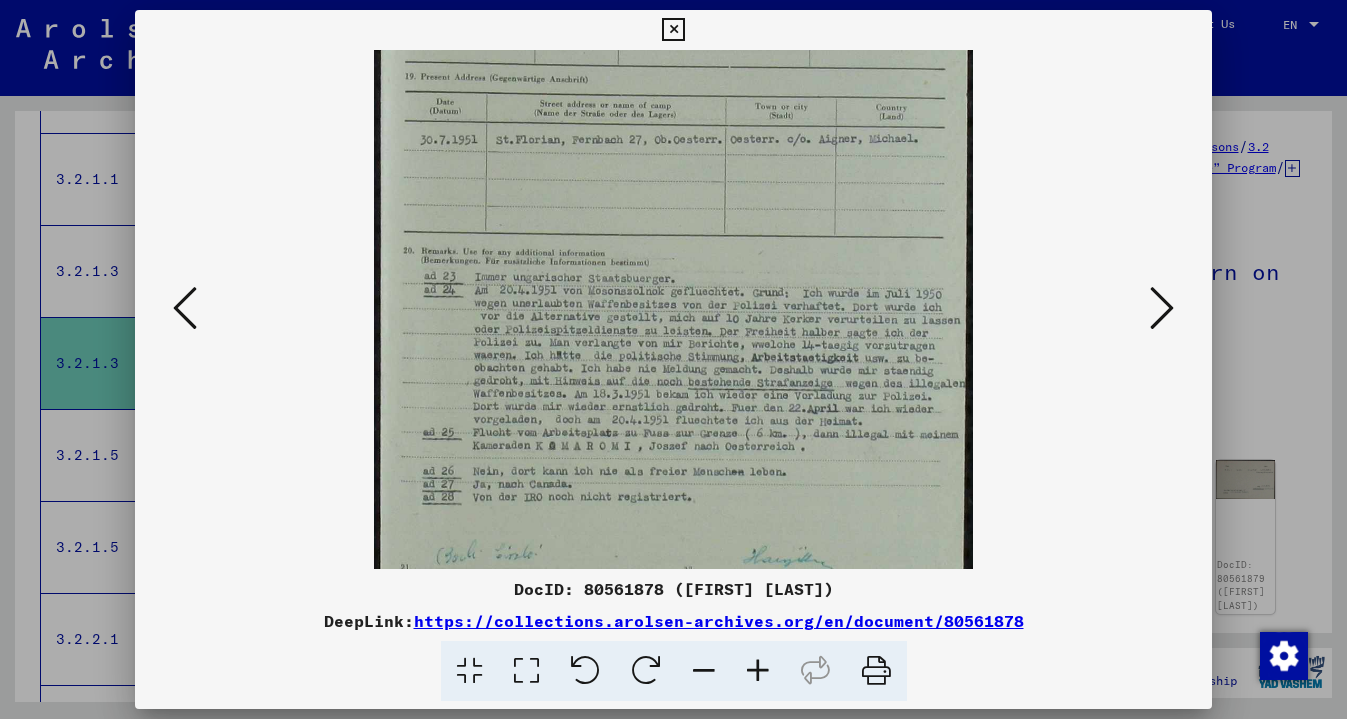 scroll, scrollTop: 270, scrollLeft: 0, axis: vertical 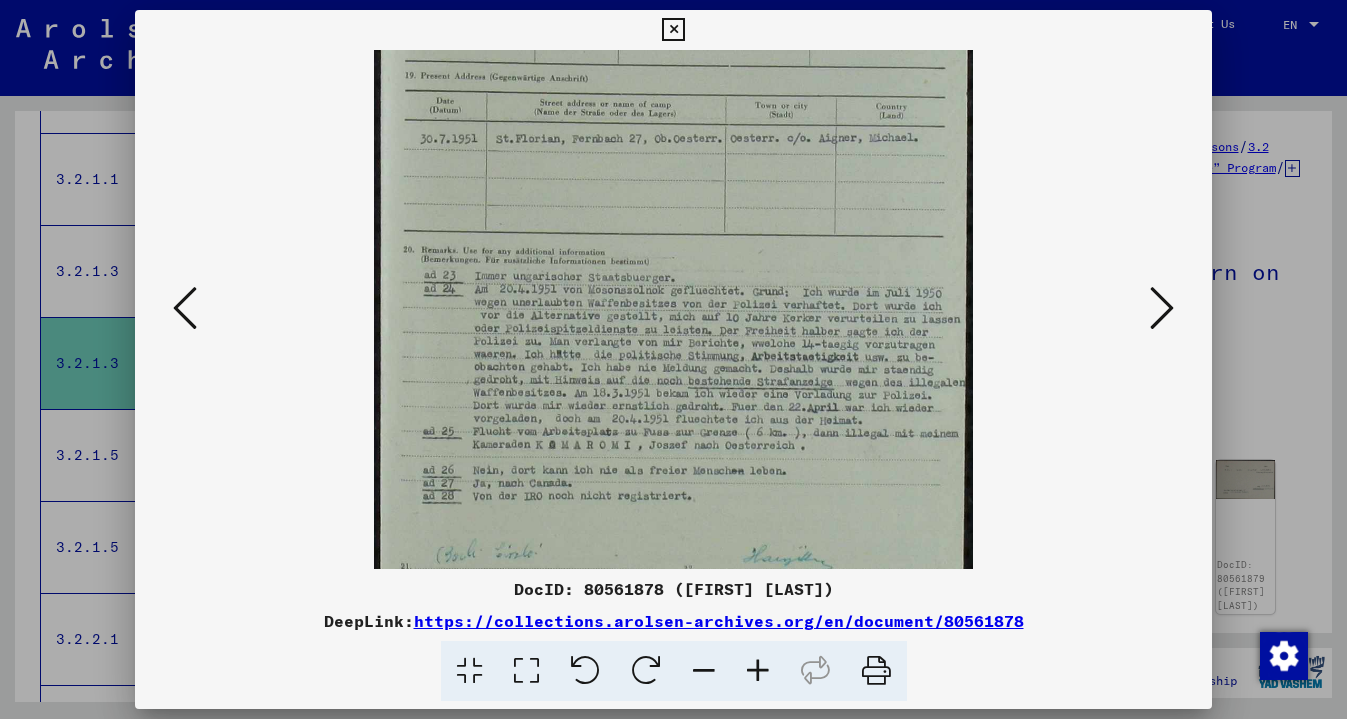 drag, startPoint x: 845, startPoint y: 516, endPoint x: 786, endPoint y: 471, distance: 74.20242 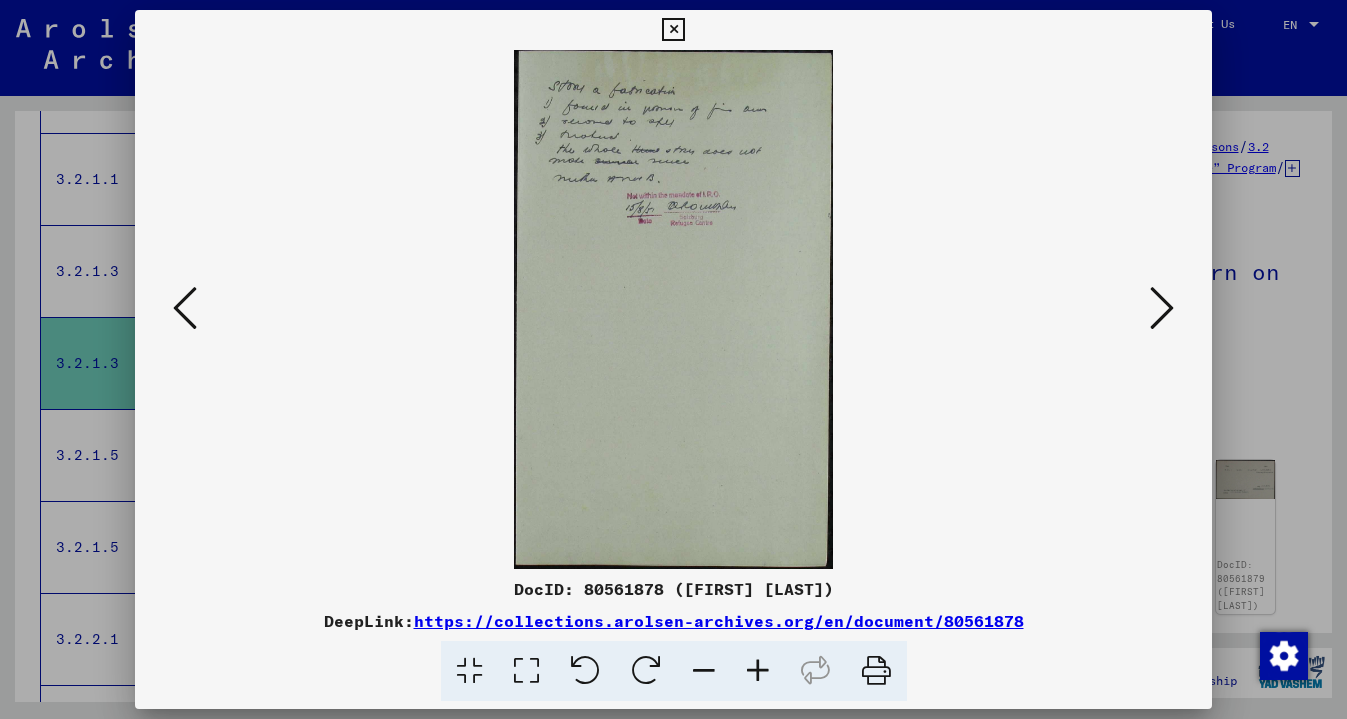 scroll, scrollTop: 0, scrollLeft: 0, axis: both 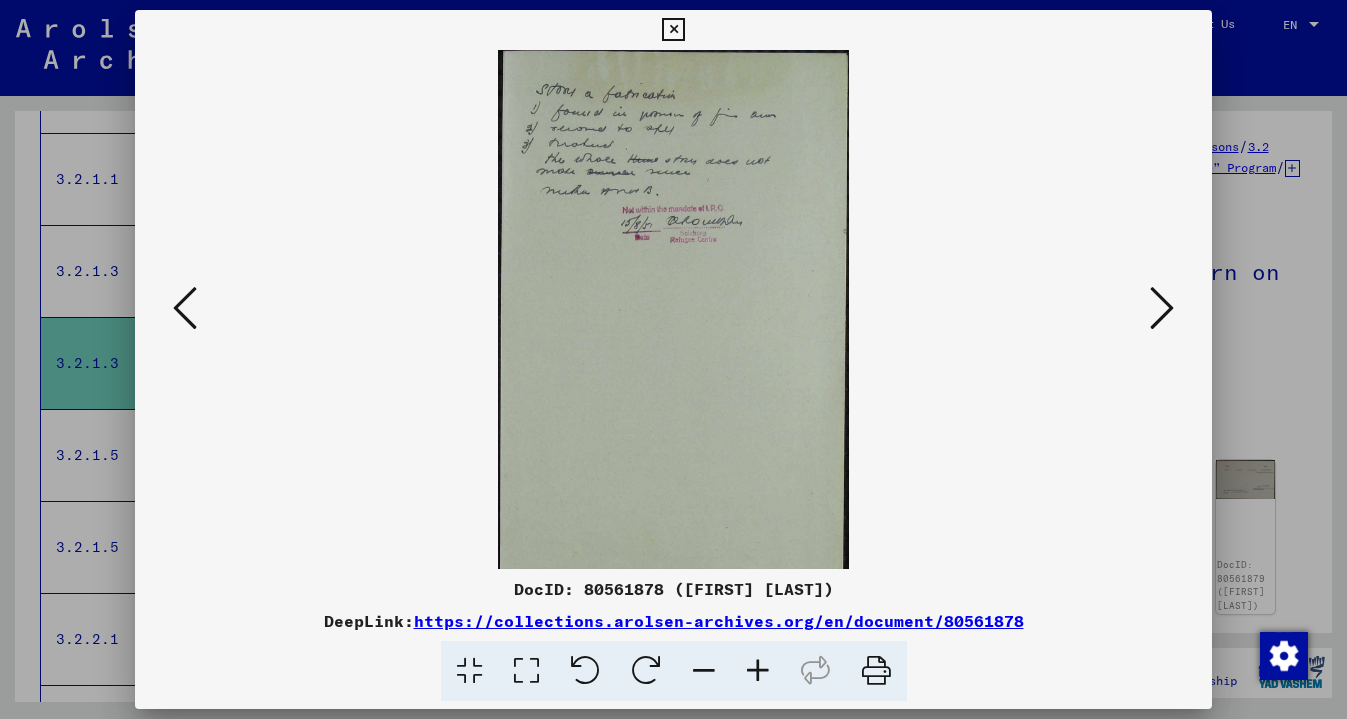 click at bounding box center [758, 671] 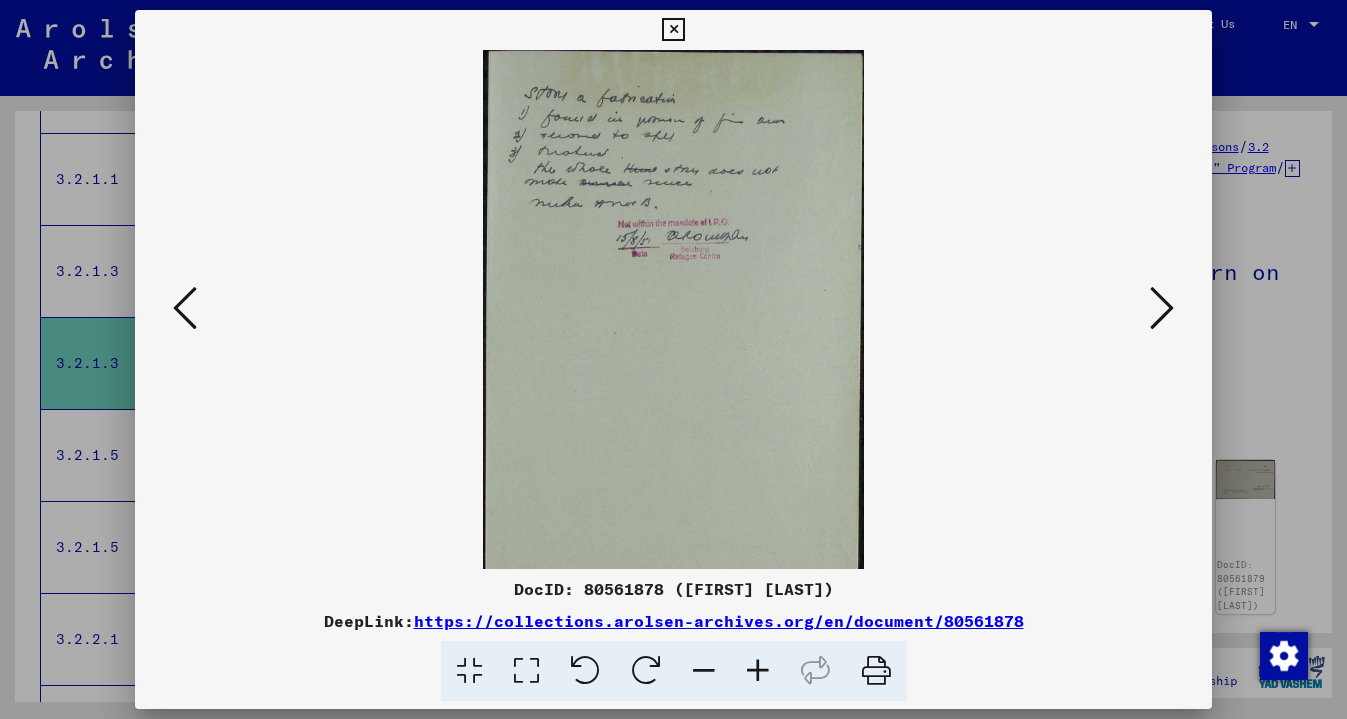 click at bounding box center (758, 671) 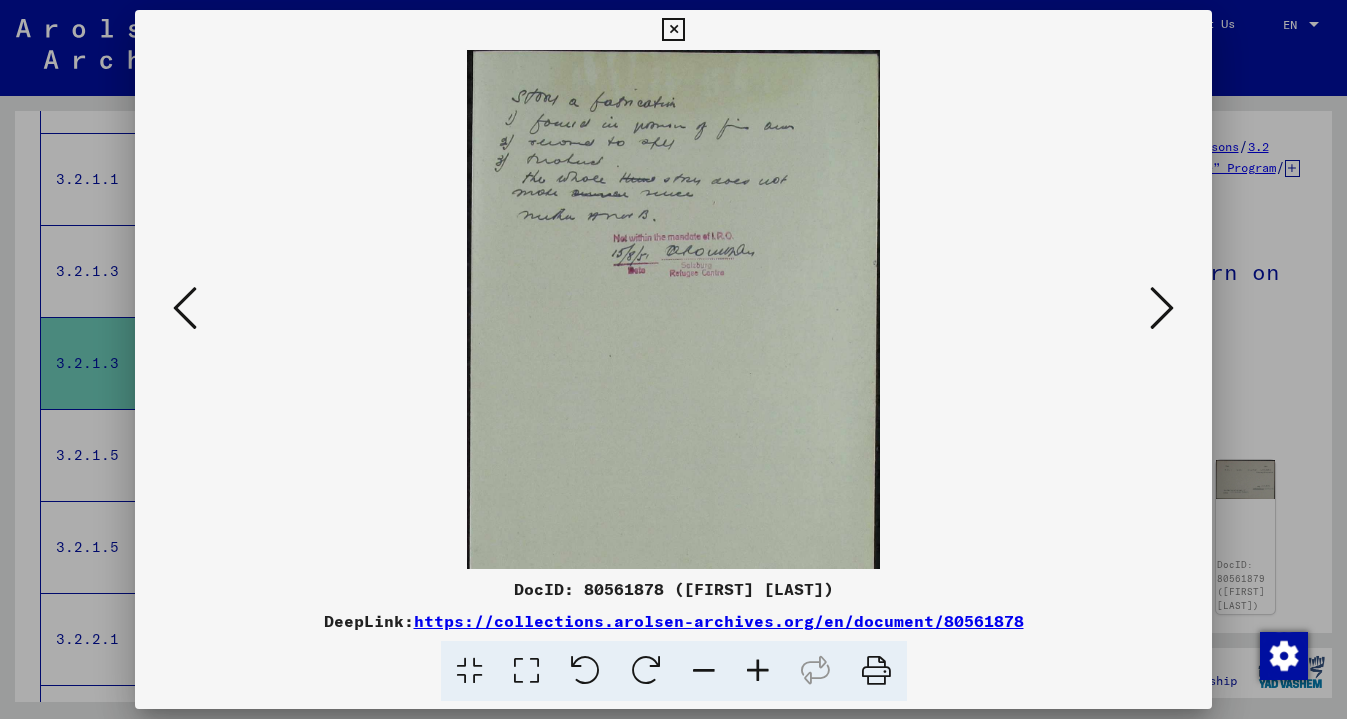 click at bounding box center (758, 671) 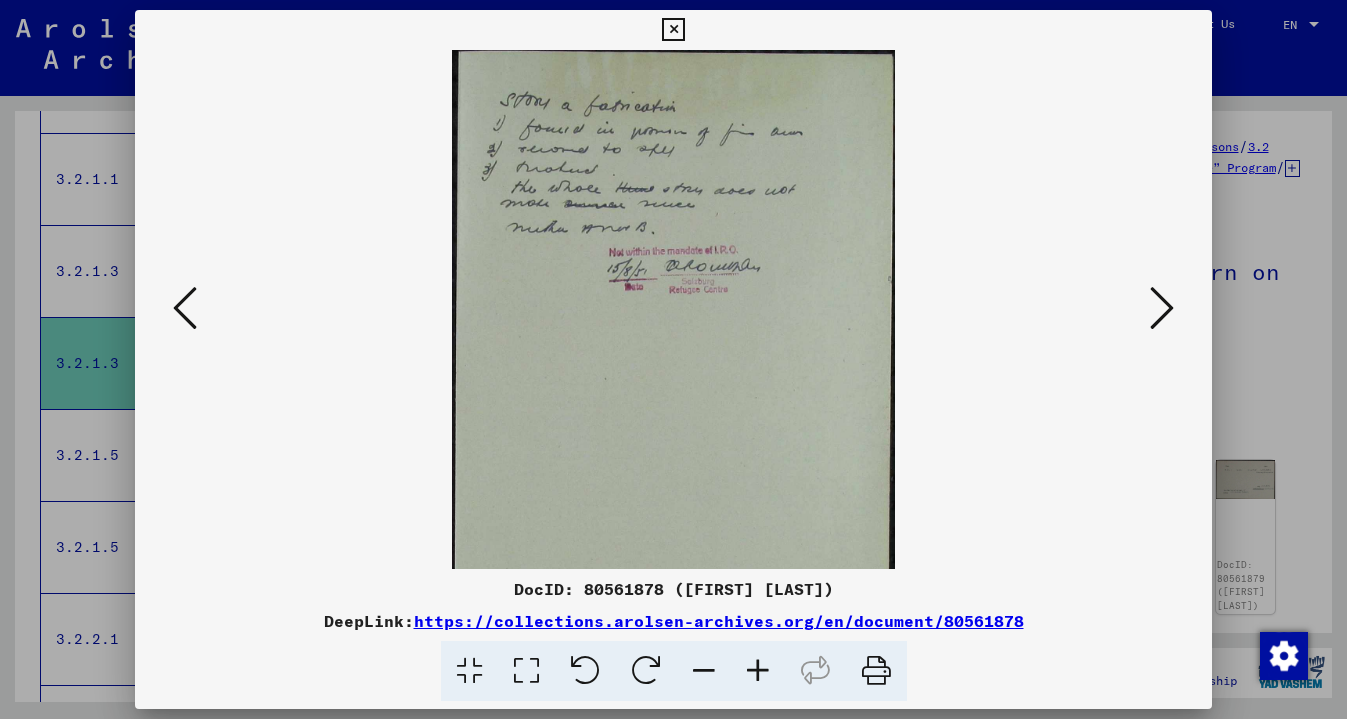 click at bounding box center (758, 671) 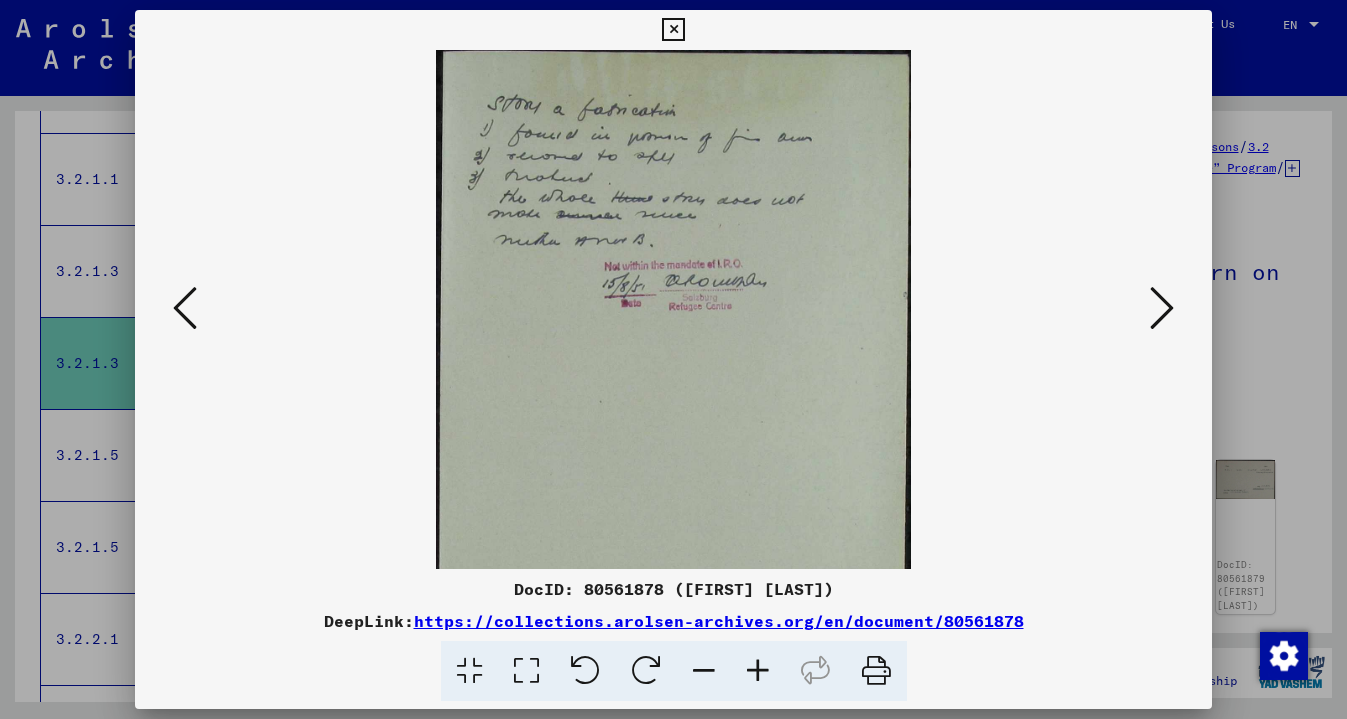 click at bounding box center [758, 671] 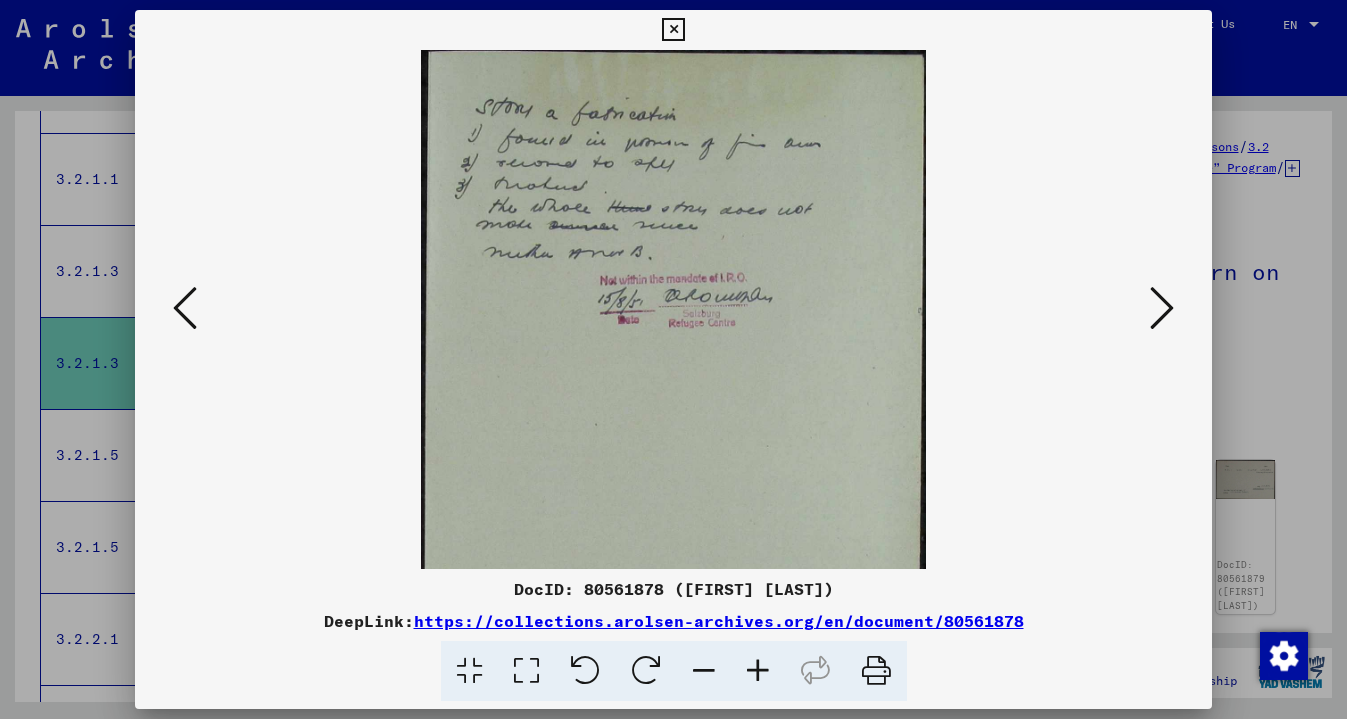 click at bounding box center (758, 671) 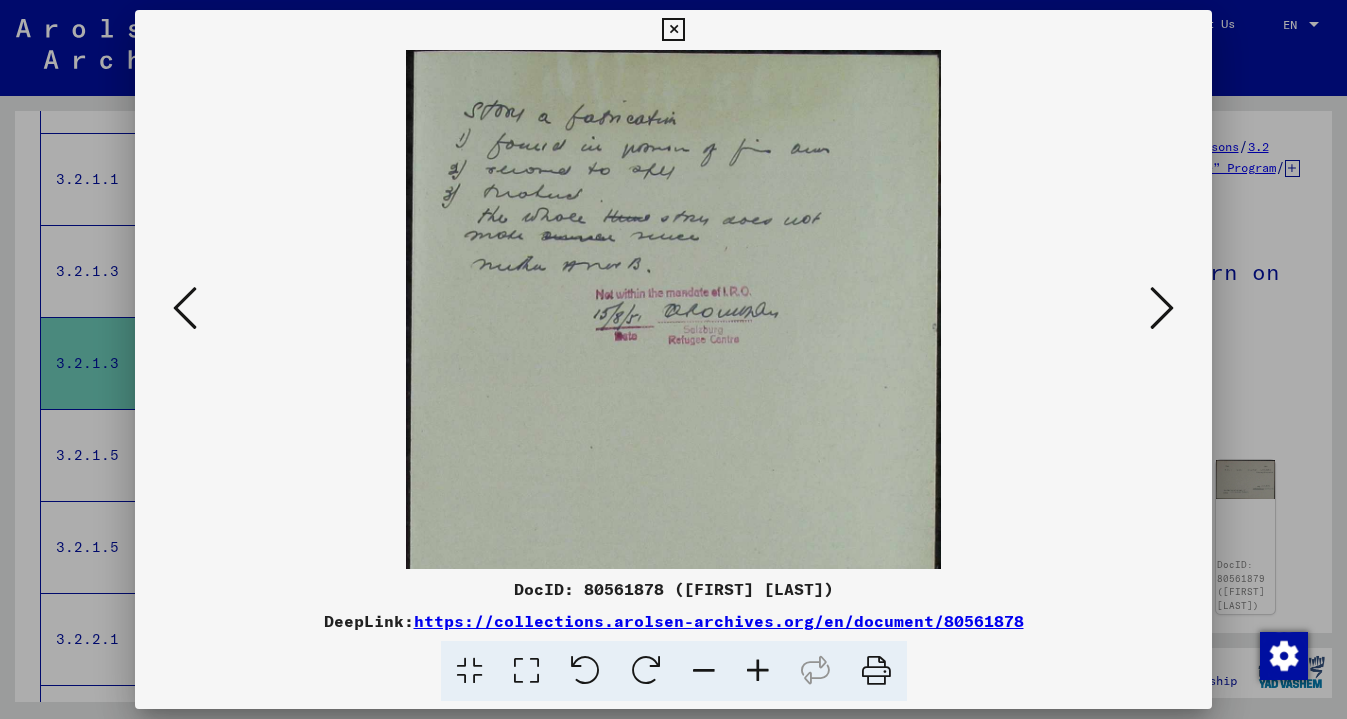 click at bounding box center (758, 671) 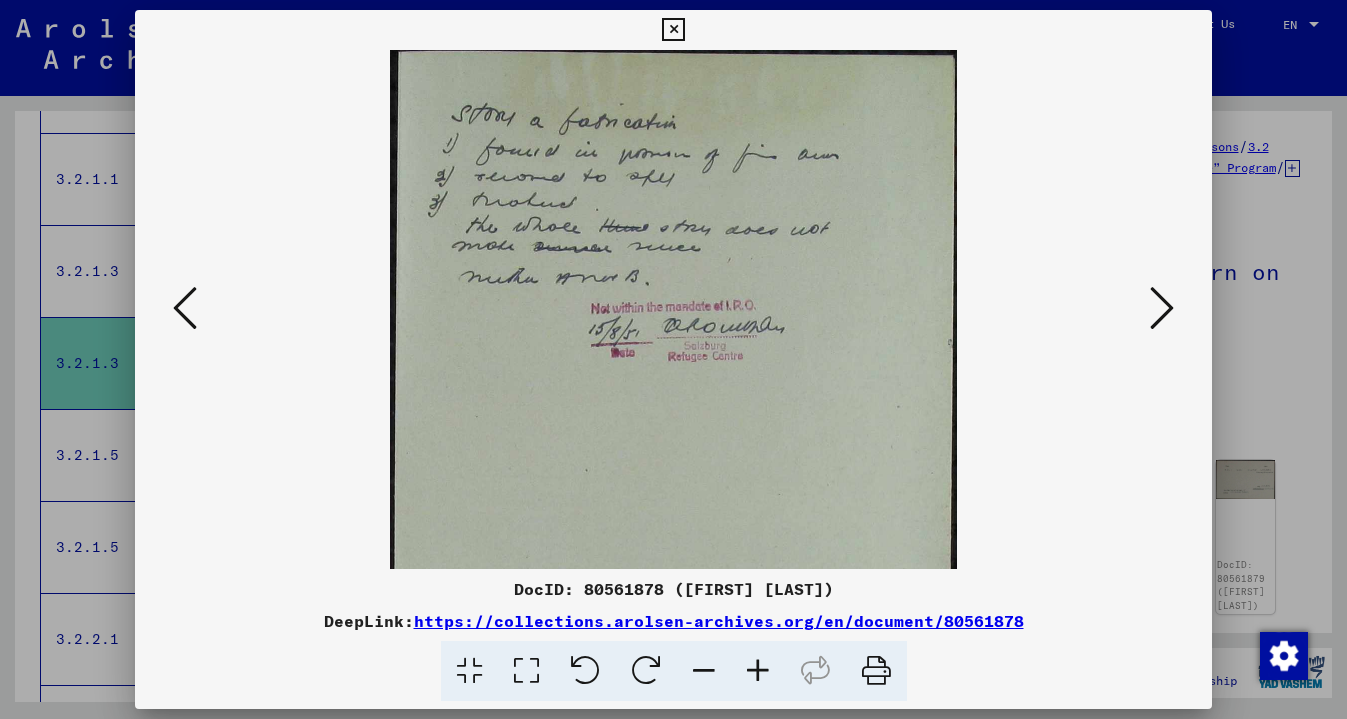 click at bounding box center (758, 671) 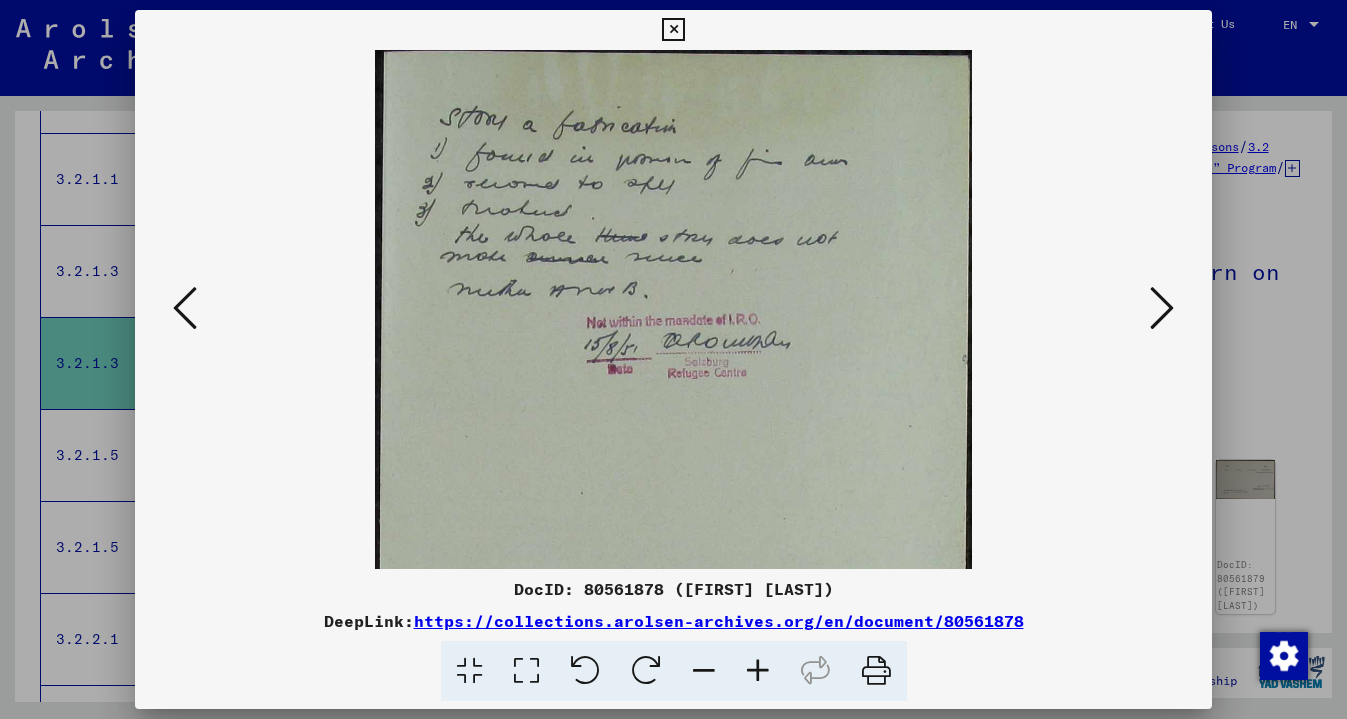 click at bounding box center [673, 30] 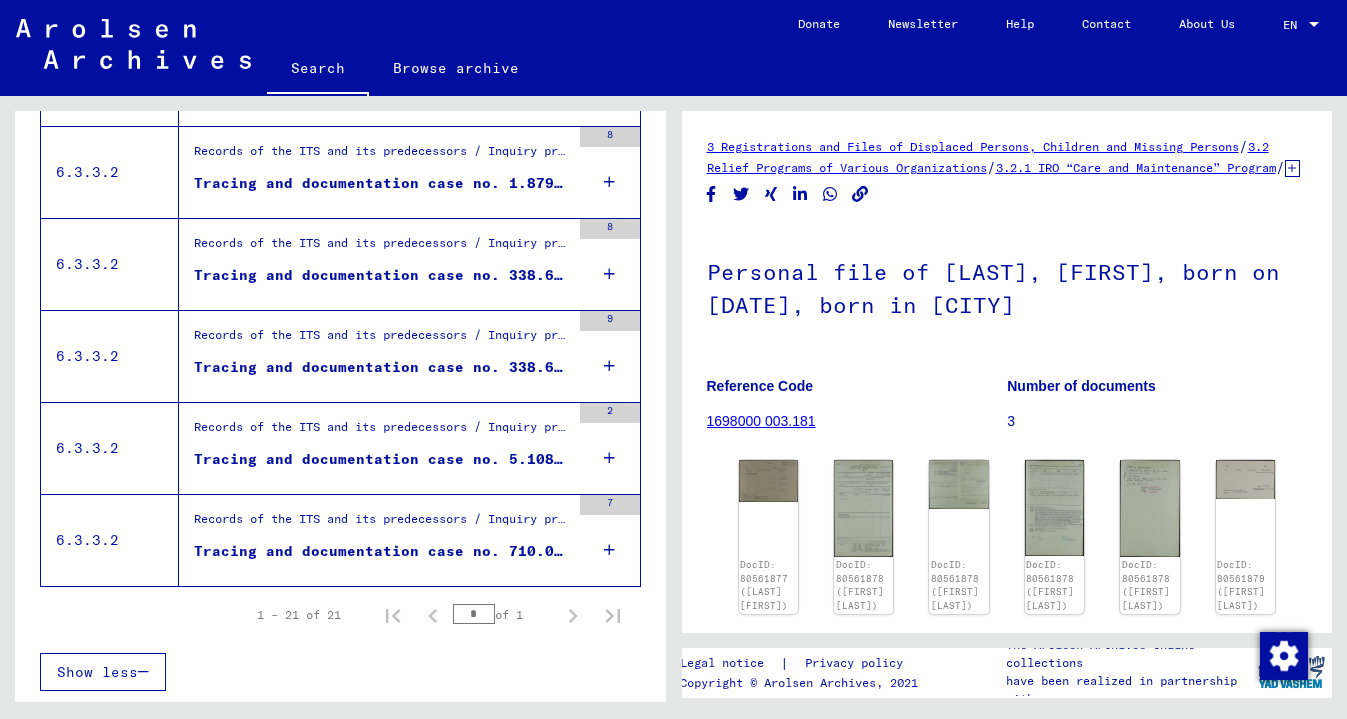 scroll, scrollTop: 1847, scrollLeft: 0, axis: vertical 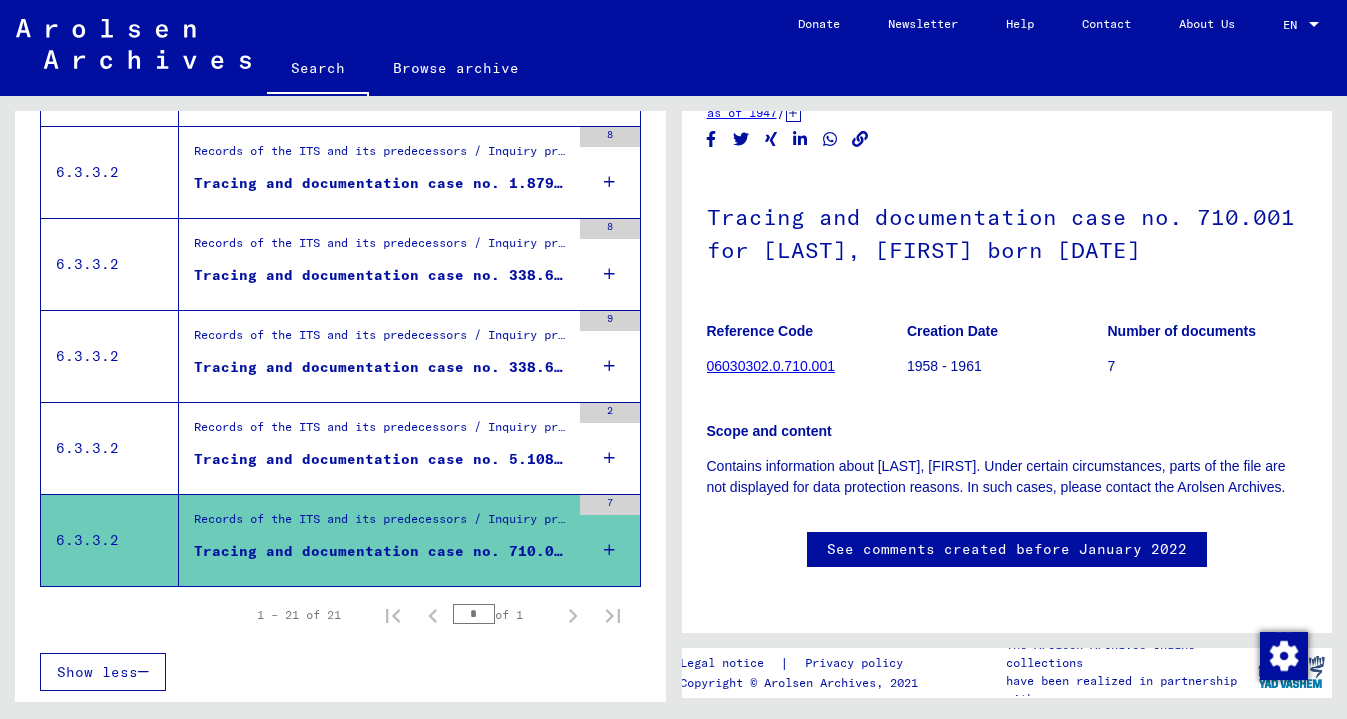 click on "06030302.0.710.001" 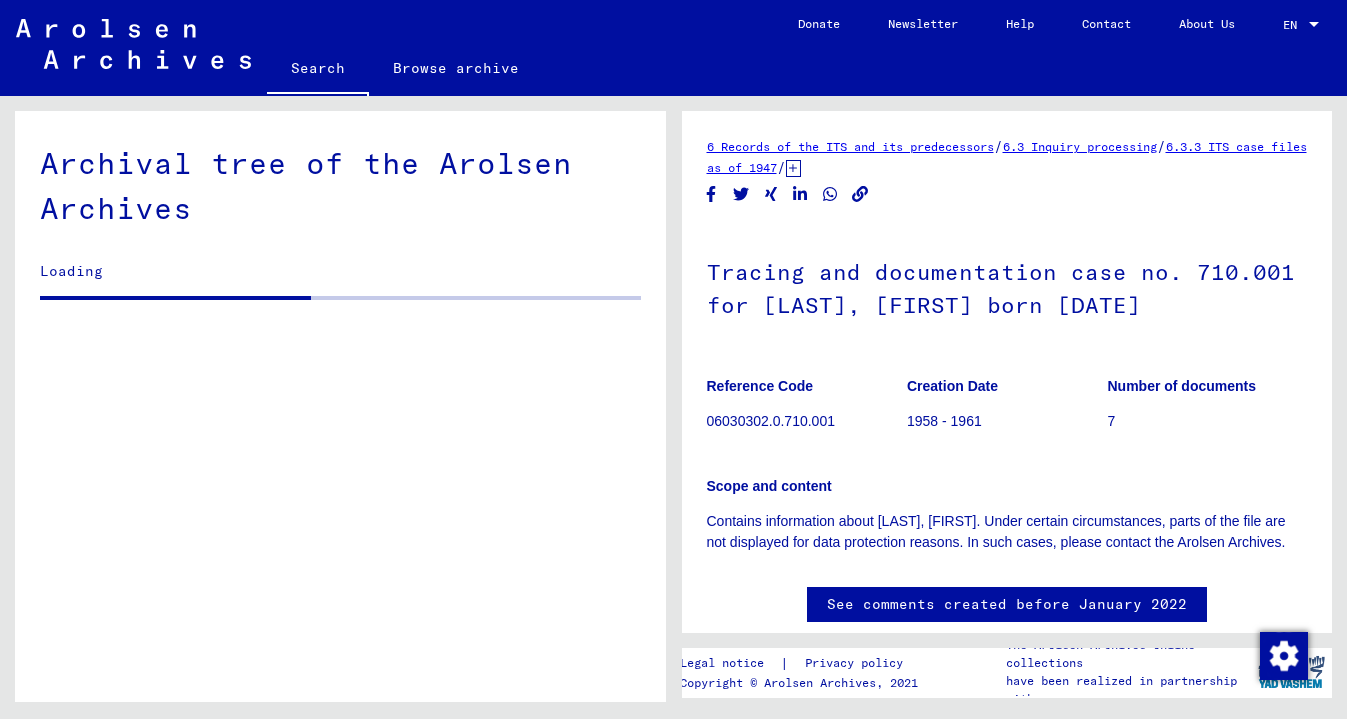 scroll, scrollTop: 0, scrollLeft: 0, axis: both 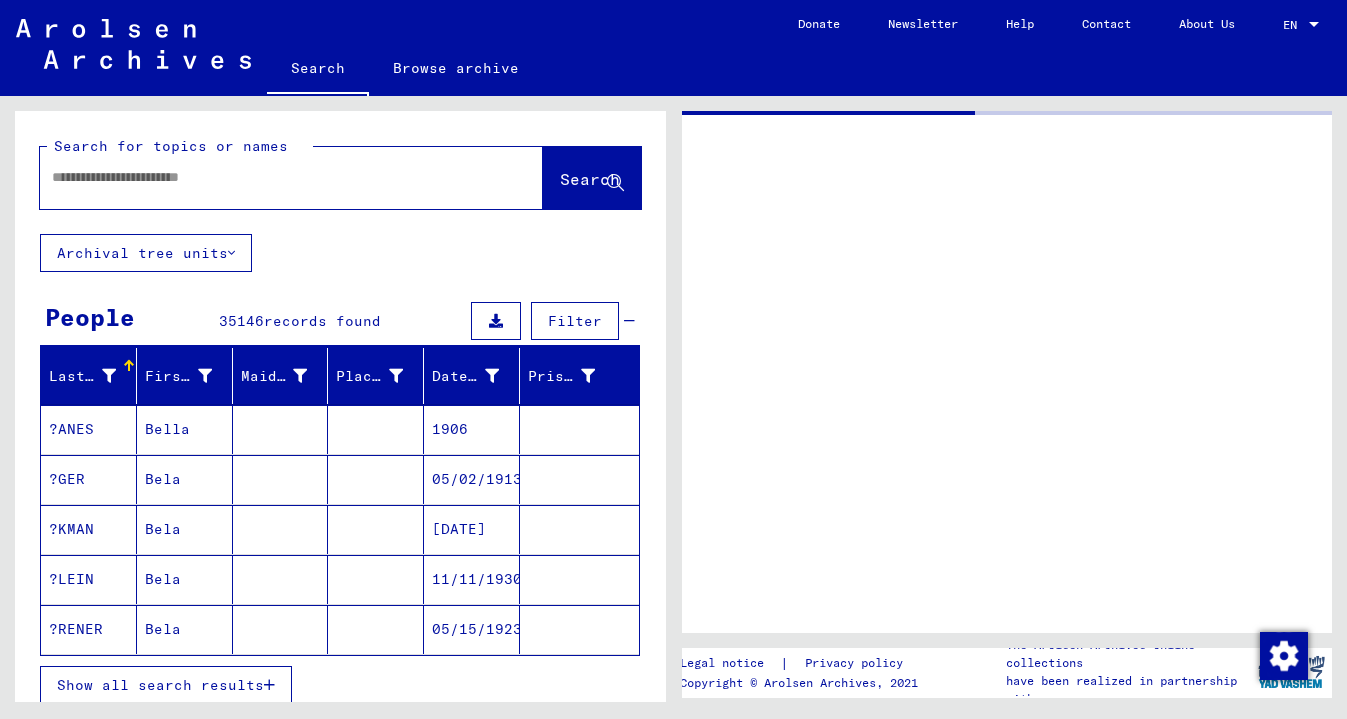 type on "*******" 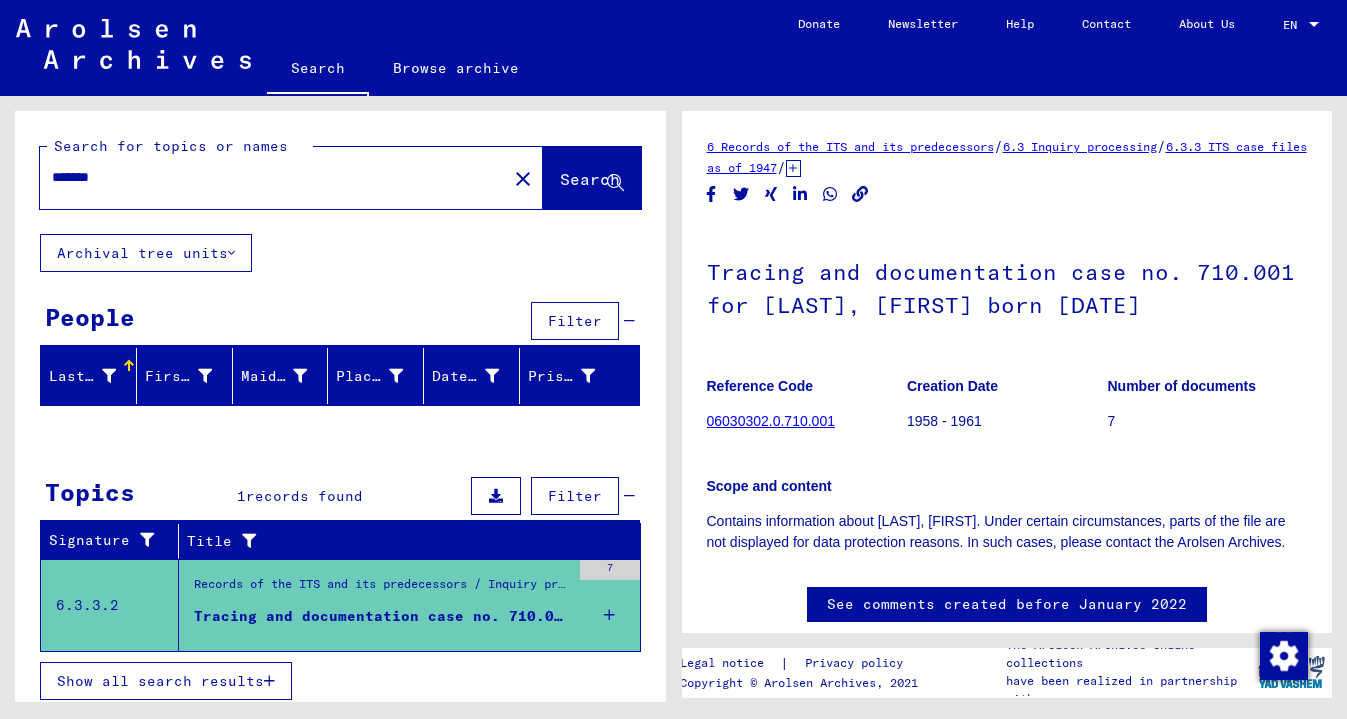scroll, scrollTop: 0, scrollLeft: 0, axis: both 